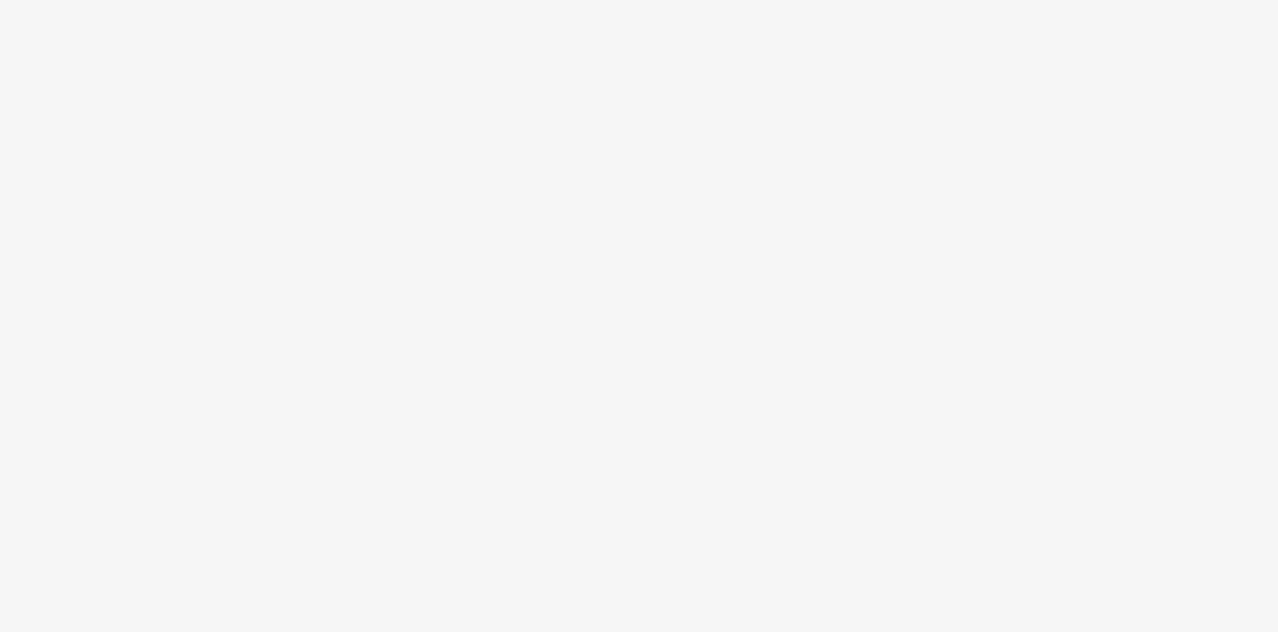 scroll, scrollTop: 0, scrollLeft: 0, axis: both 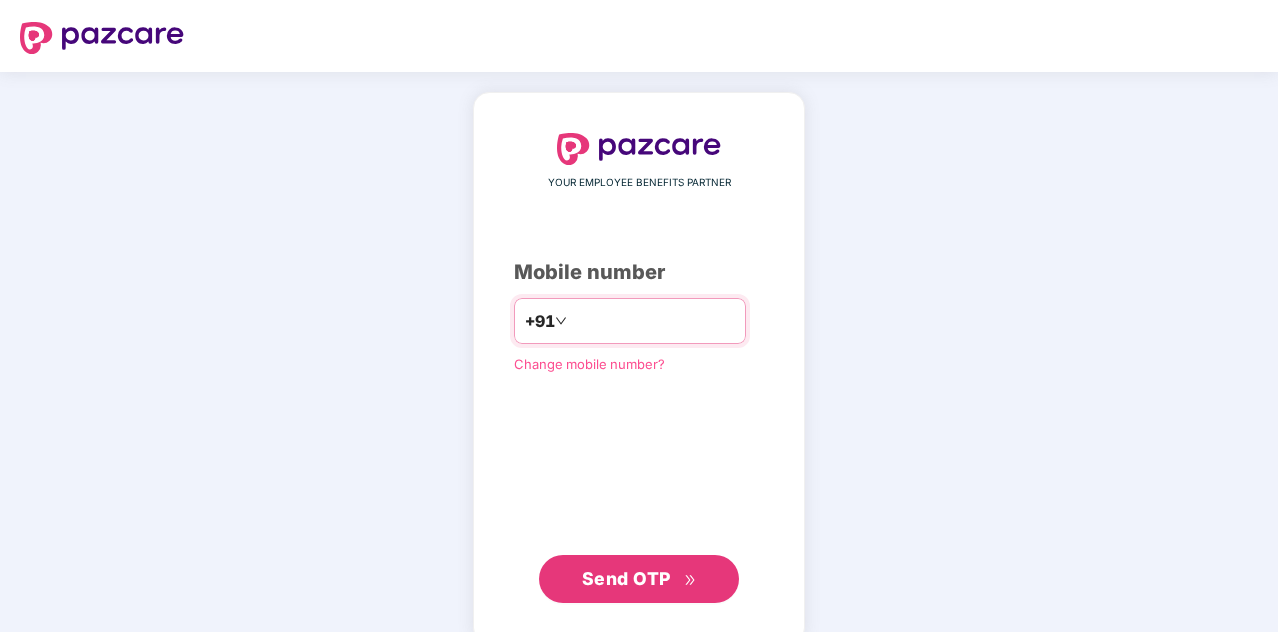 click at bounding box center (653, 321) 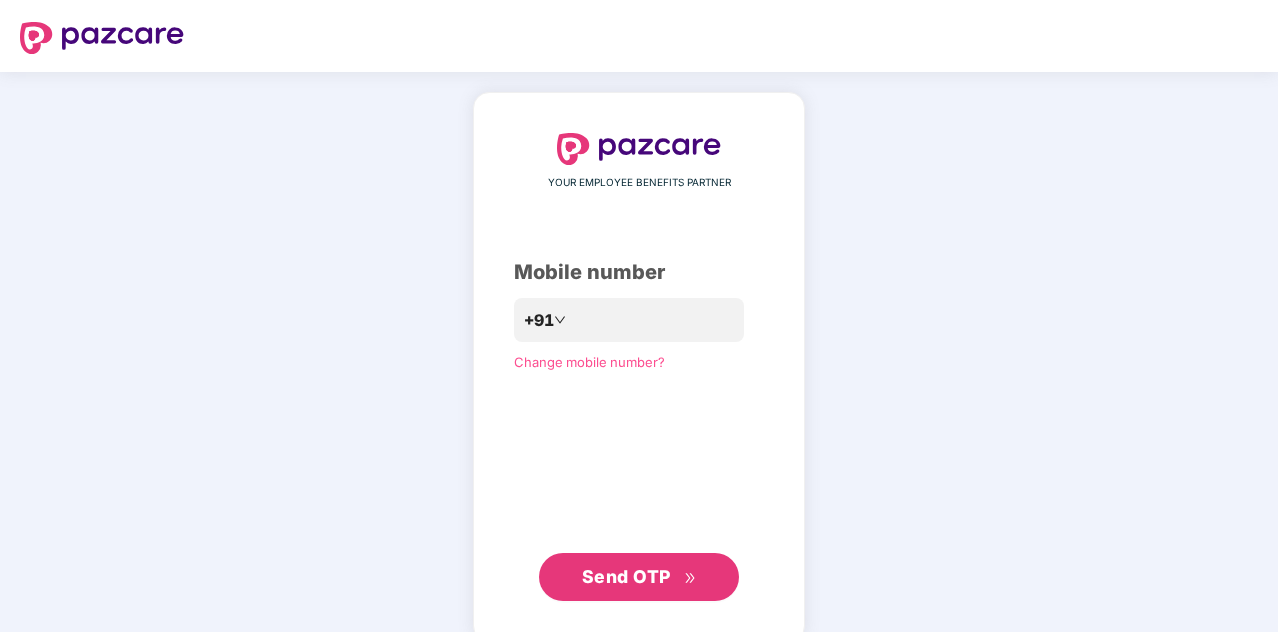 click on "Send OTP" at bounding box center (626, 576) 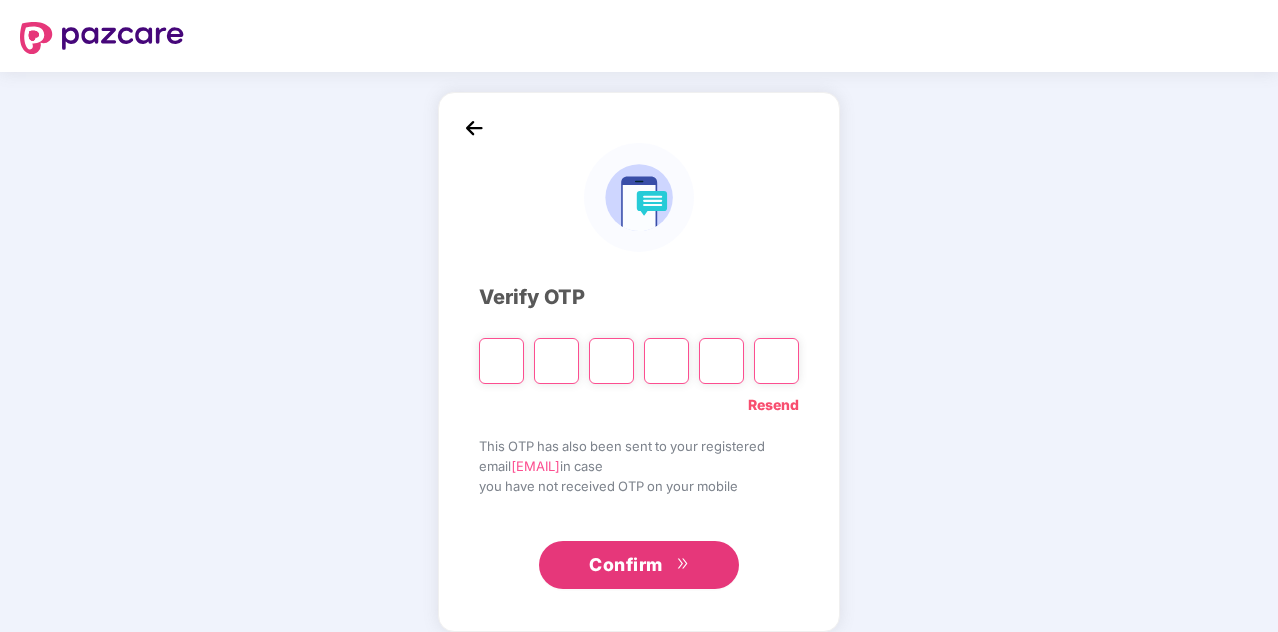 type on "*" 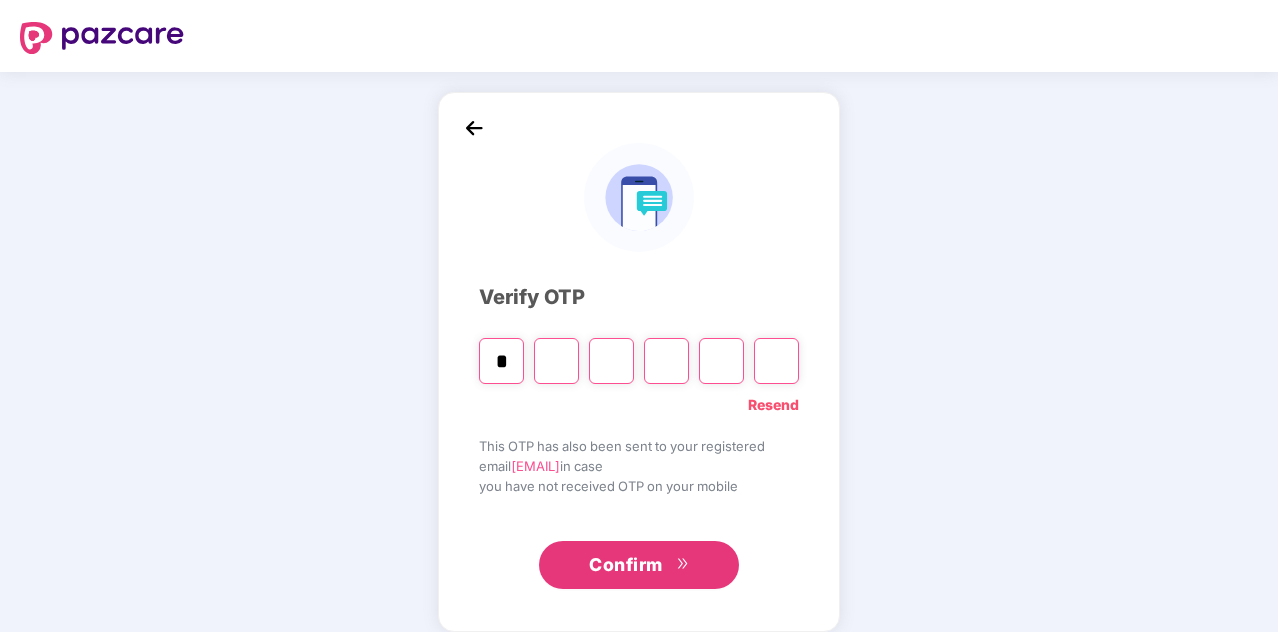 type on "*" 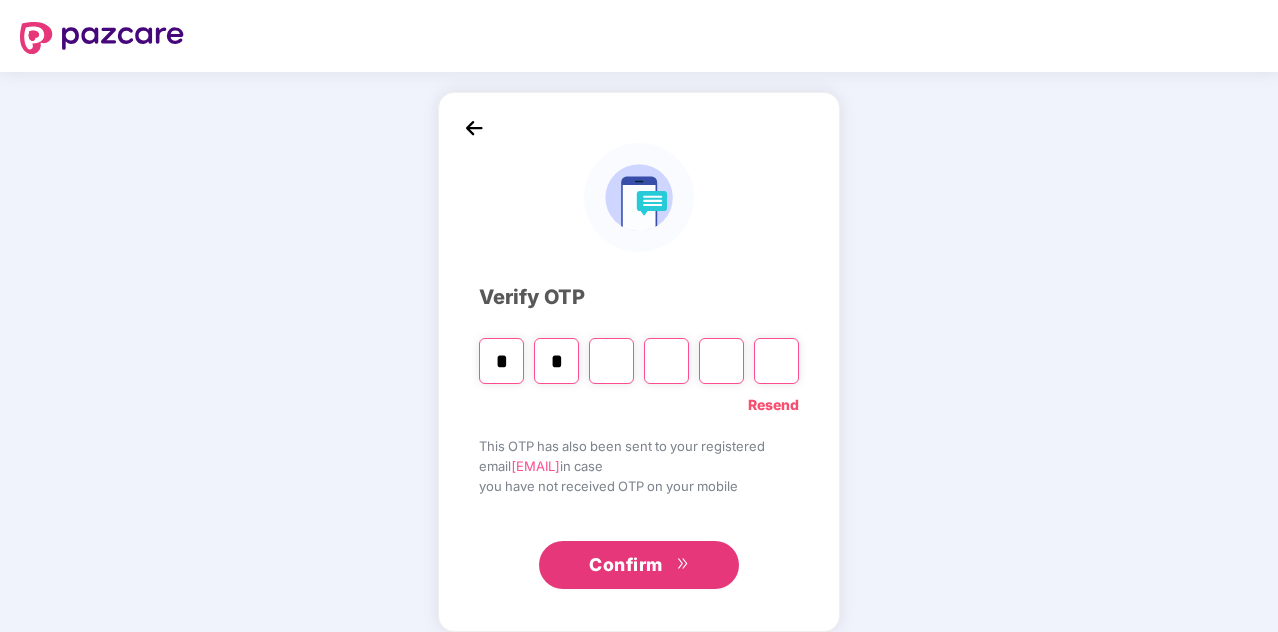 type on "*" 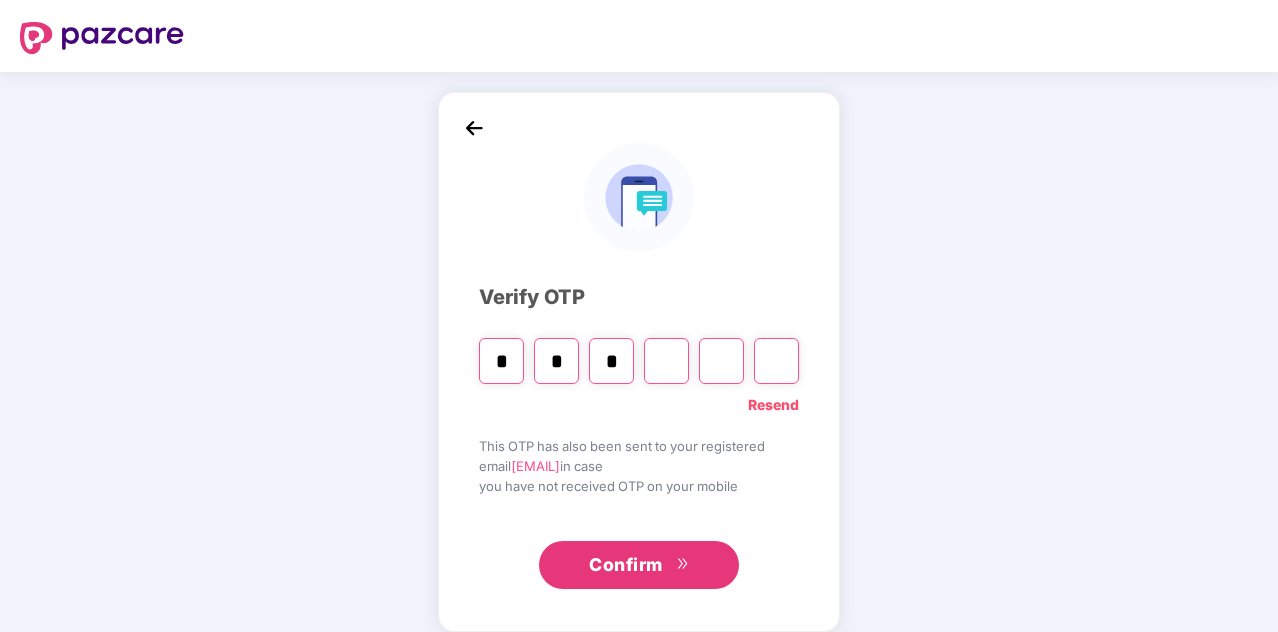 type on "*" 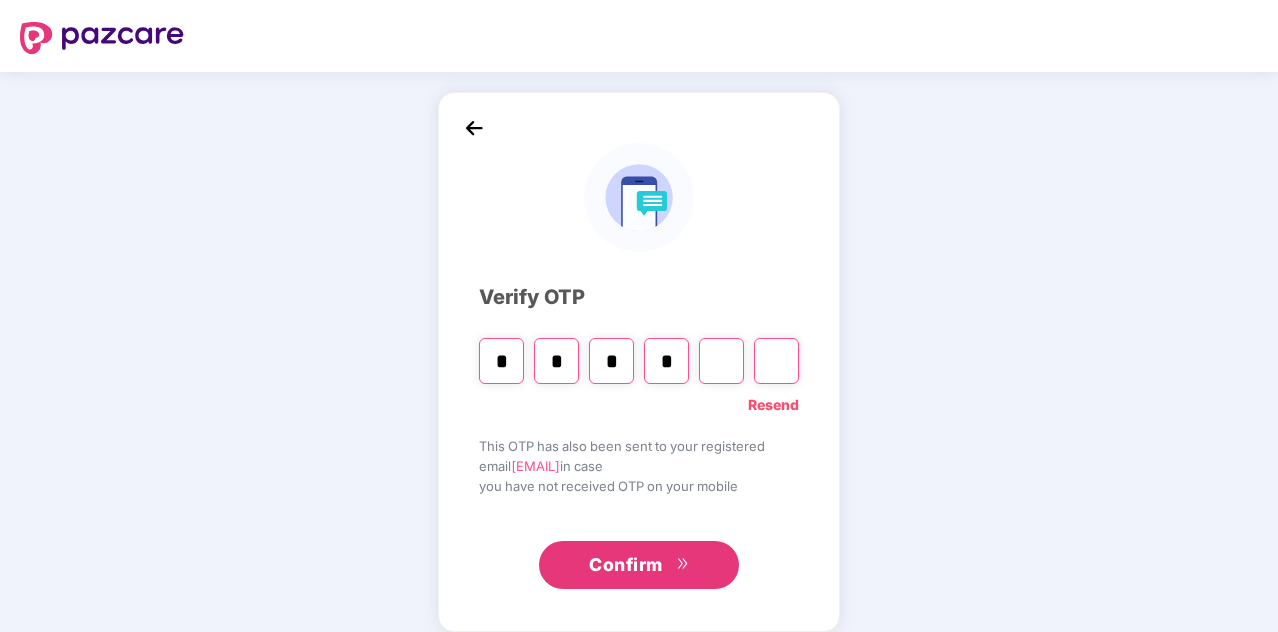 type on "*" 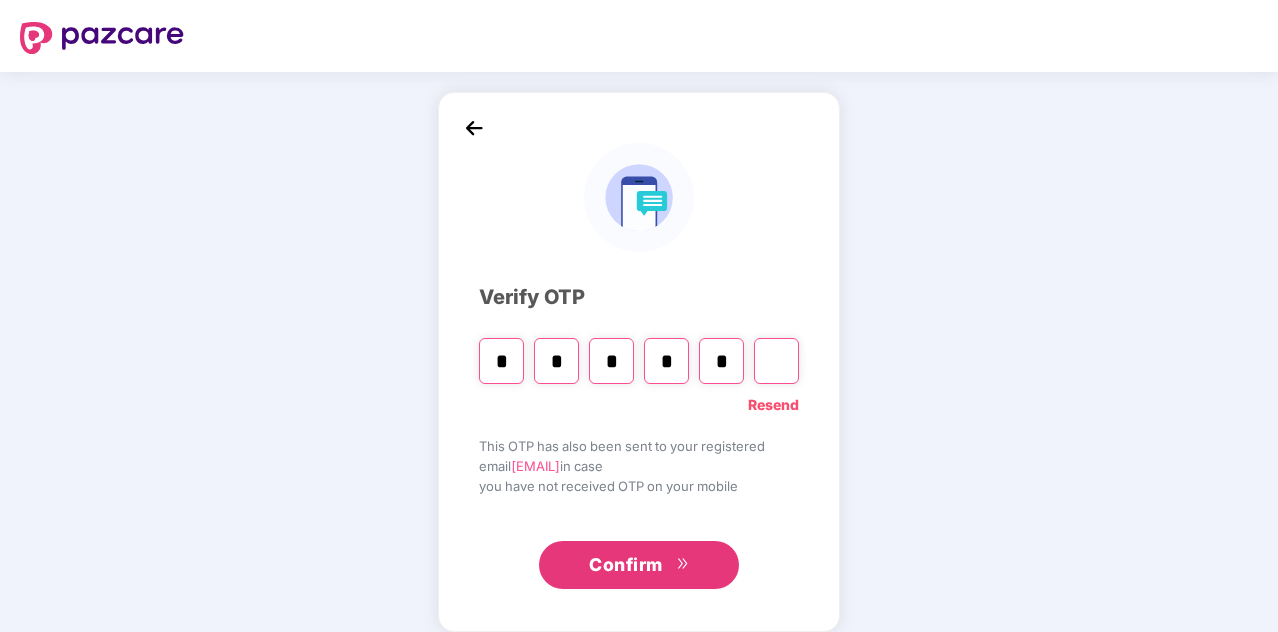 type on "*" 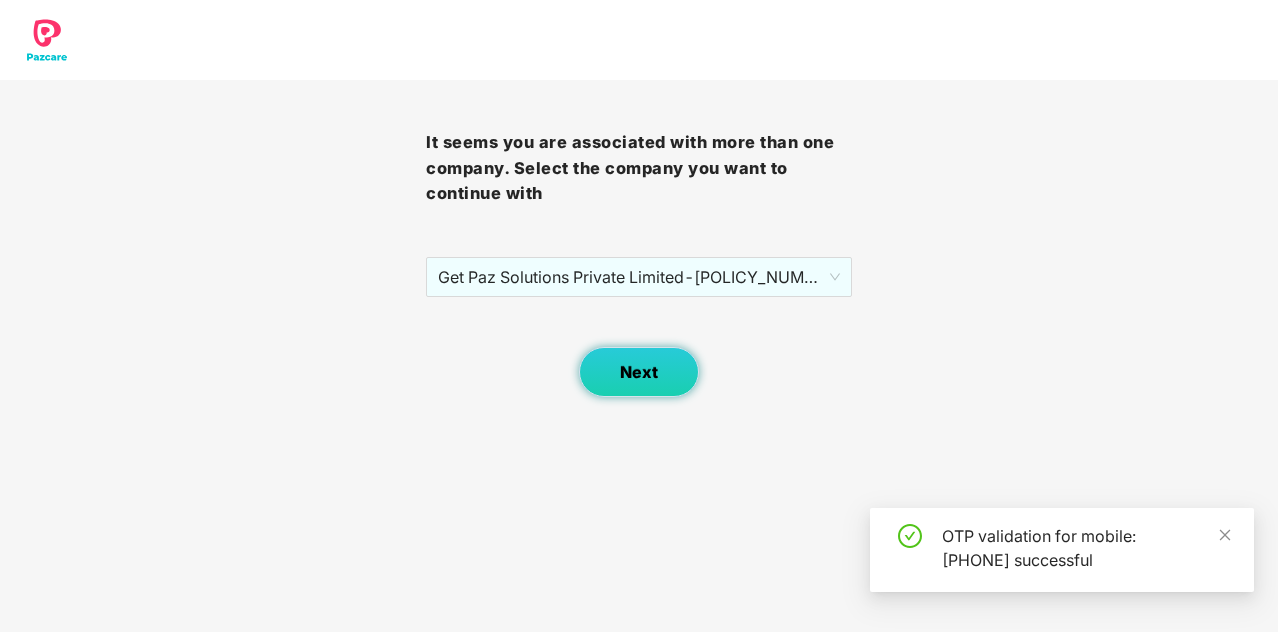click on "Next" at bounding box center (639, 372) 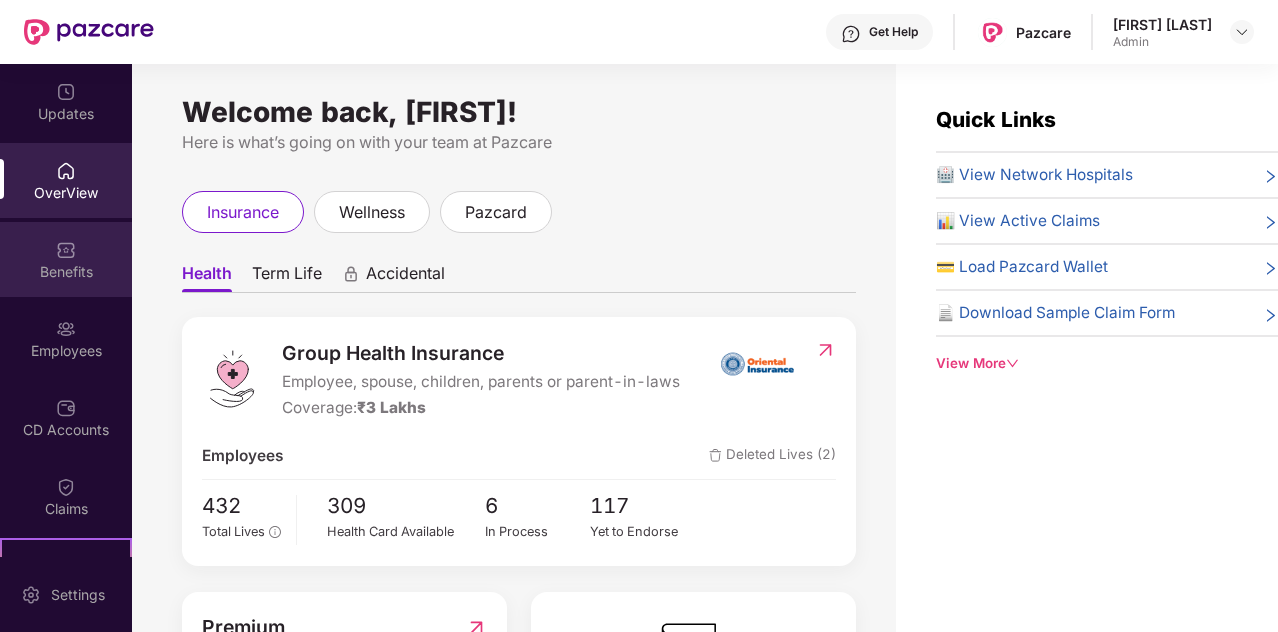click on "Benefits" at bounding box center [66, 272] 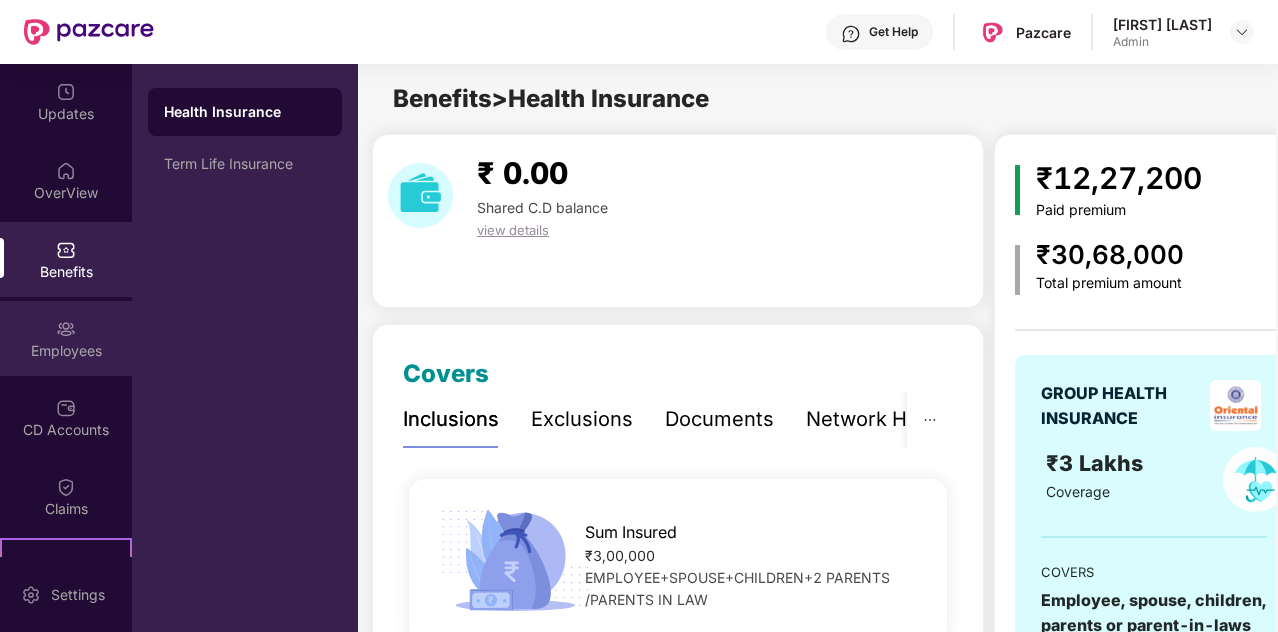 click at bounding box center [66, 329] 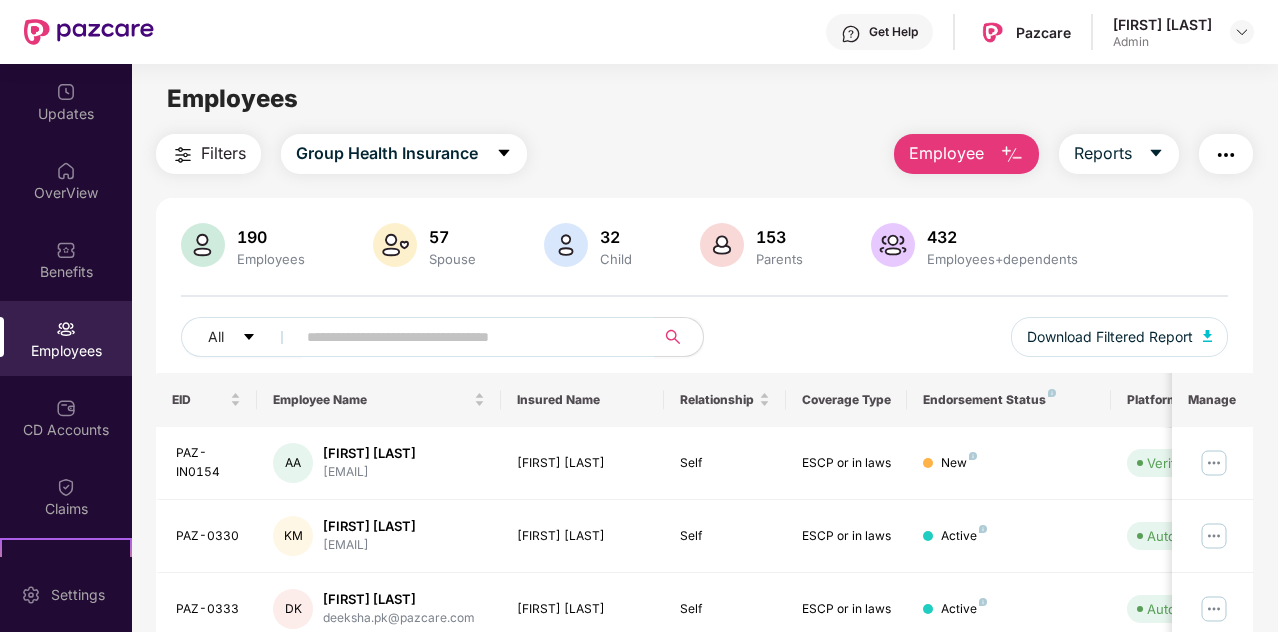 click on "Employee" at bounding box center [946, 153] 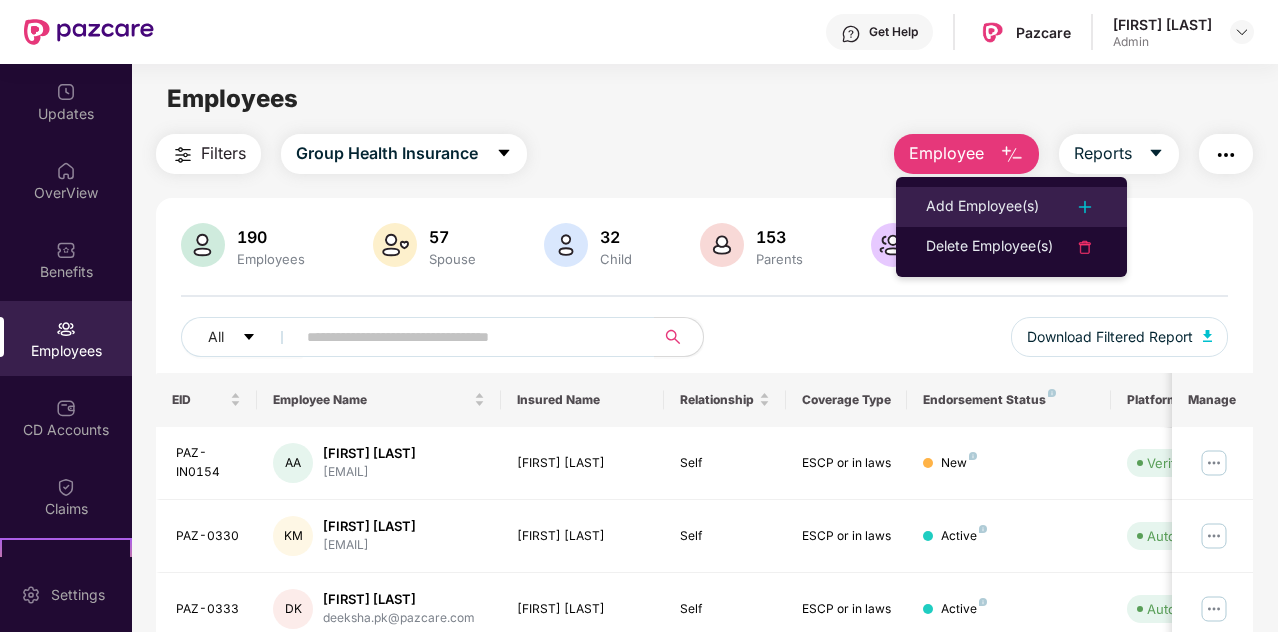 click on "Add Employee(s)" at bounding box center (982, 207) 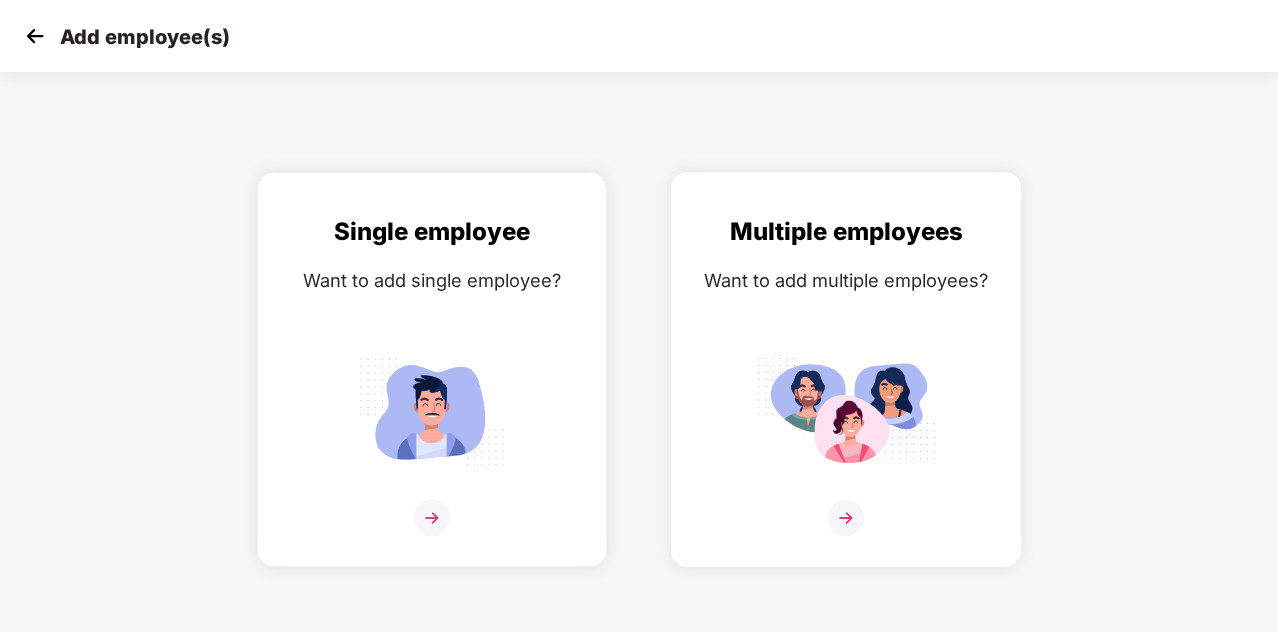 click at bounding box center [846, 518] 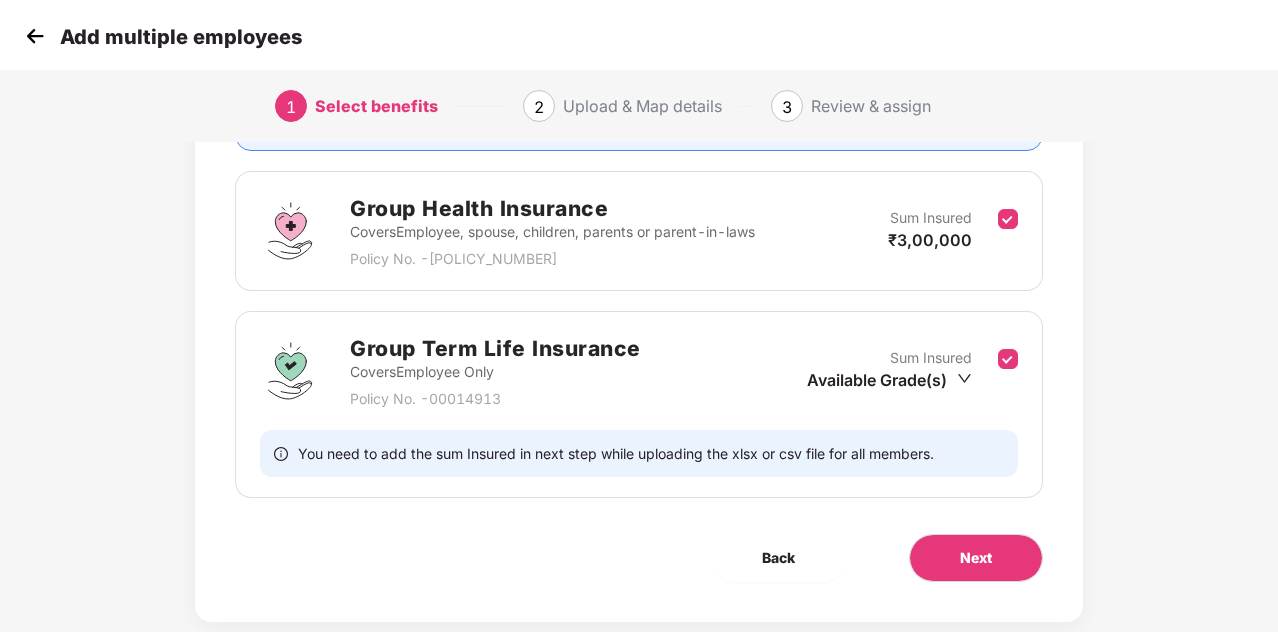 scroll, scrollTop: 275, scrollLeft: 2, axis: both 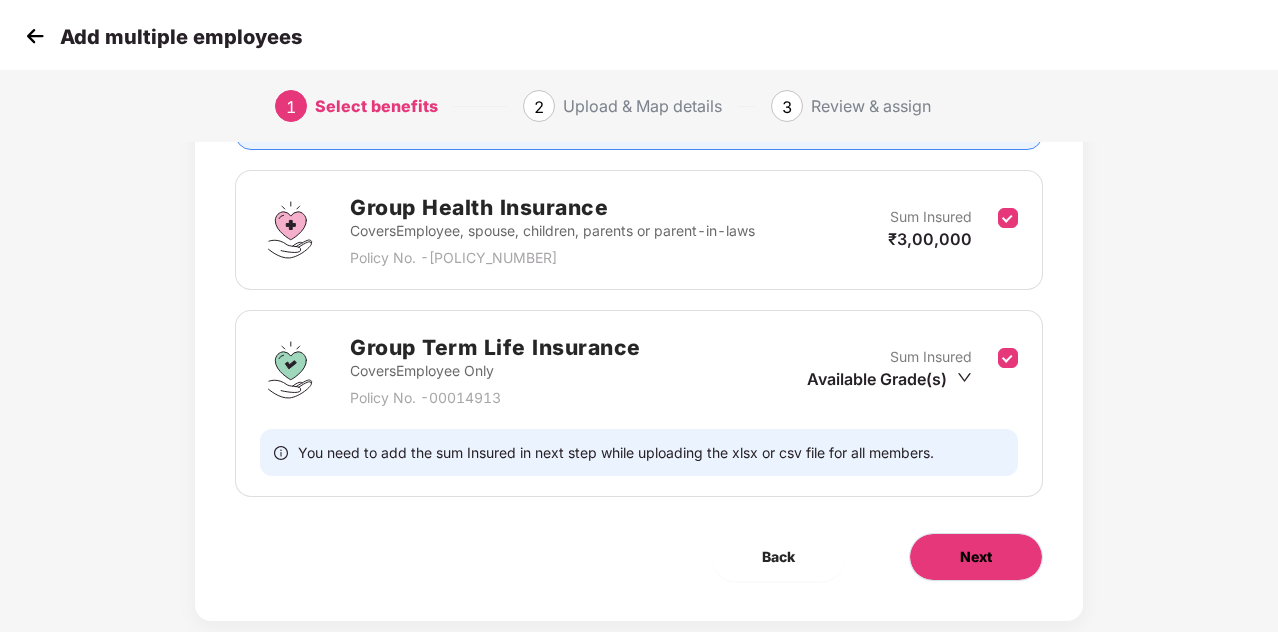 click on "Next" at bounding box center (976, 557) 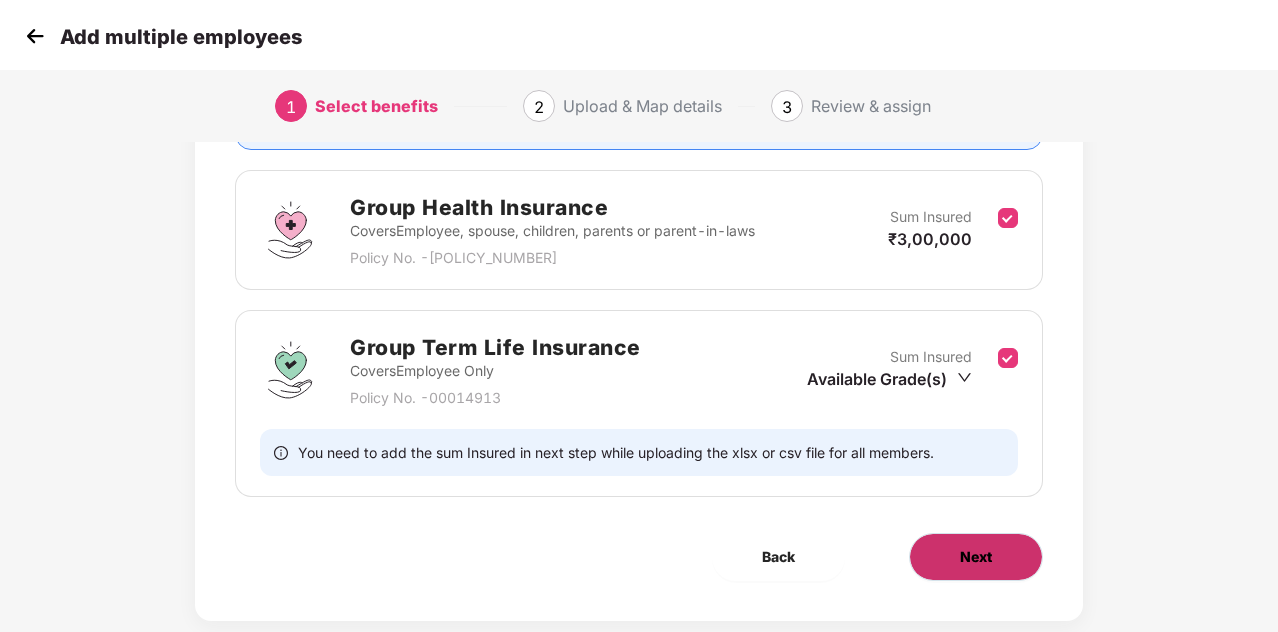 scroll, scrollTop: 0, scrollLeft: 2, axis: horizontal 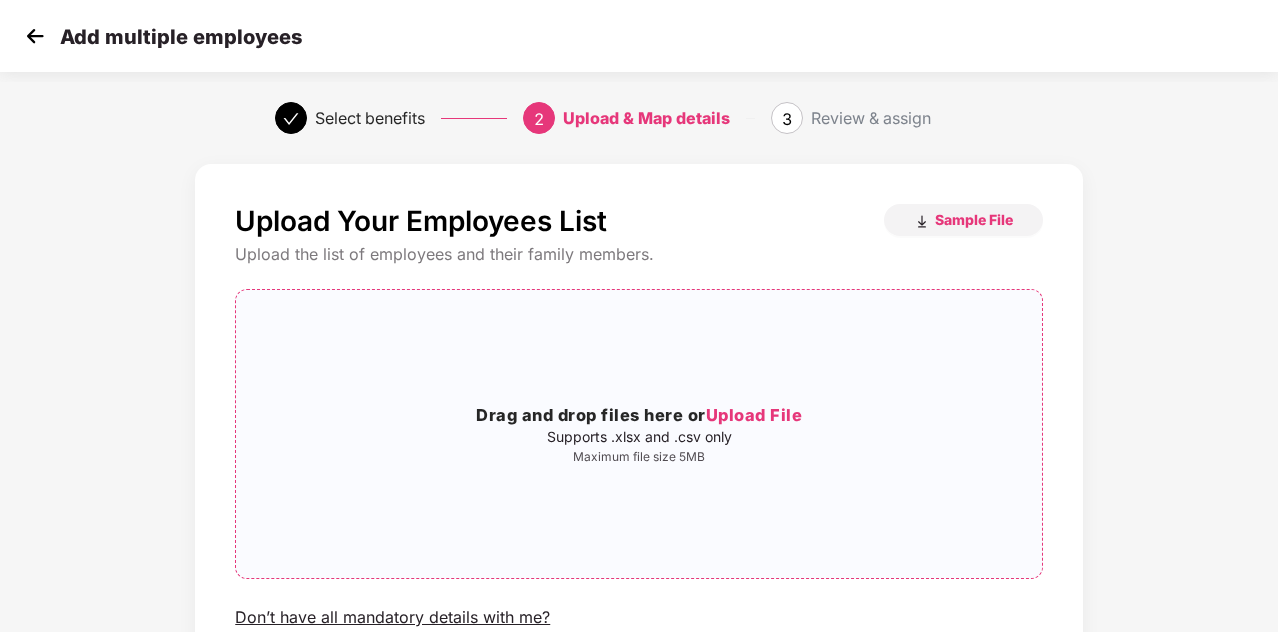 click on "Drag and drop files here or  Upload File Supports .xlsx and .csv only Maximum file size 5MB" at bounding box center [639, 434] 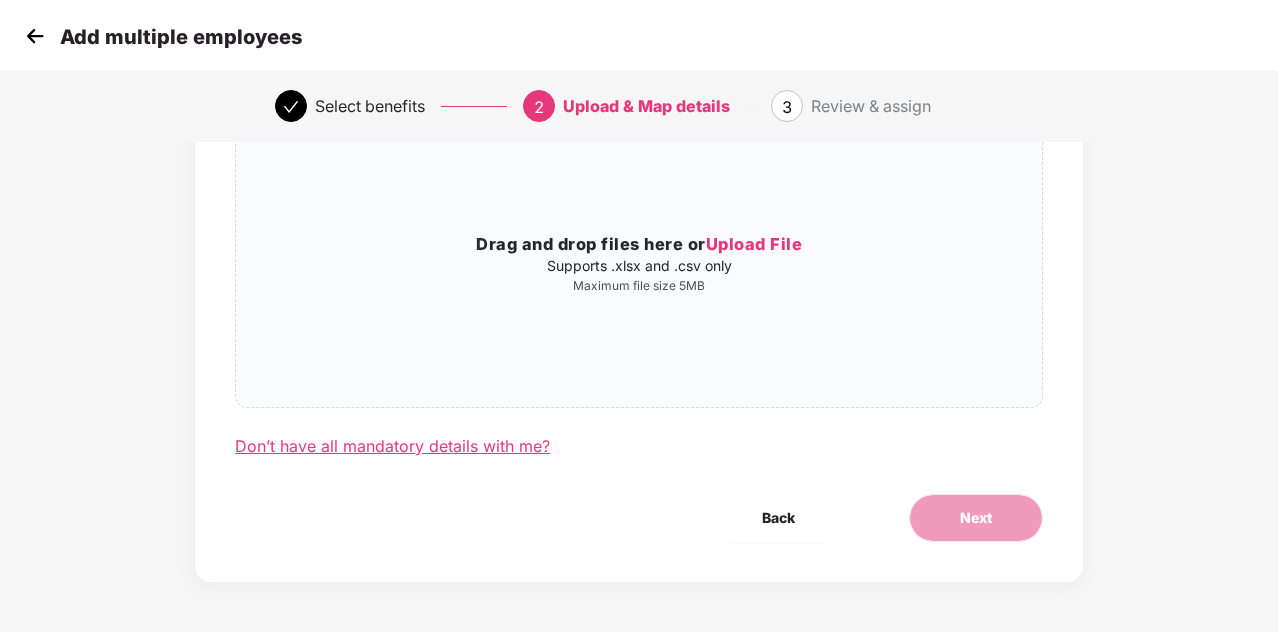 click on "Don’t have all mandatory details with me?" at bounding box center (392, 446) 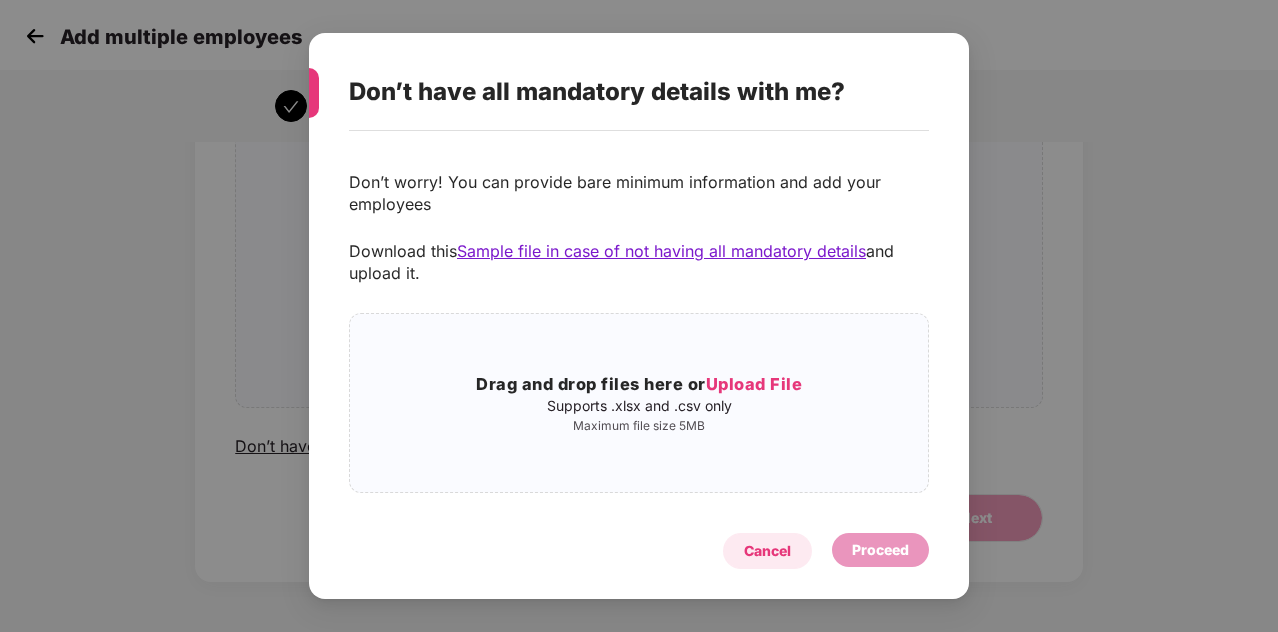click on "Cancel" at bounding box center [767, 551] 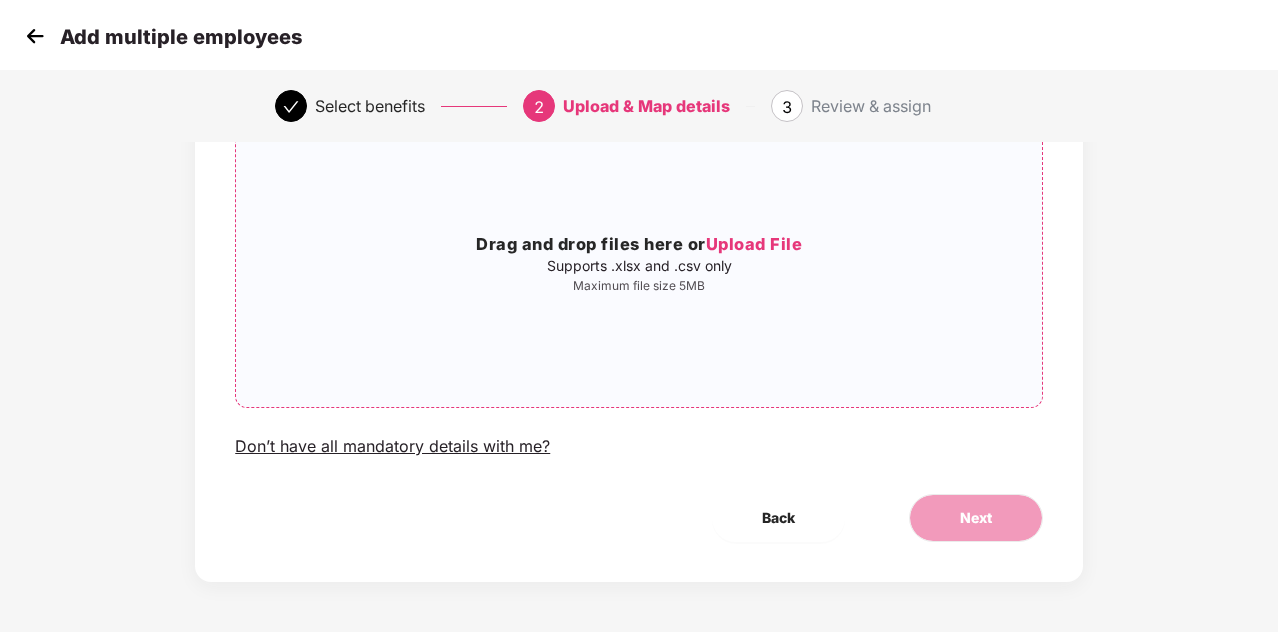 scroll, scrollTop: 0, scrollLeft: 2, axis: horizontal 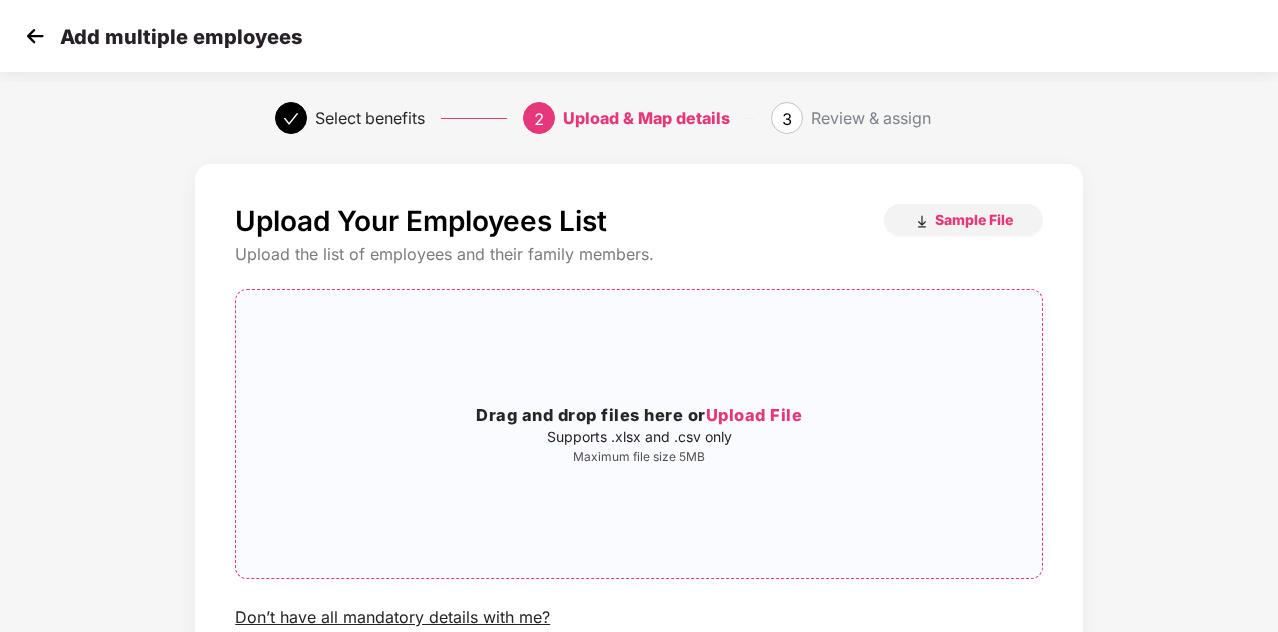 click on "Drag and drop files here or  Upload File Supports .xlsx and .csv only Maximum file size 5MB" at bounding box center [639, 434] 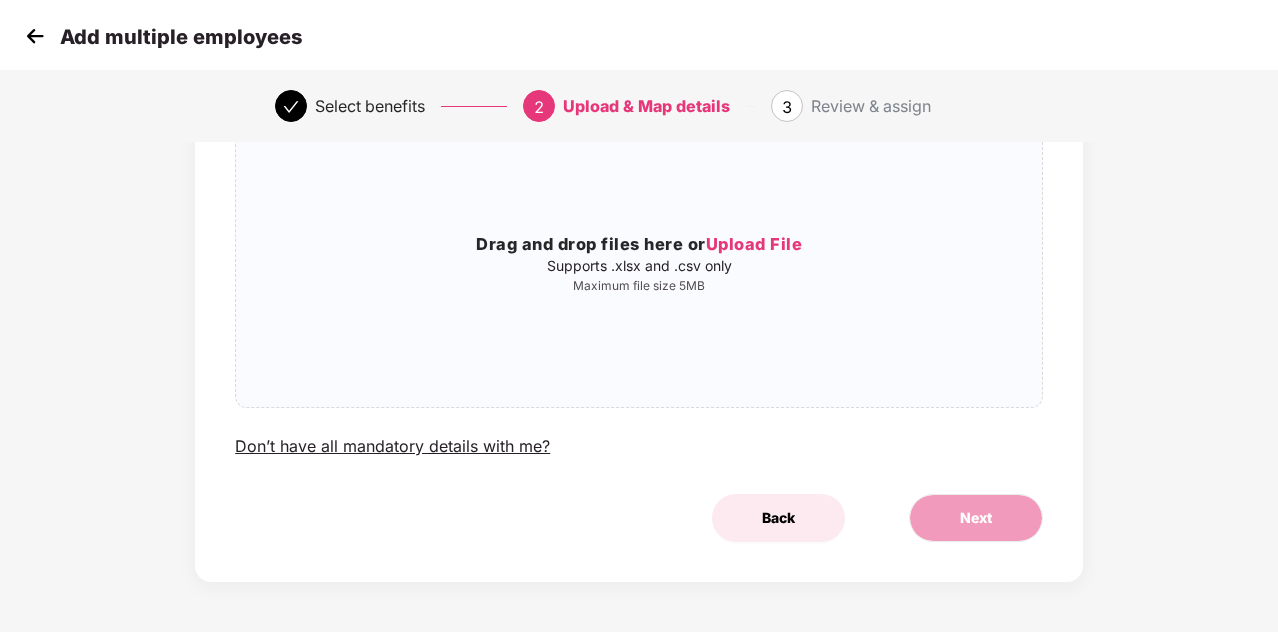 click on "Back" at bounding box center (778, 518) 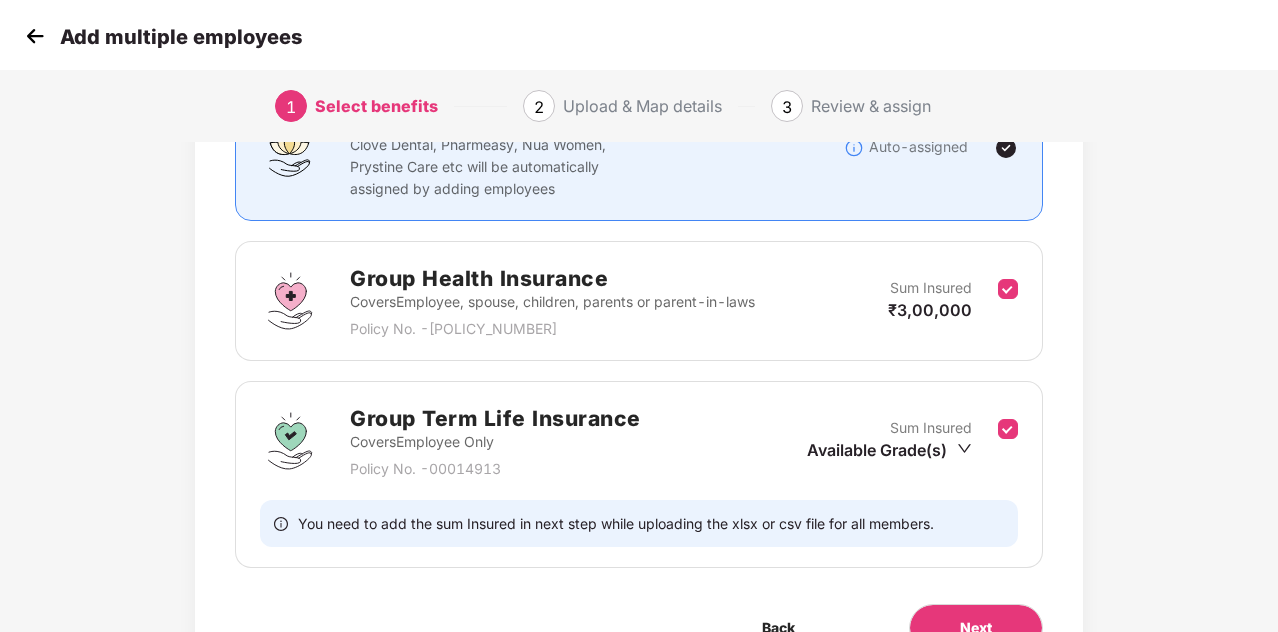 scroll, scrollTop: 312, scrollLeft: 2, axis: both 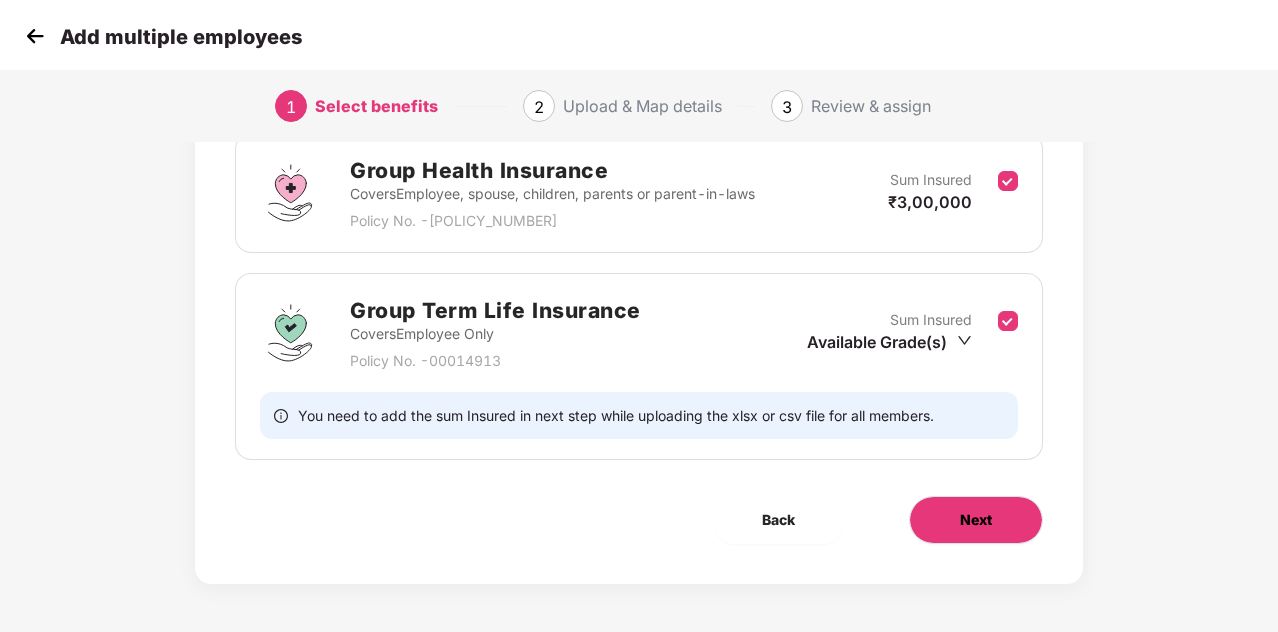 click on "Next" at bounding box center [976, 520] 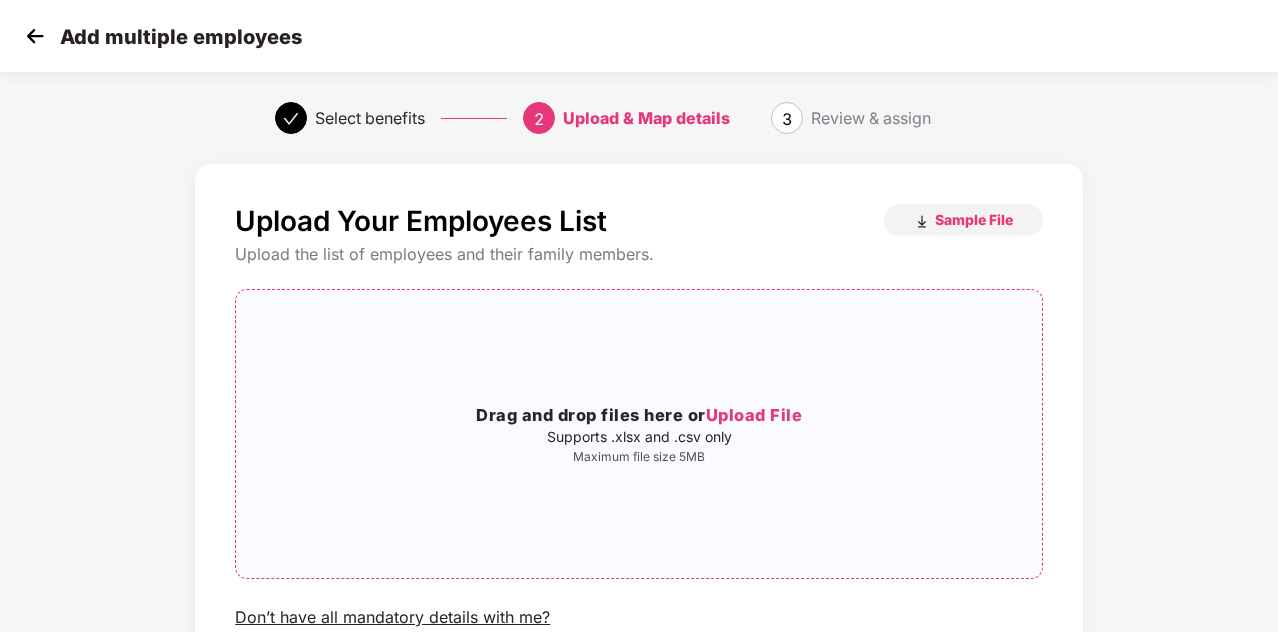 scroll, scrollTop: 171, scrollLeft: 2, axis: both 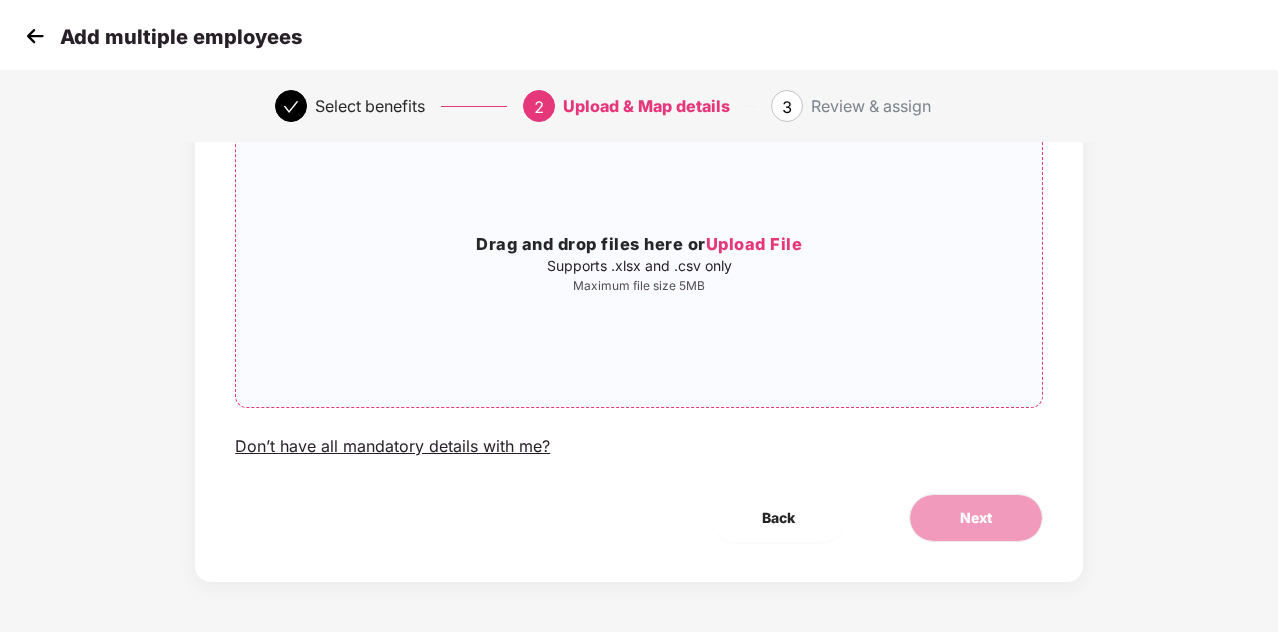 click on "Drag and drop files here or  Upload File Supports .xlsx and .csv only Maximum file size 5MB" at bounding box center [639, 263] 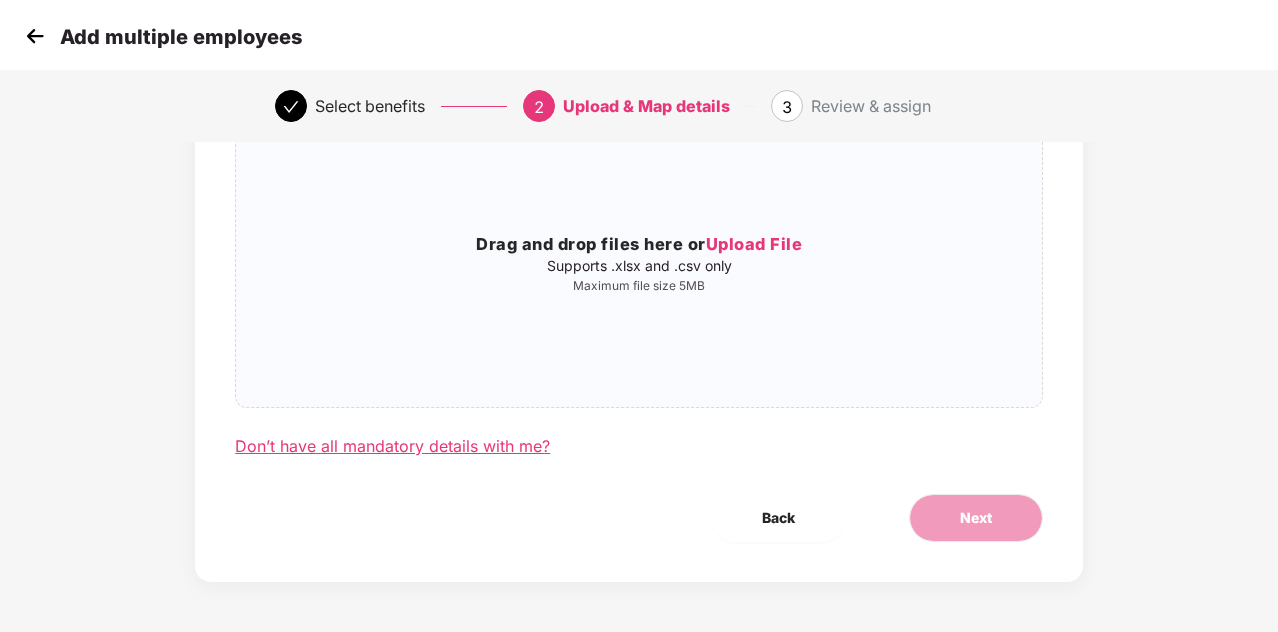 click on "Don’t have all mandatory details with me?" at bounding box center (392, 446) 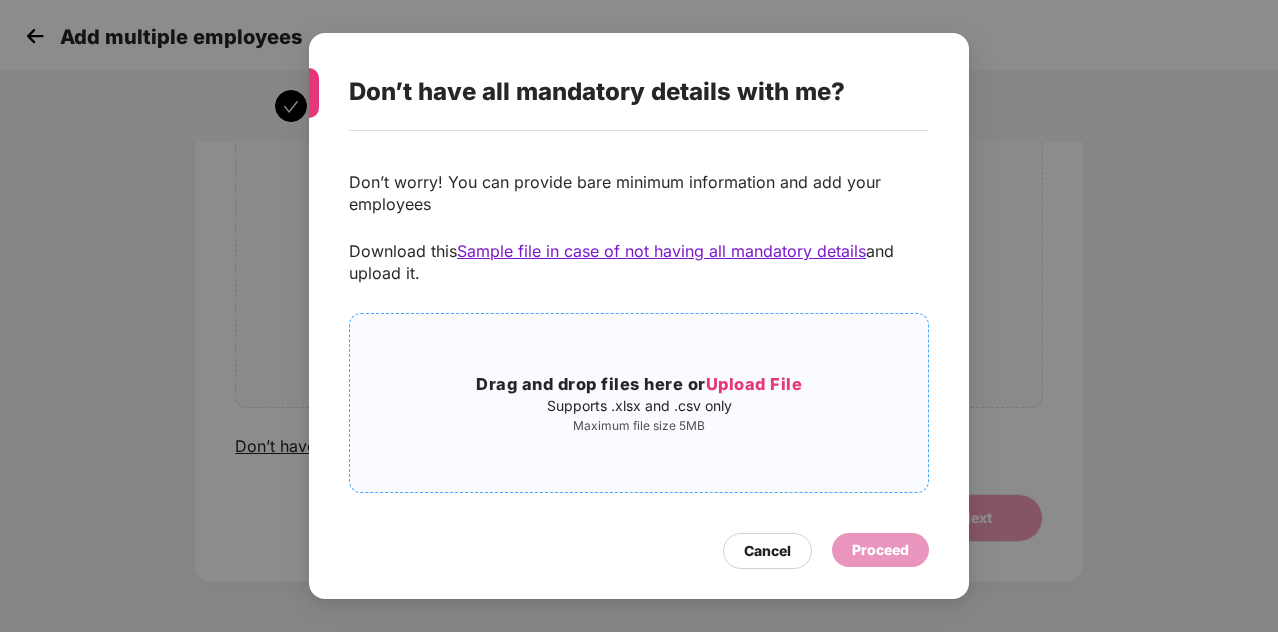 click on "Drag and drop files here or  Upload File" at bounding box center (639, 385) 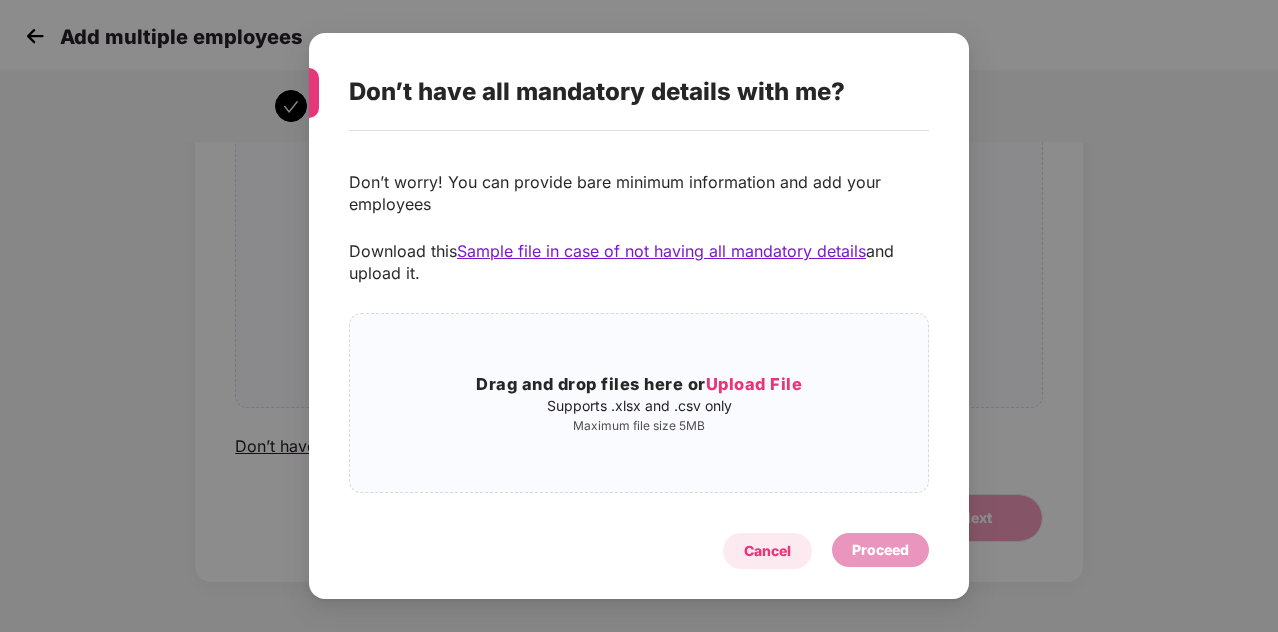click on "Cancel" at bounding box center [767, 551] 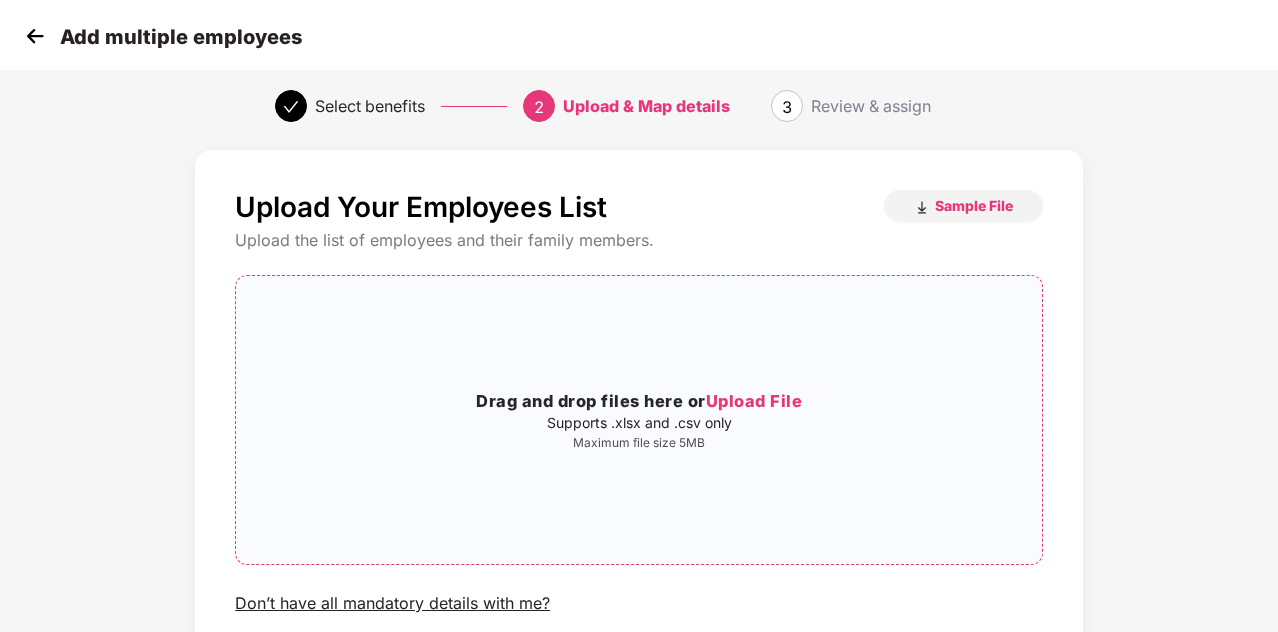 scroll, scrollTop: 171, scrollLeft: 2, axis: both 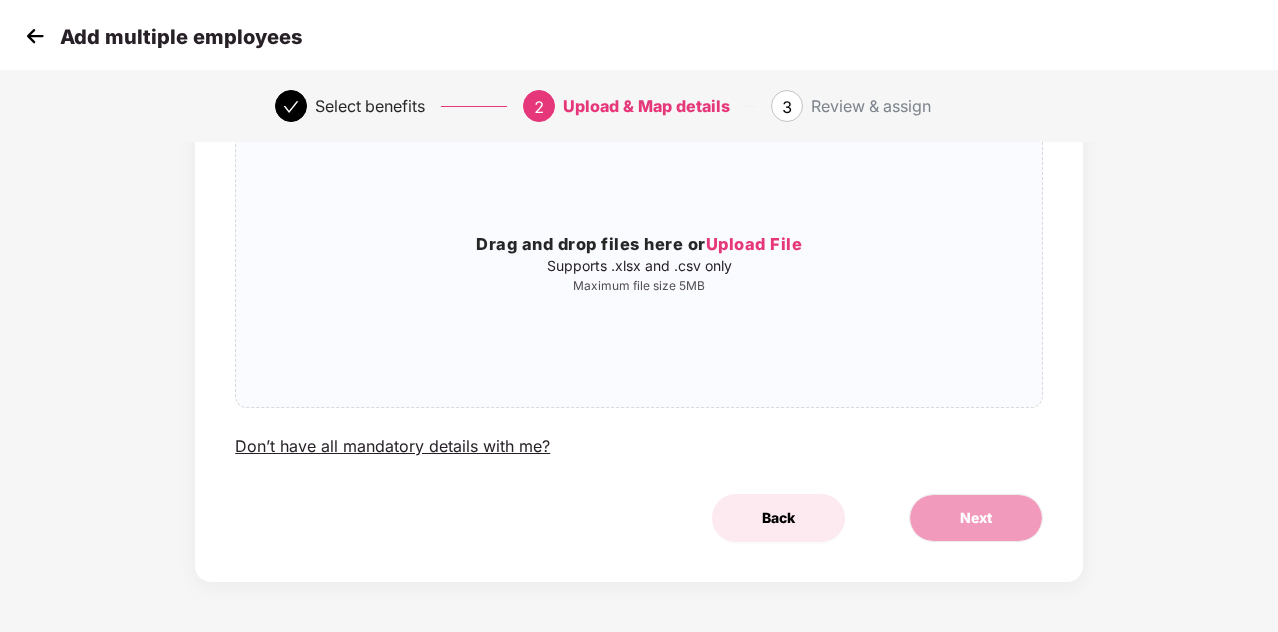 click on "Back" at bounding box center [778, 518] 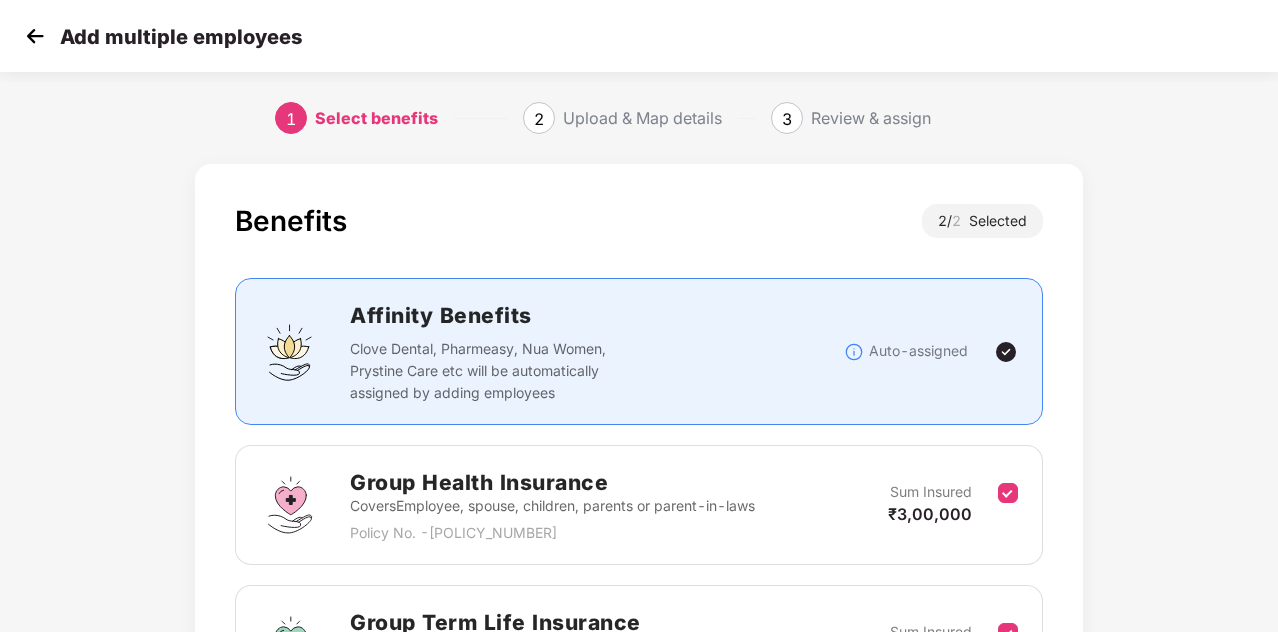 scroll, scrollTop: 312, scrollLeft: 2, axis: both 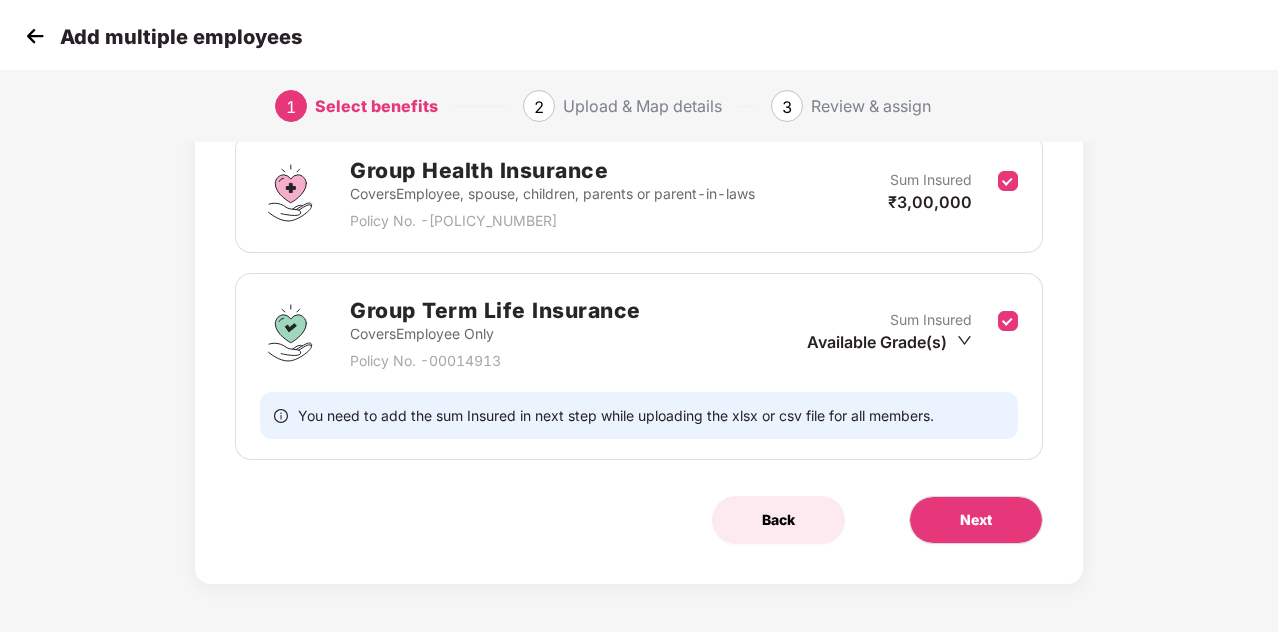 click on "Back" at bounding box center (778, 520) 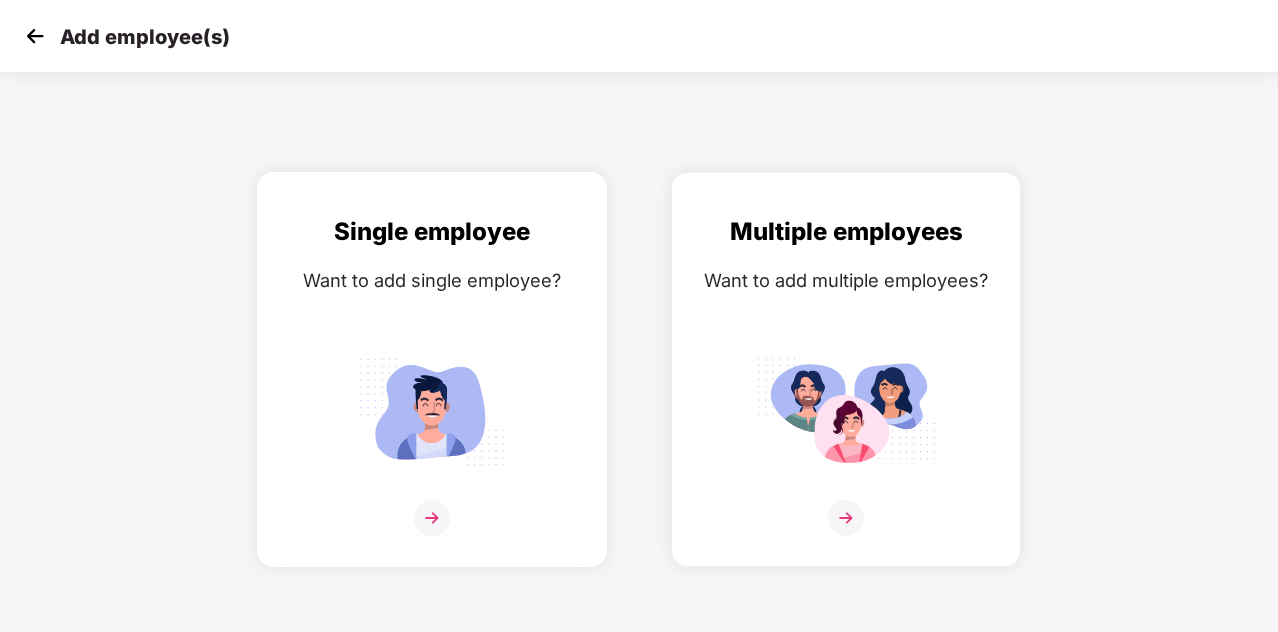 click at bounding box center (432, 518) 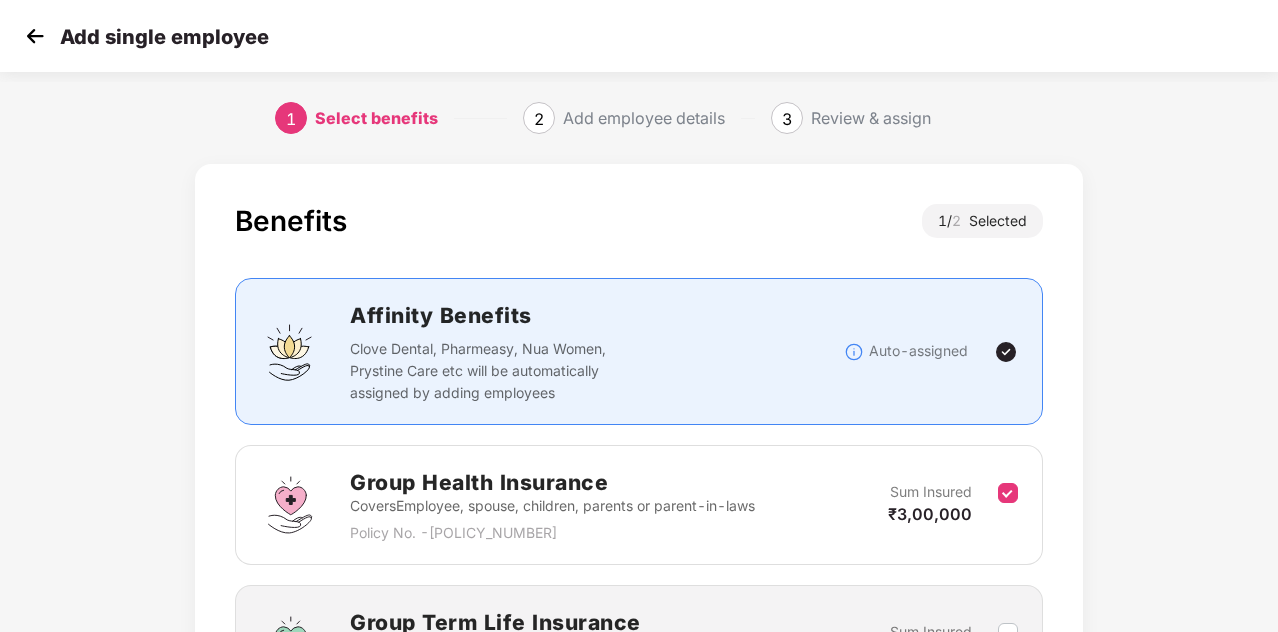 scroll, scrollTop: 245, scrollLeft: 0, axis: vertical 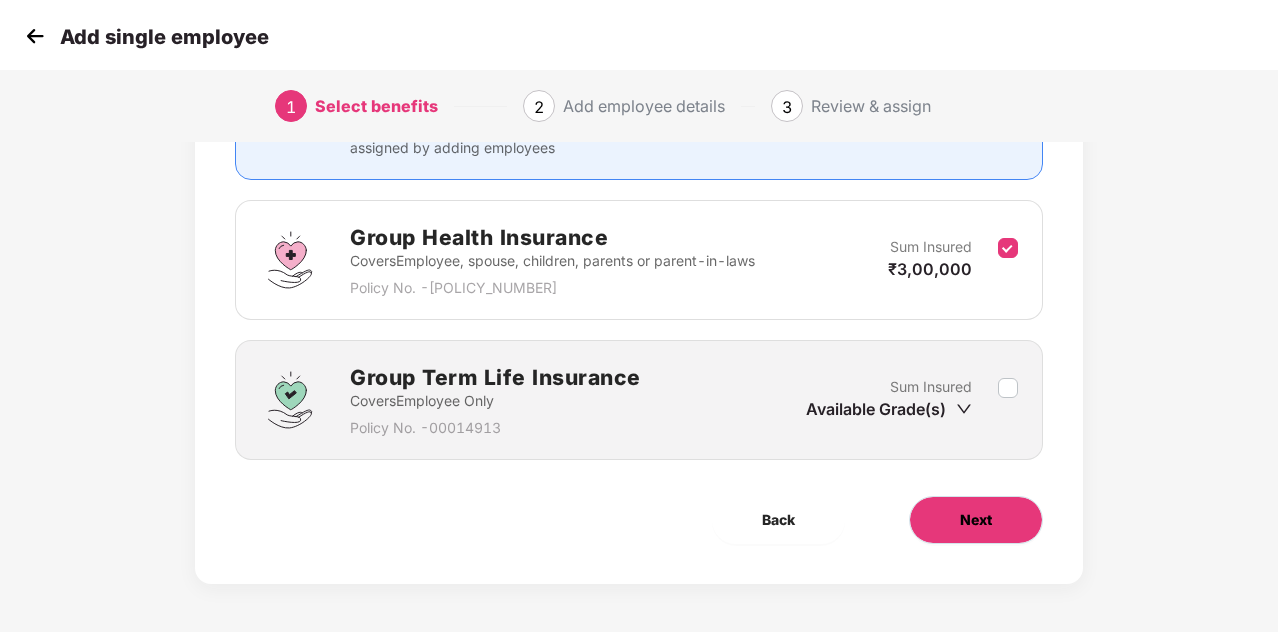 click on "Next" at bounding box center [976, 520] 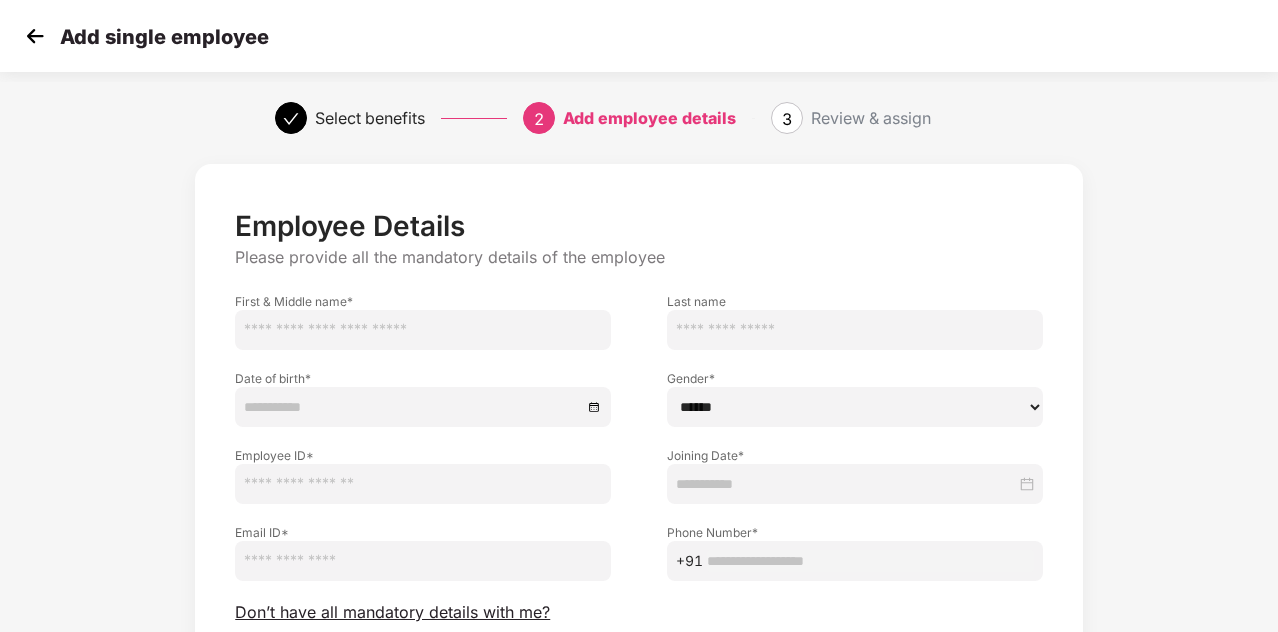 scroll, scrollTop: 169, scrollLeft: 0, axis: vertical 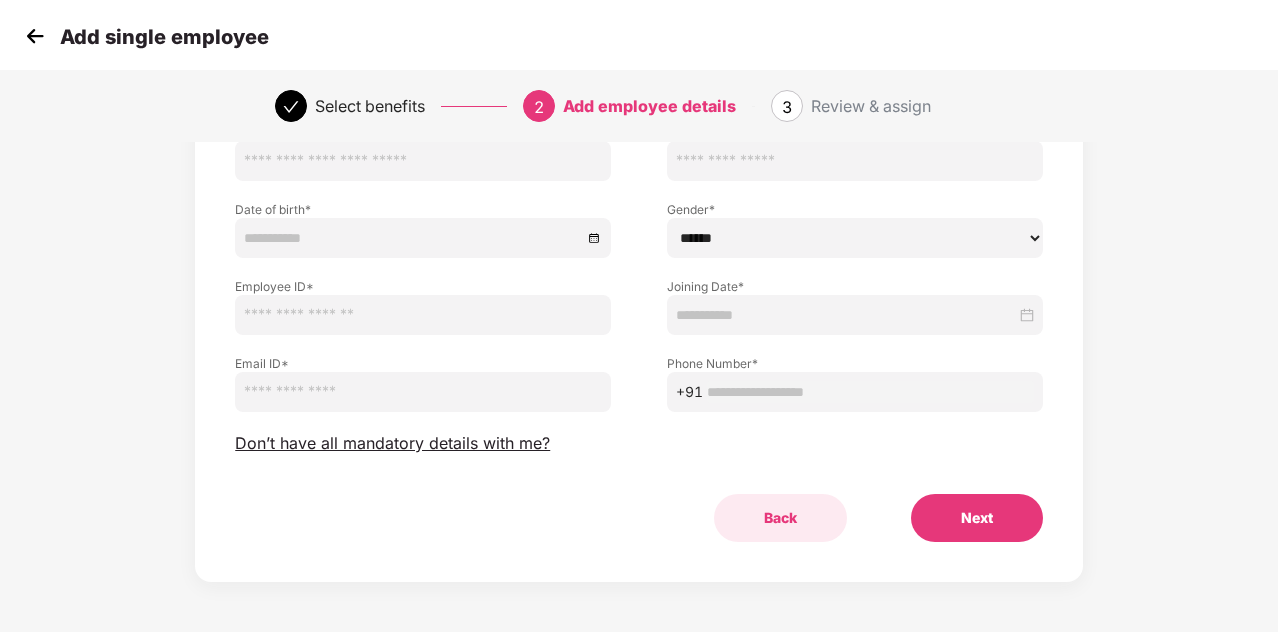 click on "Back" at bounding box center [780, 518] 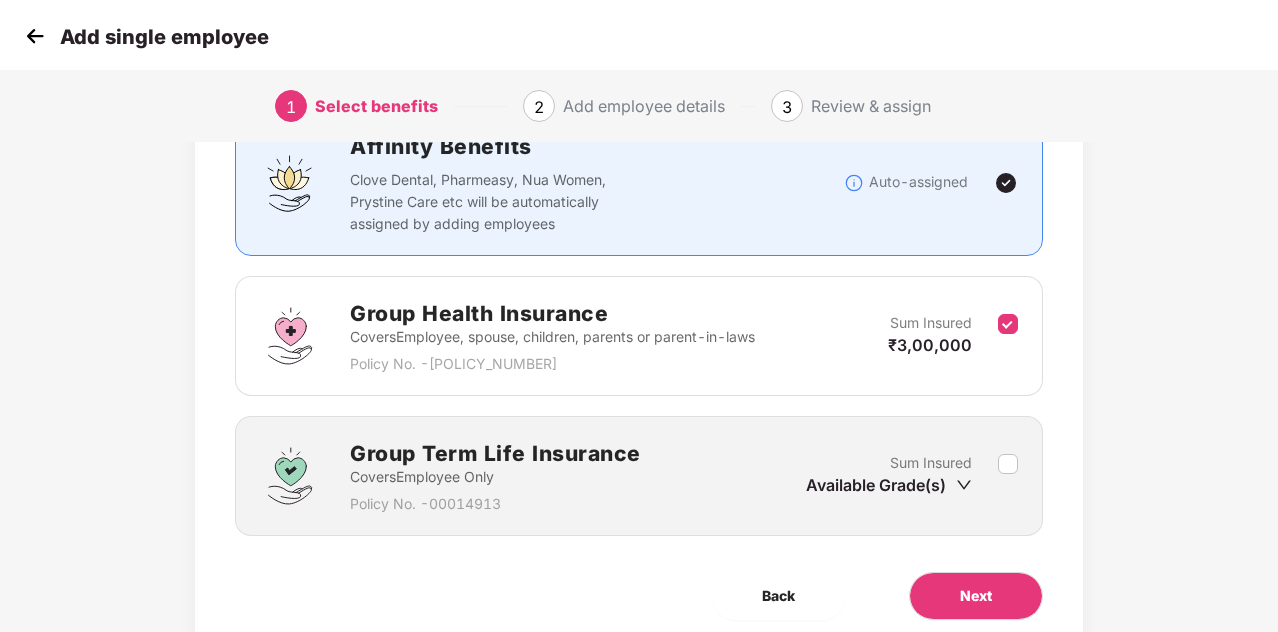 click 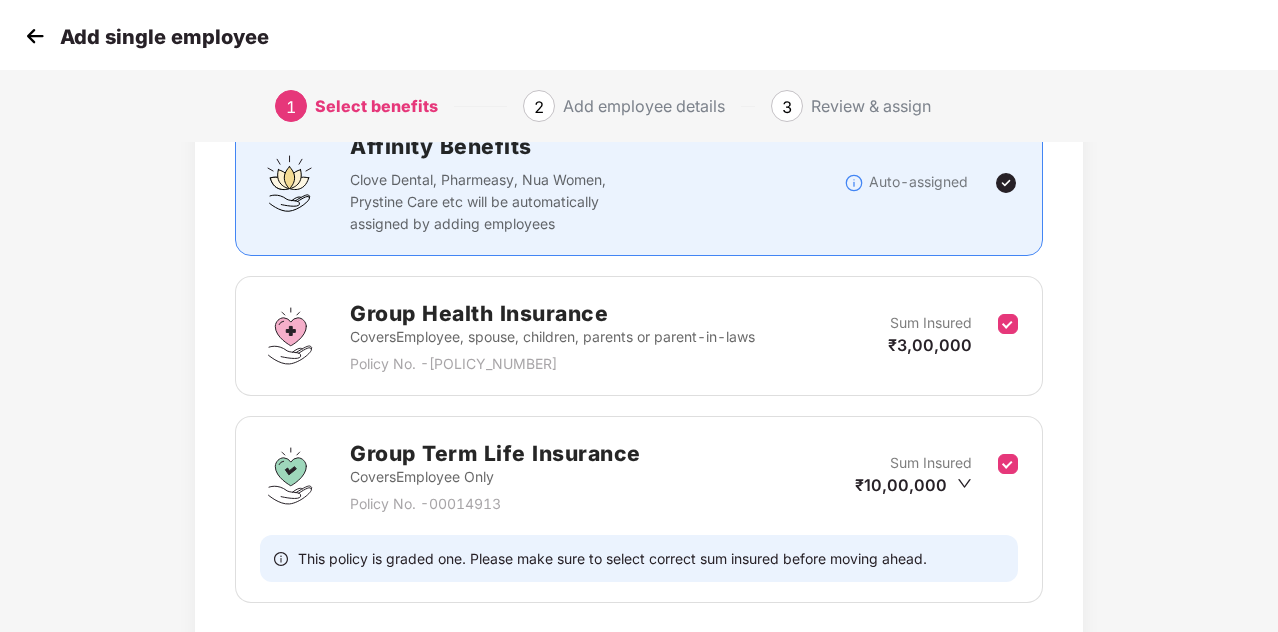 click on "Benefits 2 / 2     Selected Affinity Benefits Clove Dental, Pharmeasy, Nua Women, Prystine Care etc will be automatically assigned by adding employees Auto-assigned Group Health Insurance Covers  Employee, spouse, children, parents or parent-in-laws Policy No. -  [POLICY_NUMBER] Sum Insured   ₹3,00,000 Group Term Life Insurance Covers  Employee Only Policy No. -  [POLICY_NUMBER] Sum Insured ₹10,00,000   This policy is graded one. Please make sure to select correct sum insured before moving ahead. Back Next" at bounding box center (639, 381) 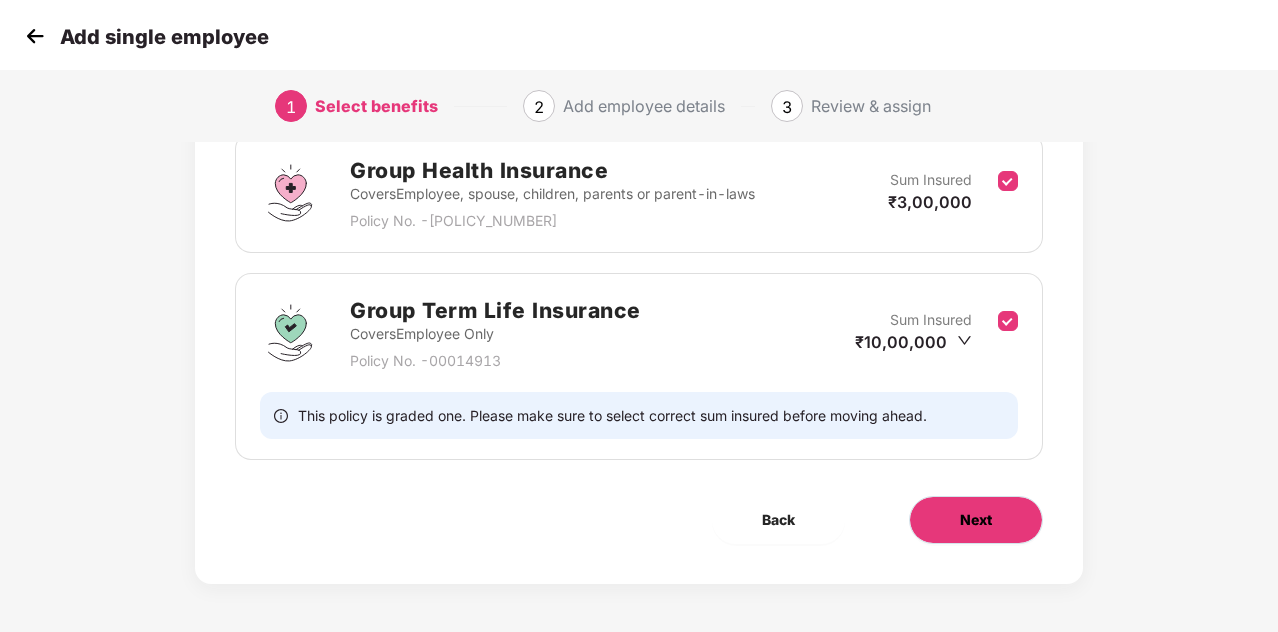 click on "Next" at bounding box center (976, 520) 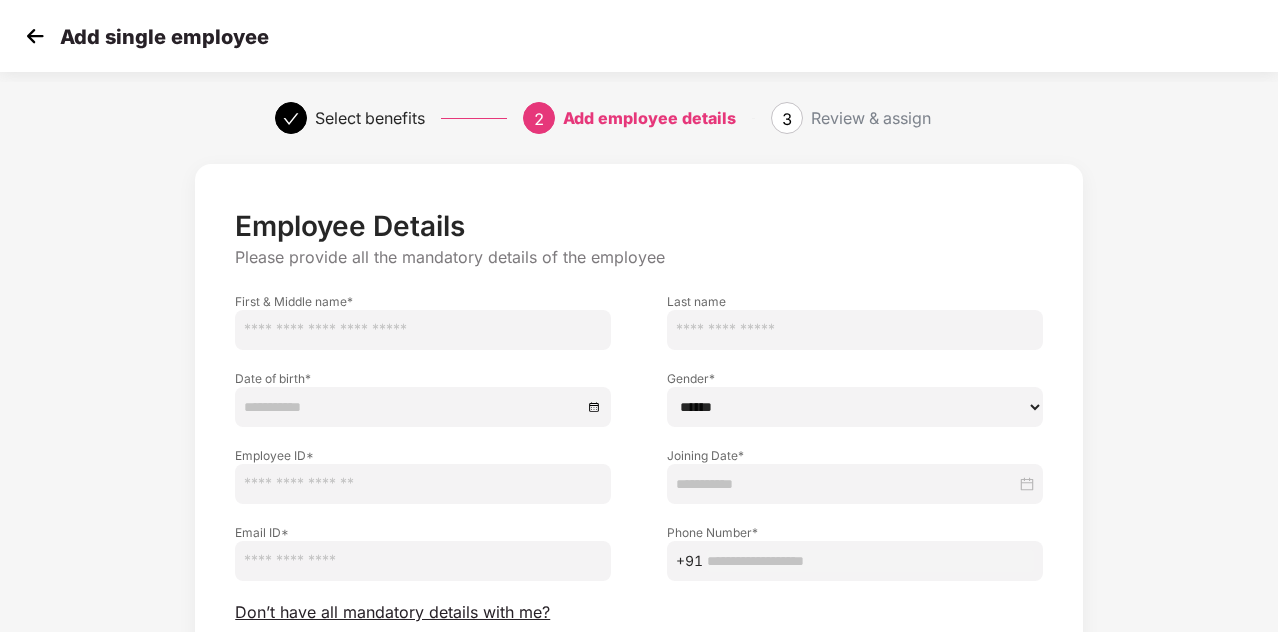 scroll, scrollTop: 169, scrollLeft: 0, axis: vertical 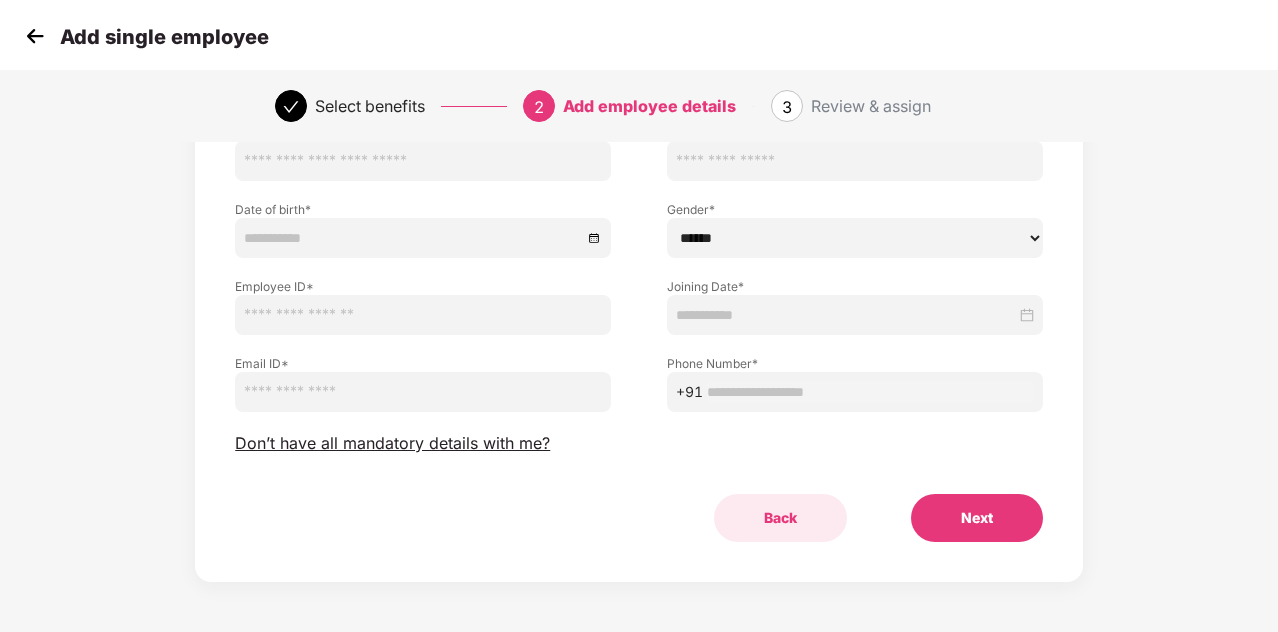 click on "Back" at bounding box center [780, 518] 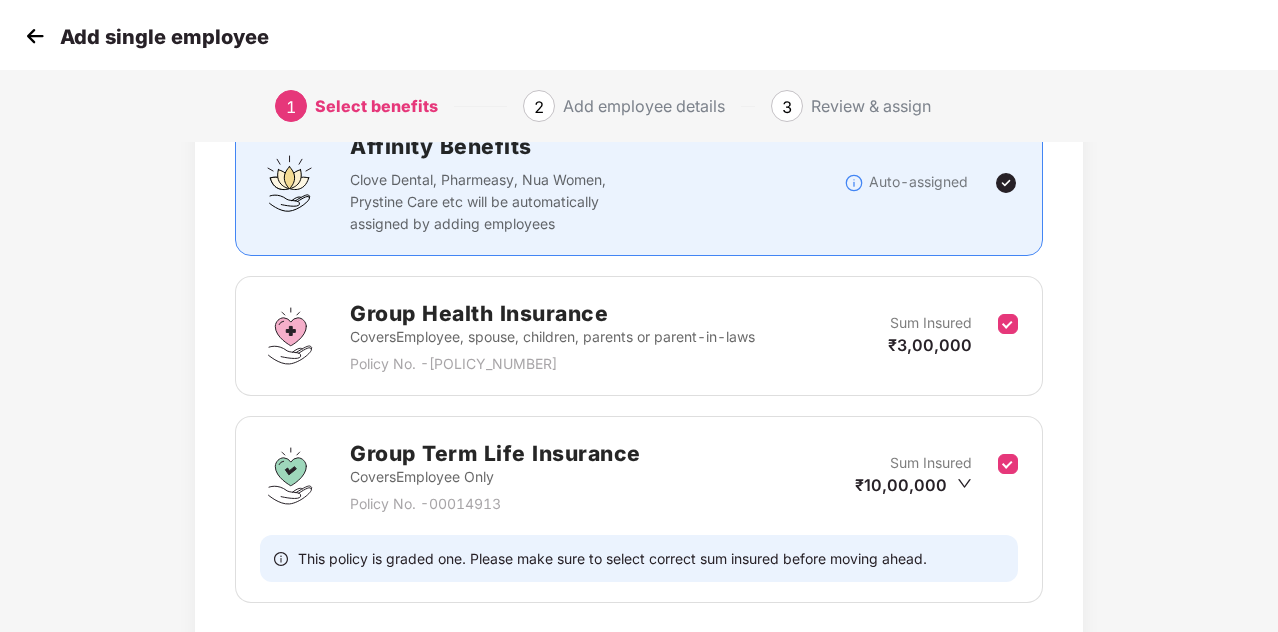 scroll, scrollTop: 312, scrollLeft: 0, axis: vertical 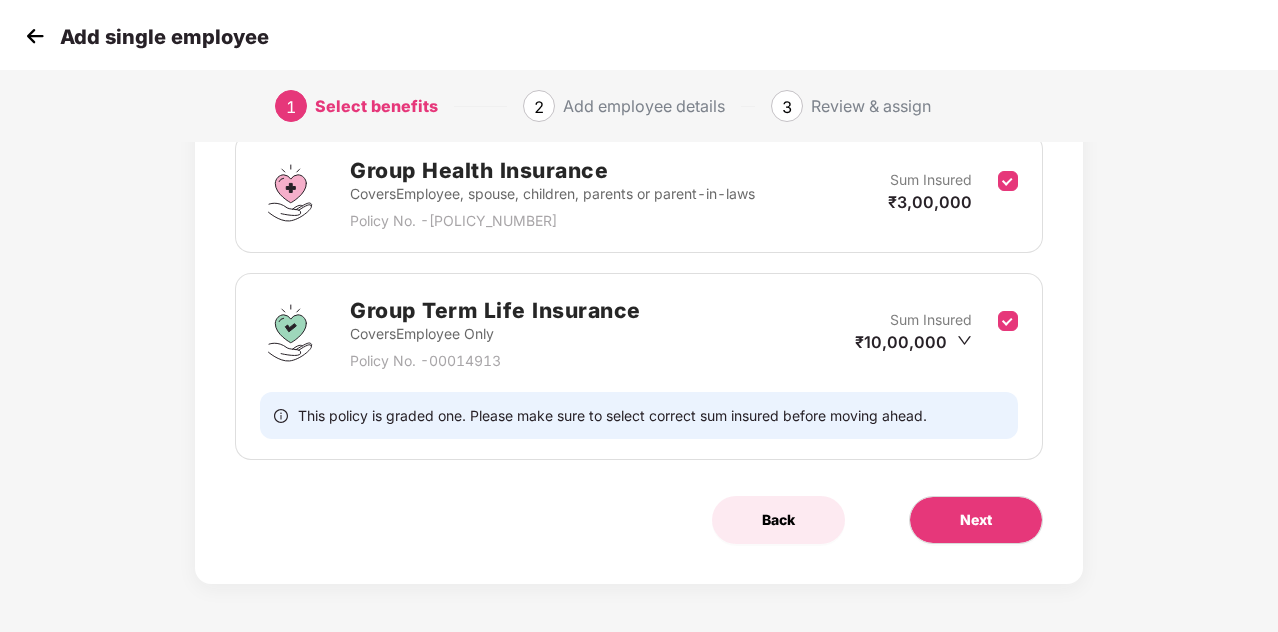 click on "Back" at bounding box center [778, 520] 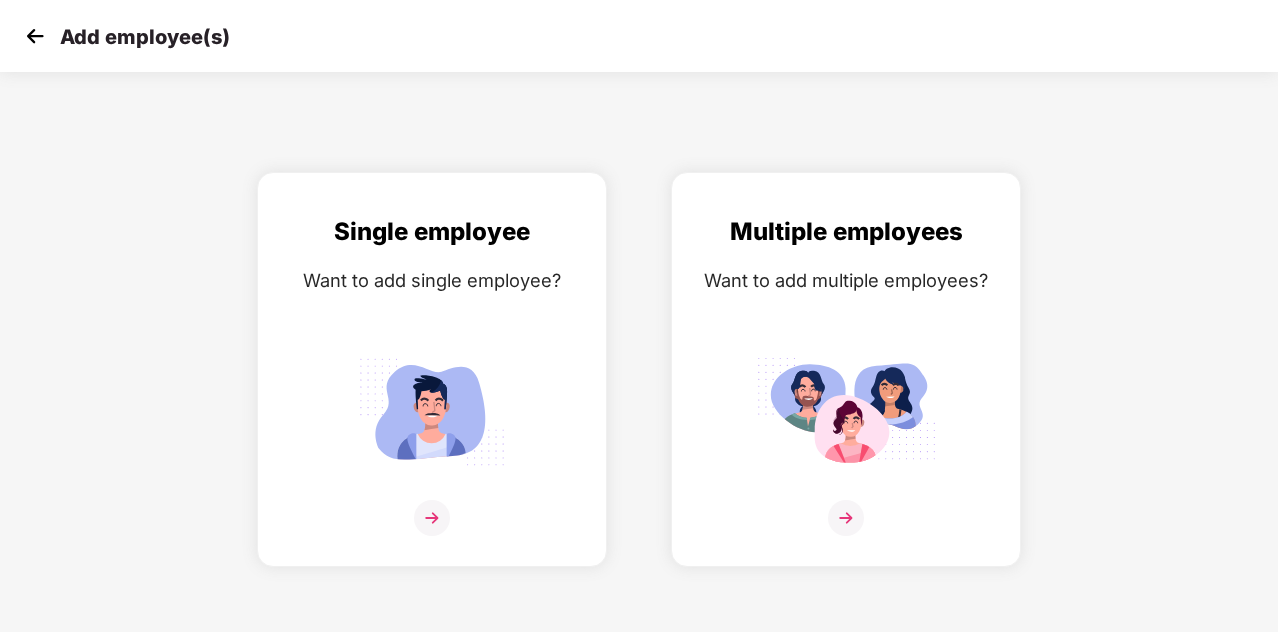 scroll, scrollTop: 0, scrollLeft: 0, axis: both 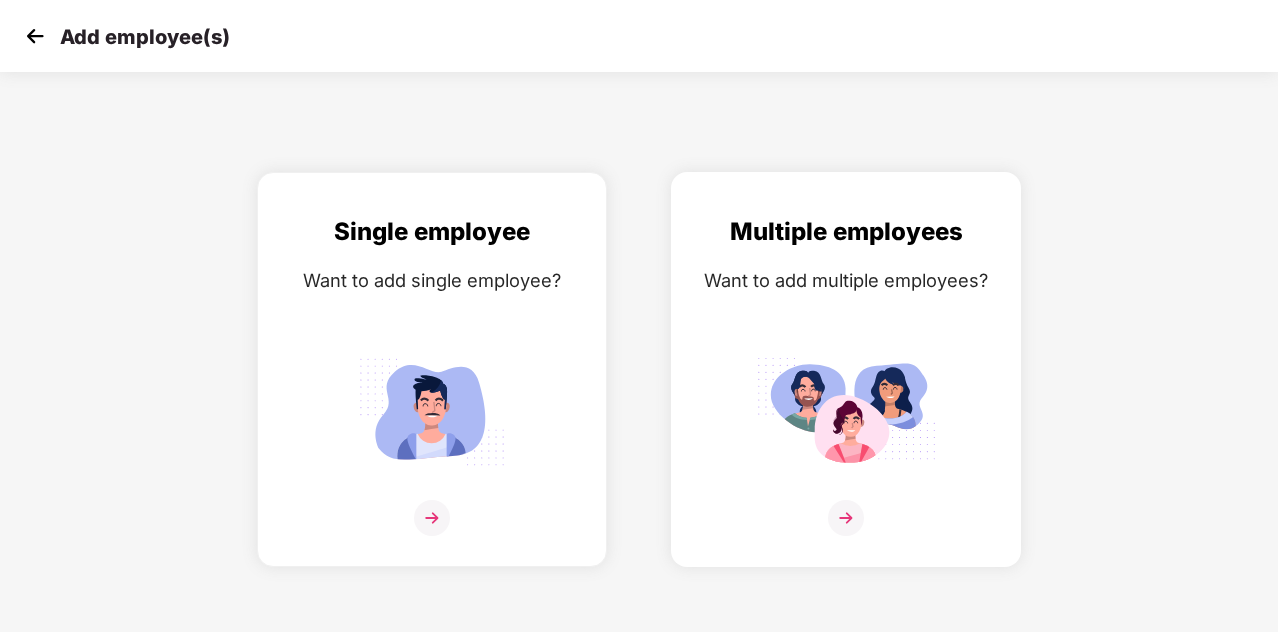 click at bounding box center (846, 518) 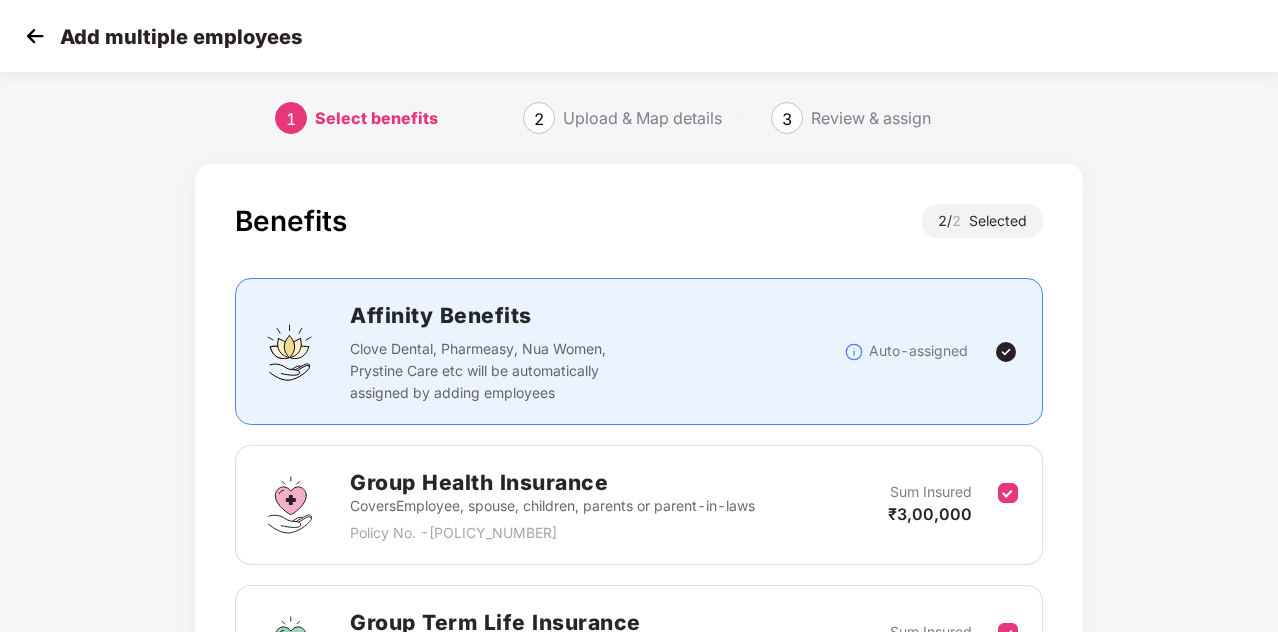 scroll, scrollTop: 312, scrollLeft: 0, axis: vertical 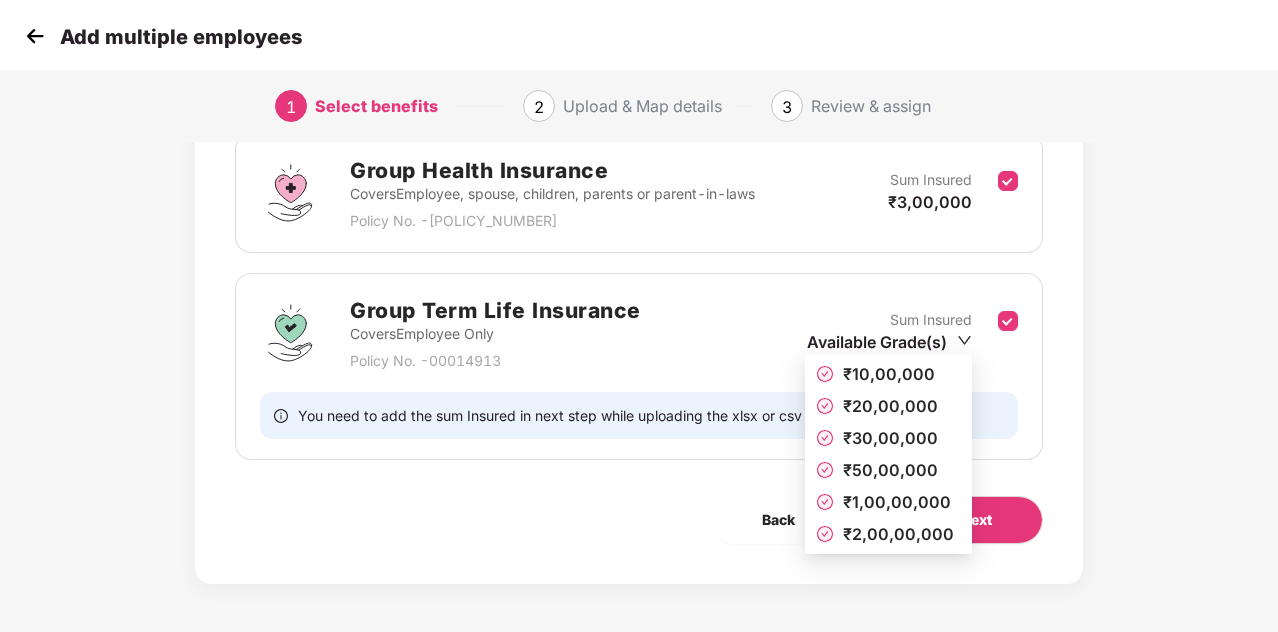click 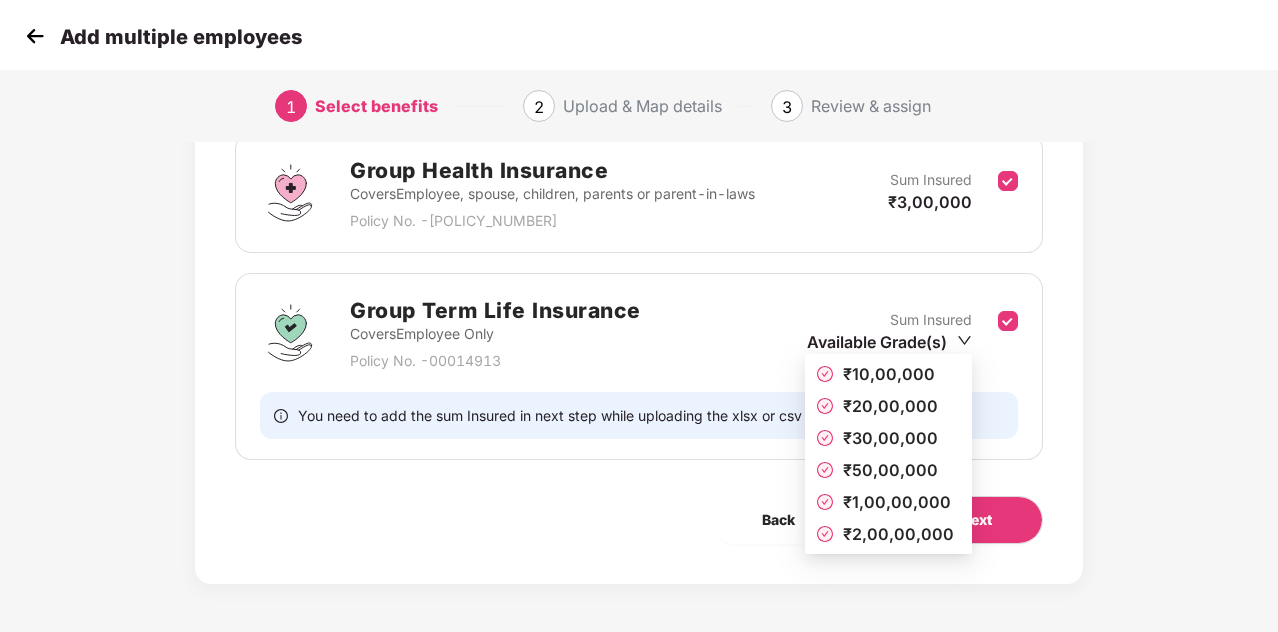click on "₹10,00,000" at bounding box center (889, 374) 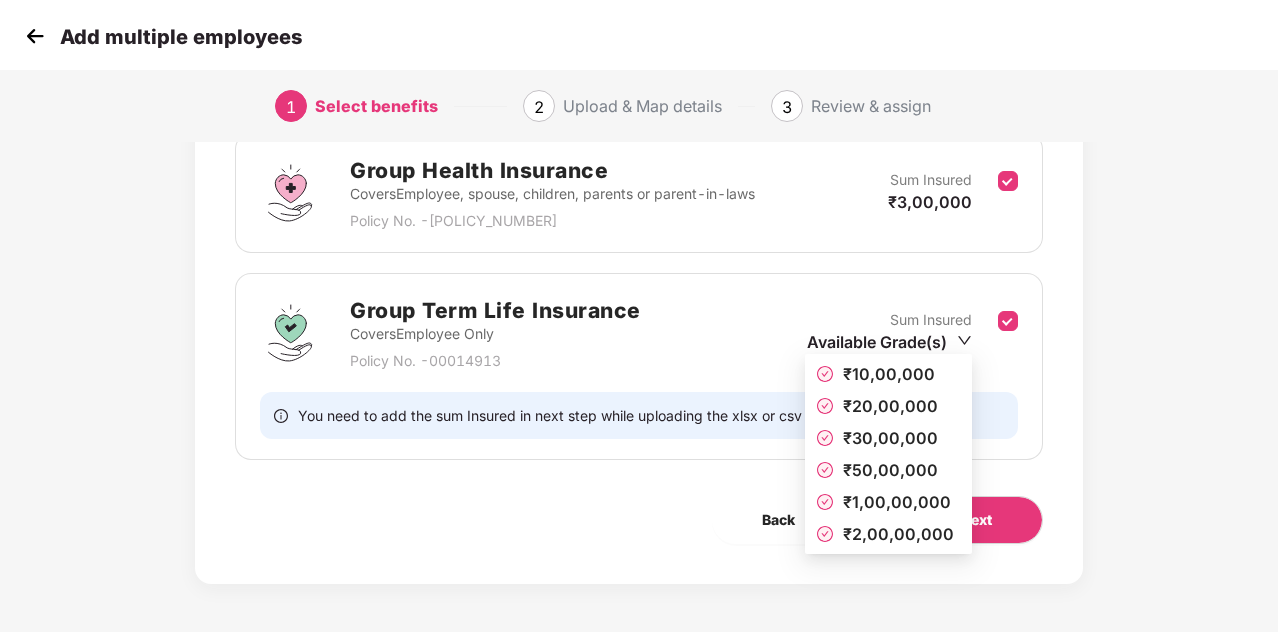 click 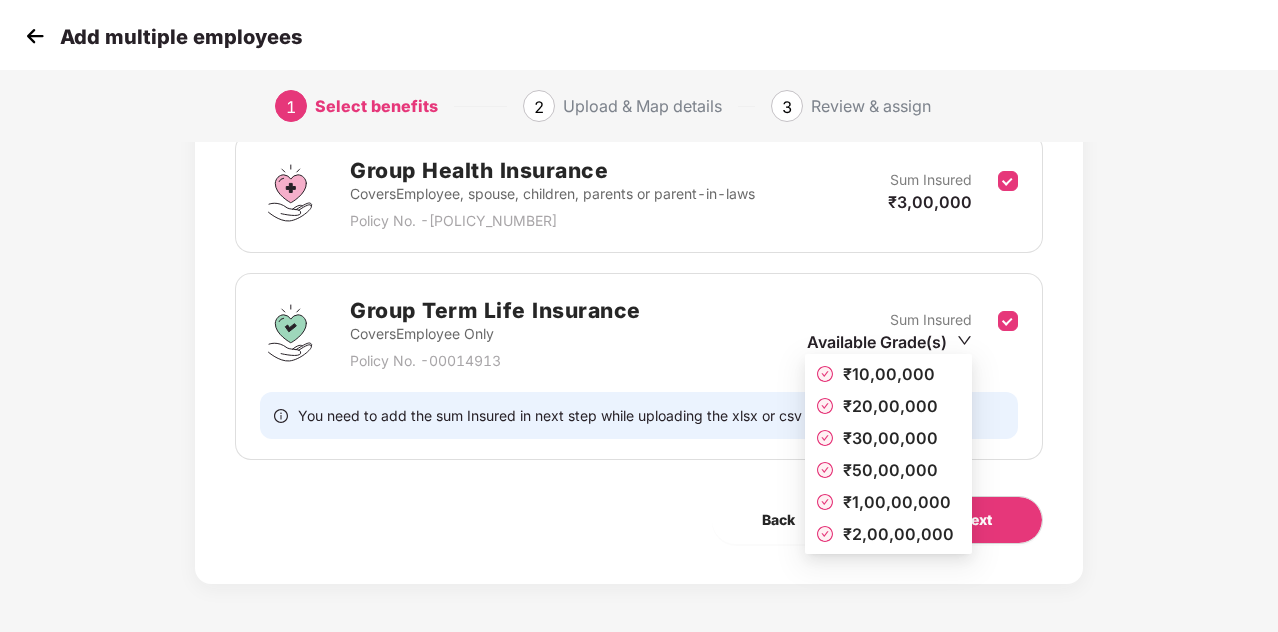 click 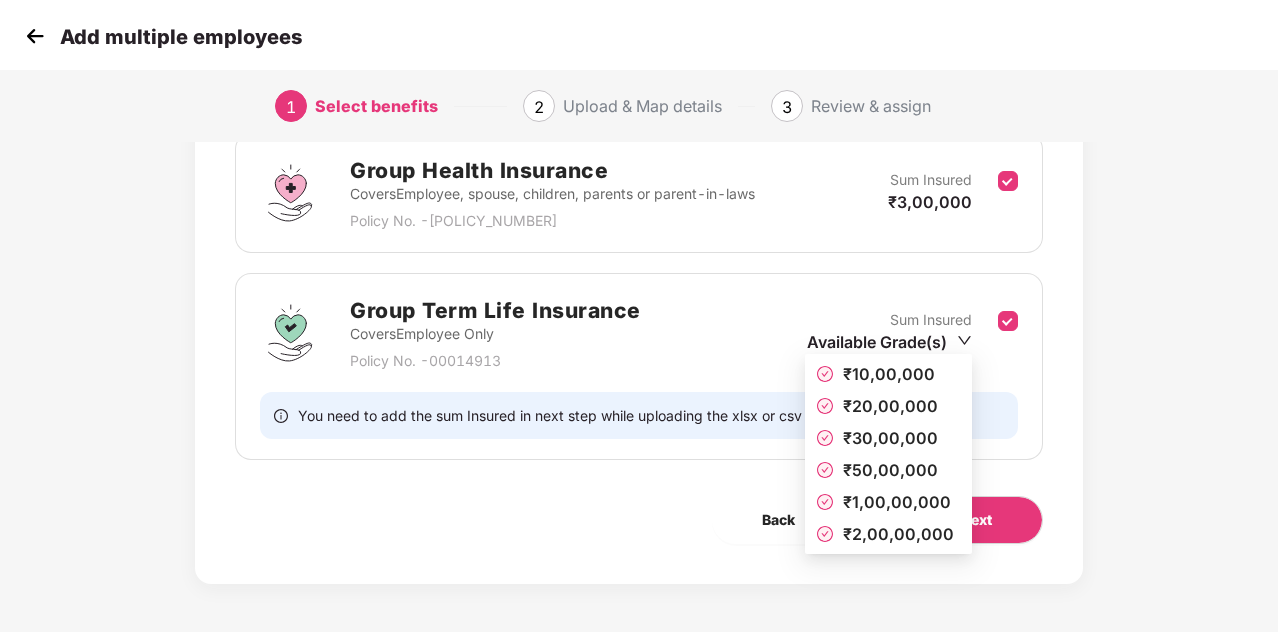 click 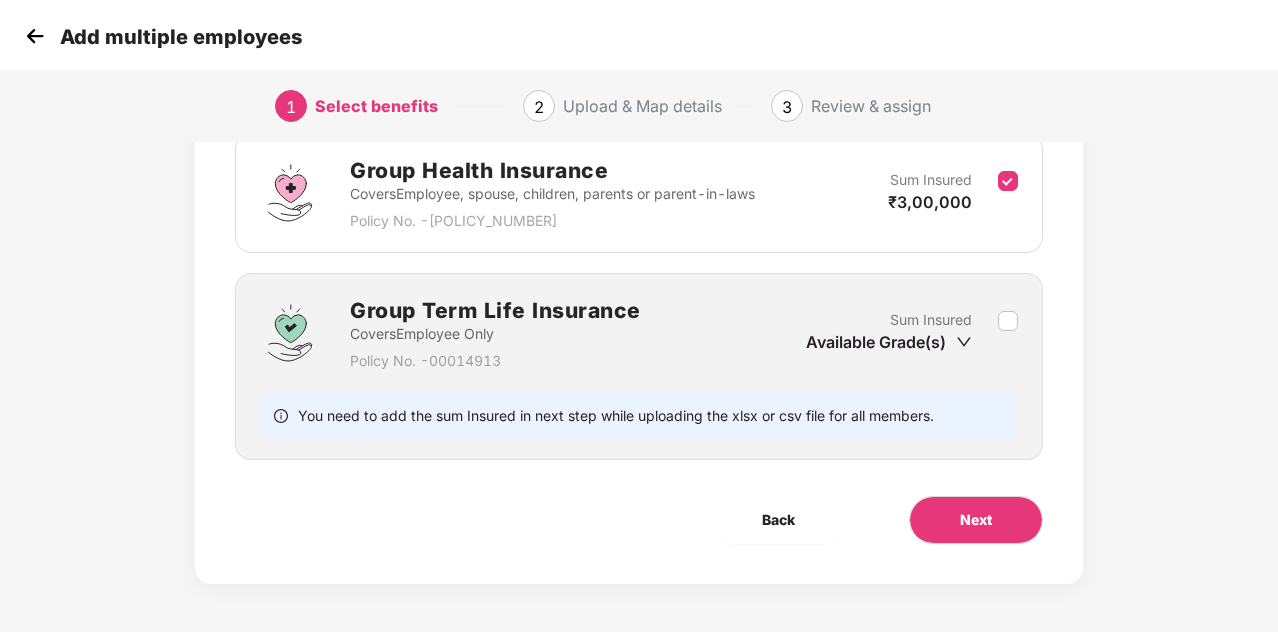 click 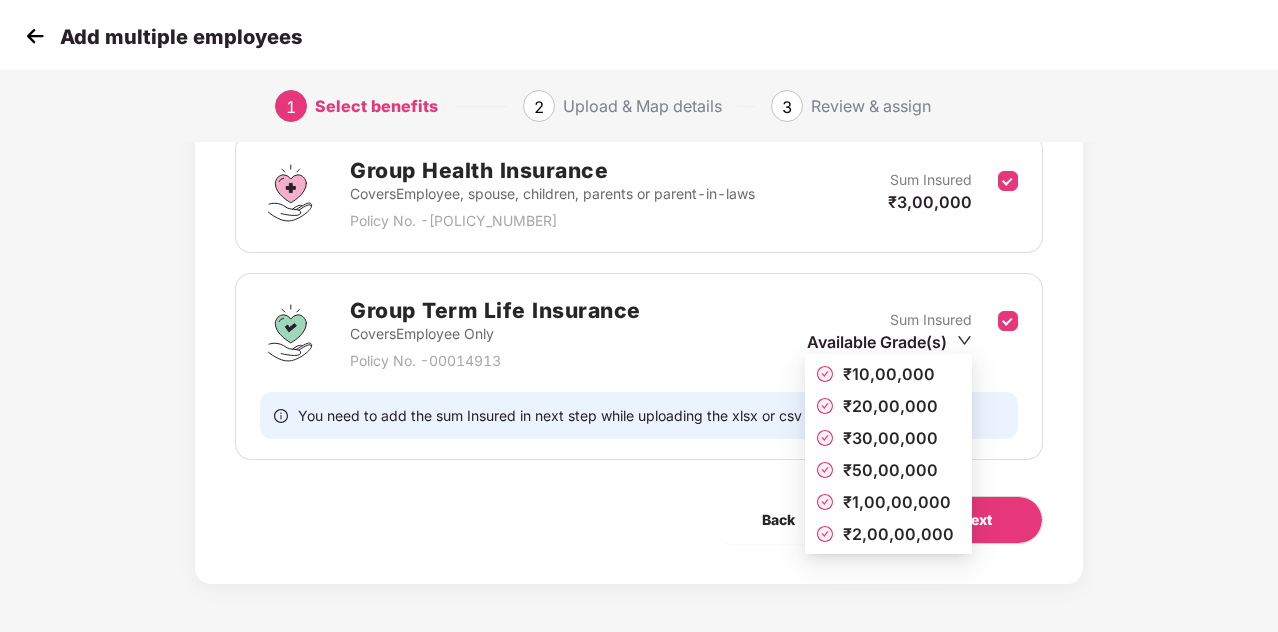click 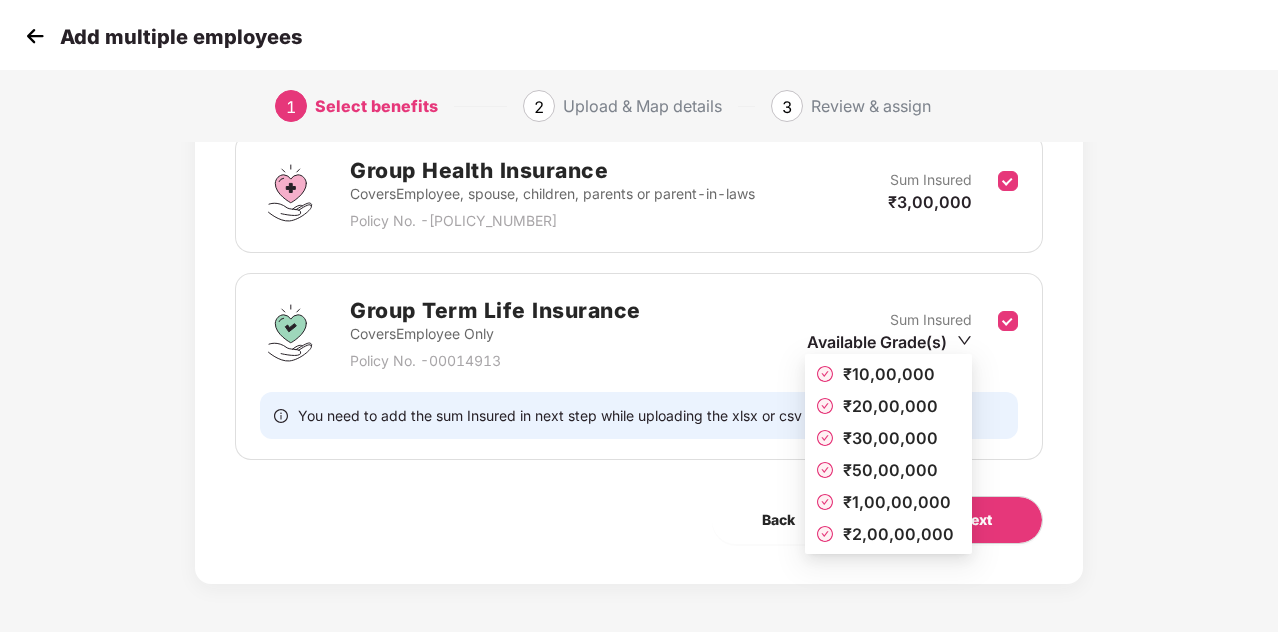 click on "₹10,00,000" at bounding box center (889, 374) 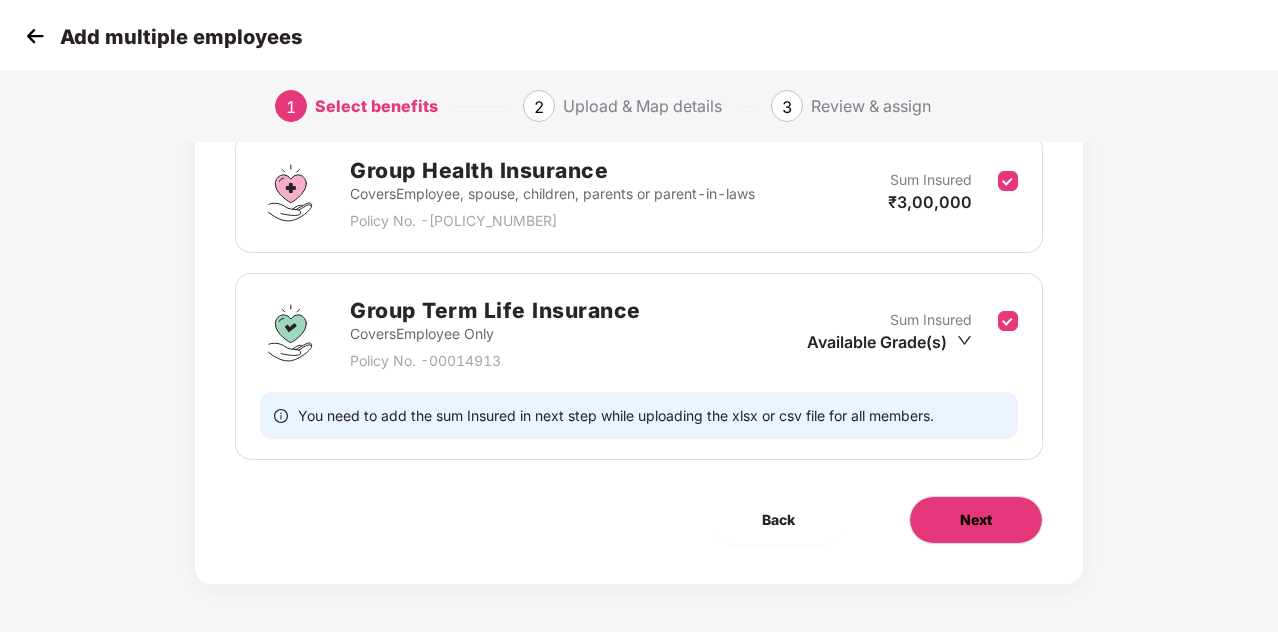 click on "Next" at bounding box center (976, 520) 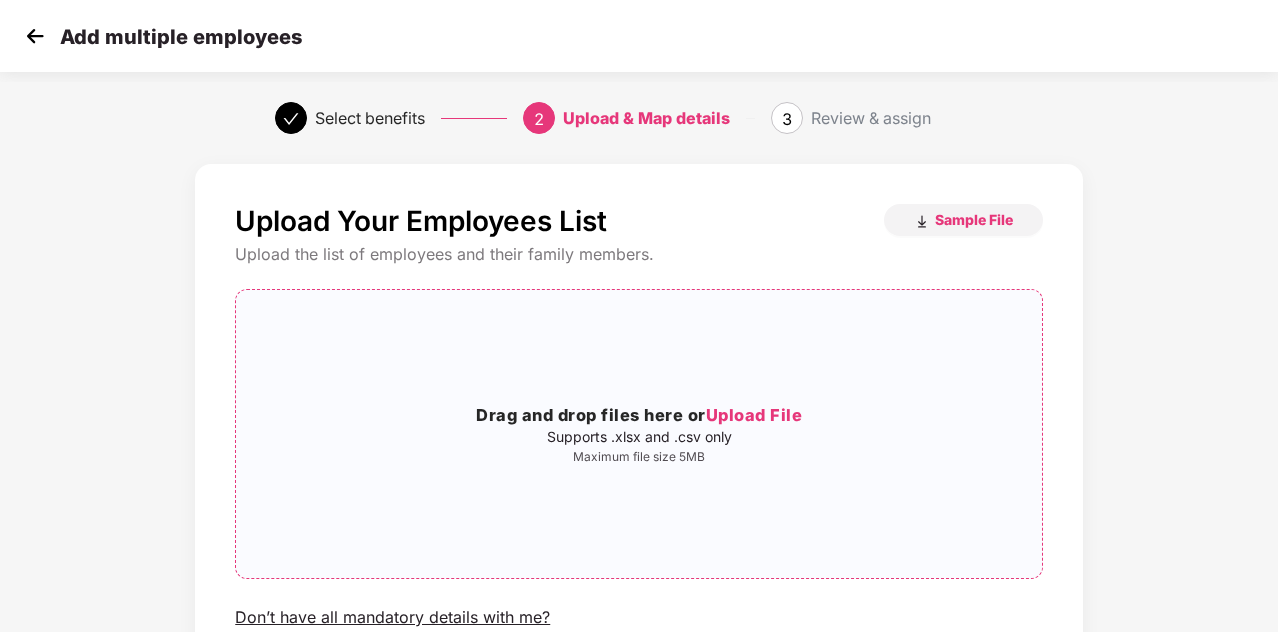 scroll, scrollTop: 171, scrollLeft: 0, axis: vertical 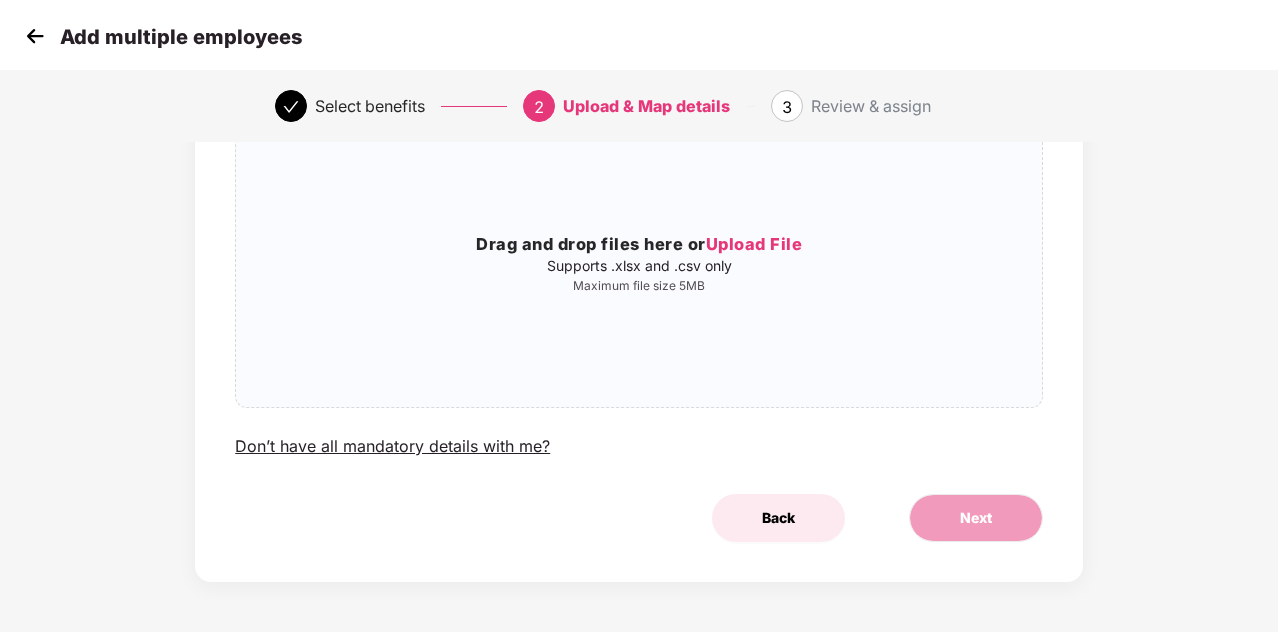 click on "Back" at bounding box center [778, 518] 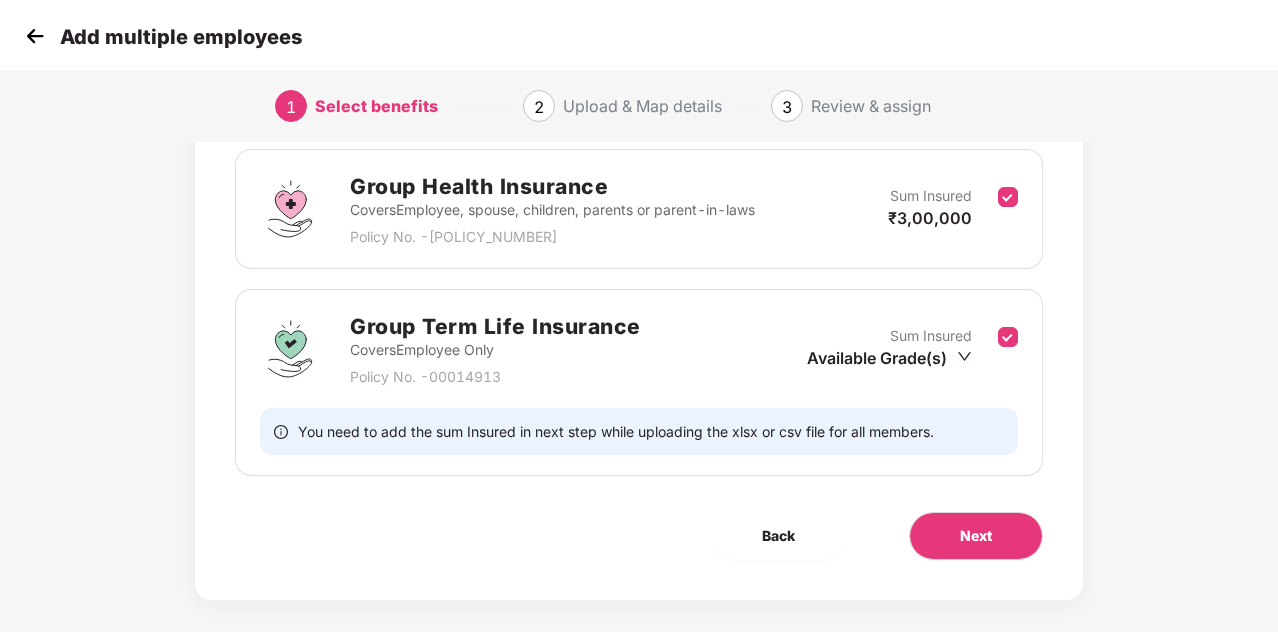 scroll, scrollTop: 312, scrollLeft: 0, axis: vertical 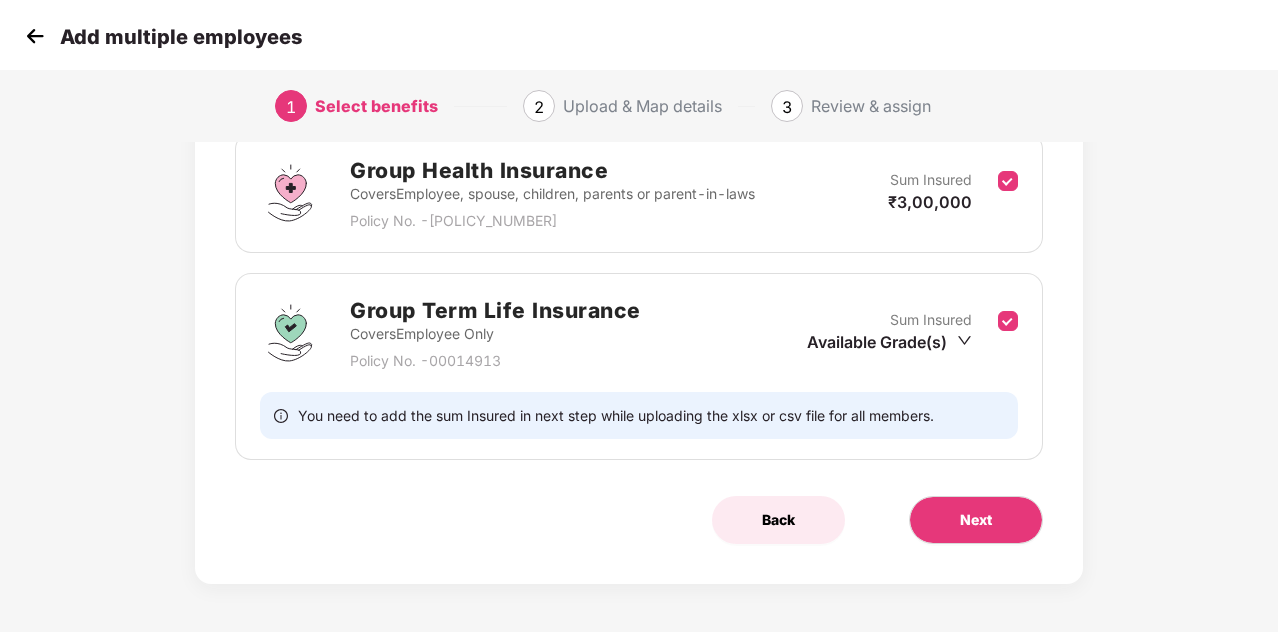 click on "Back" at bounding box center [778, 520] 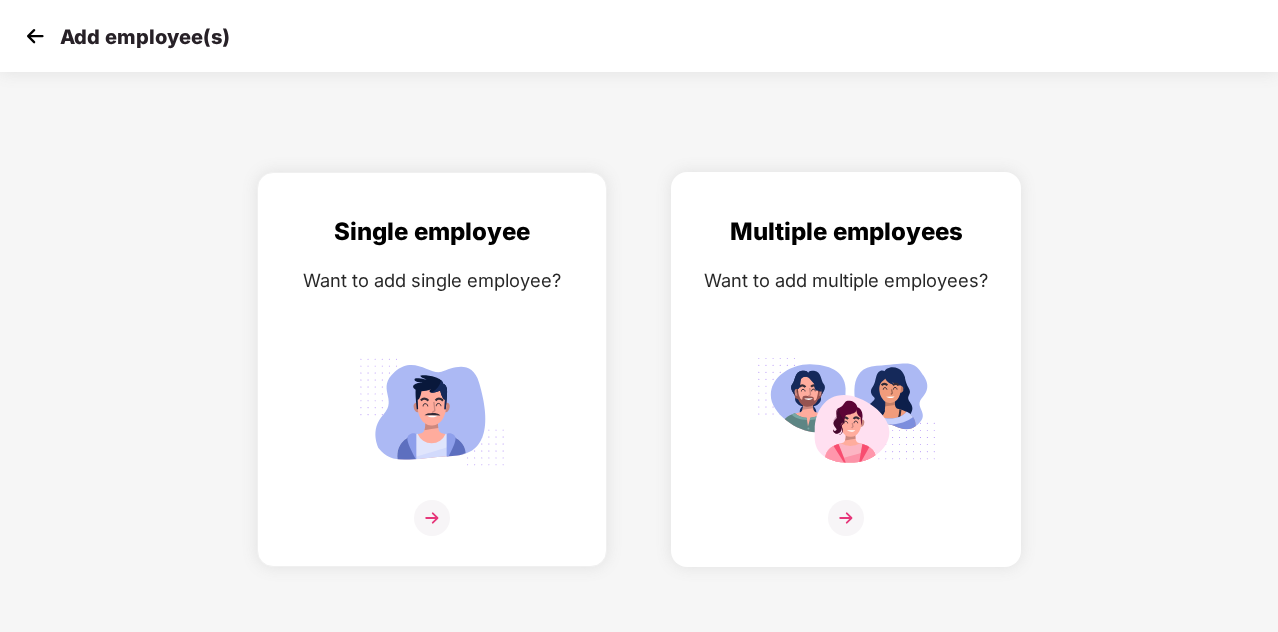 click at bounding box center (846, 518) 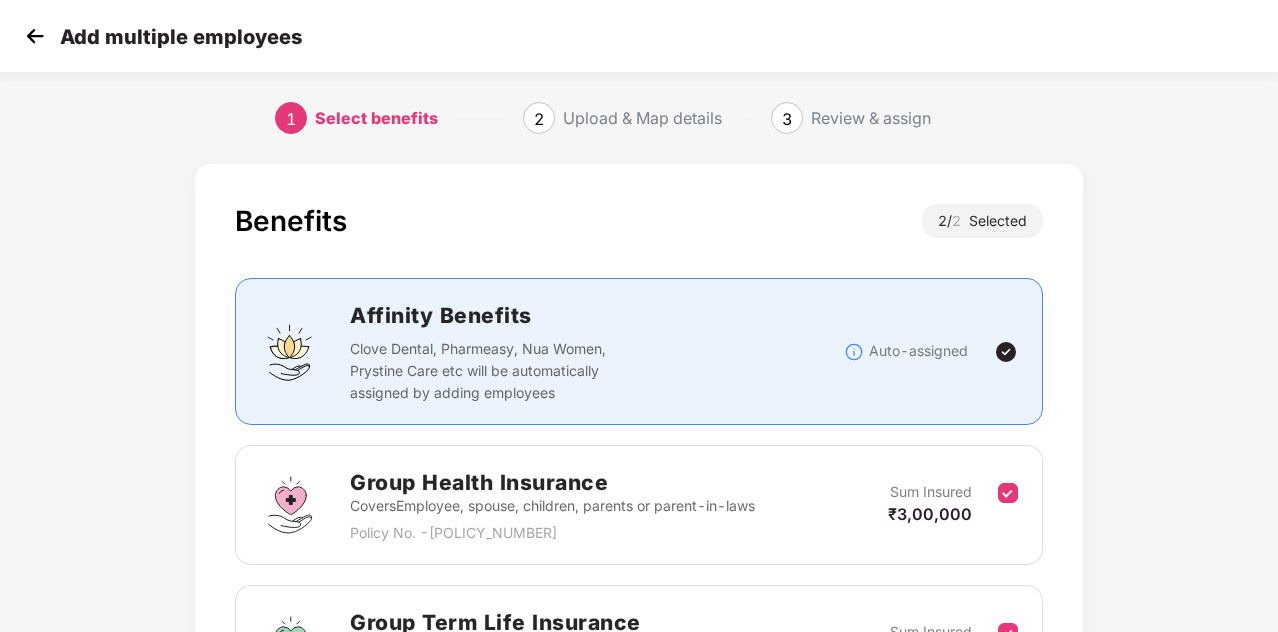scroll, scrollTop: 312, scrollLeft: 0, axis: vertical 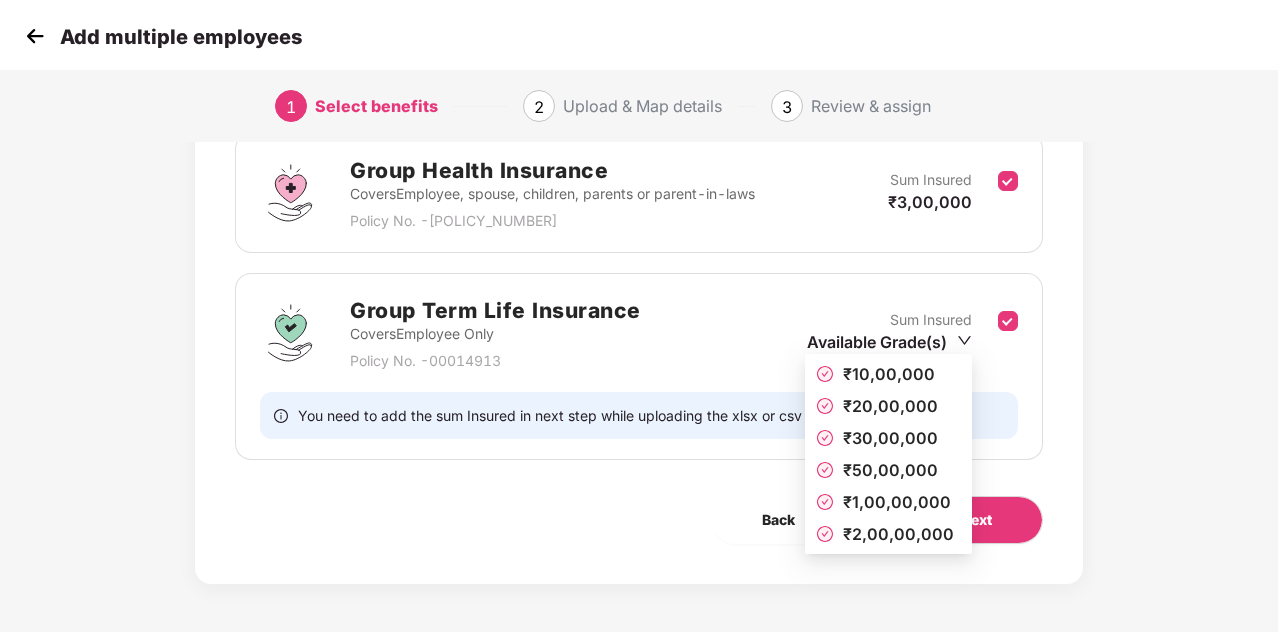 click 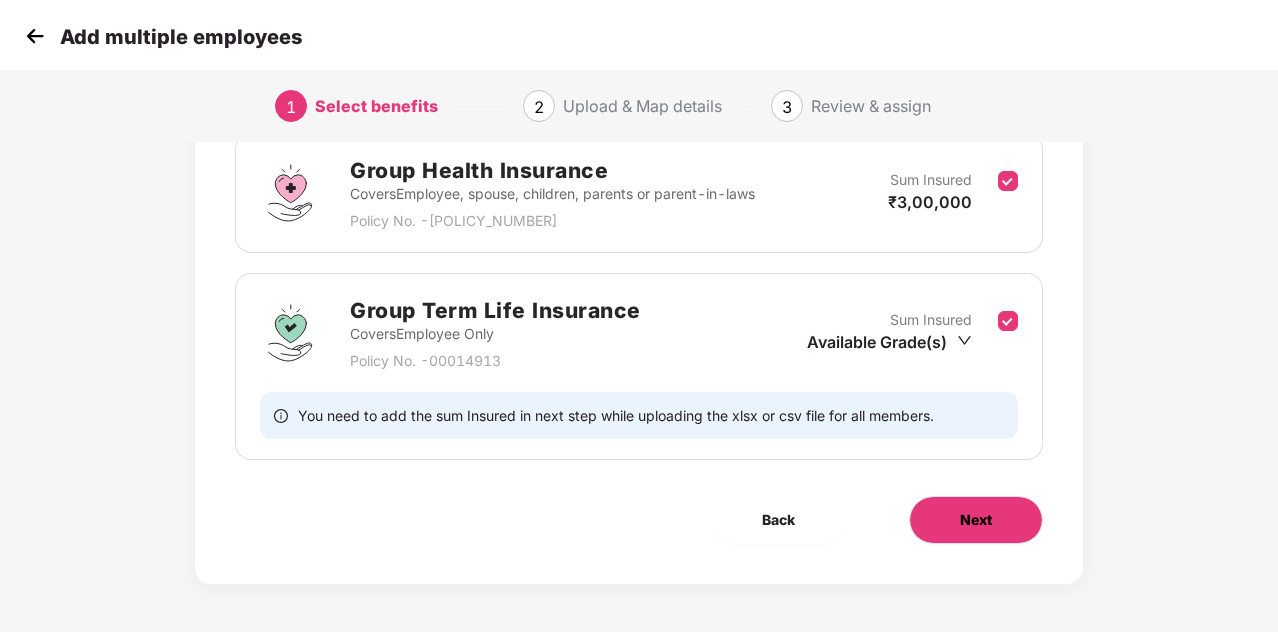 click on "Next" at bounding box center (976, 520) 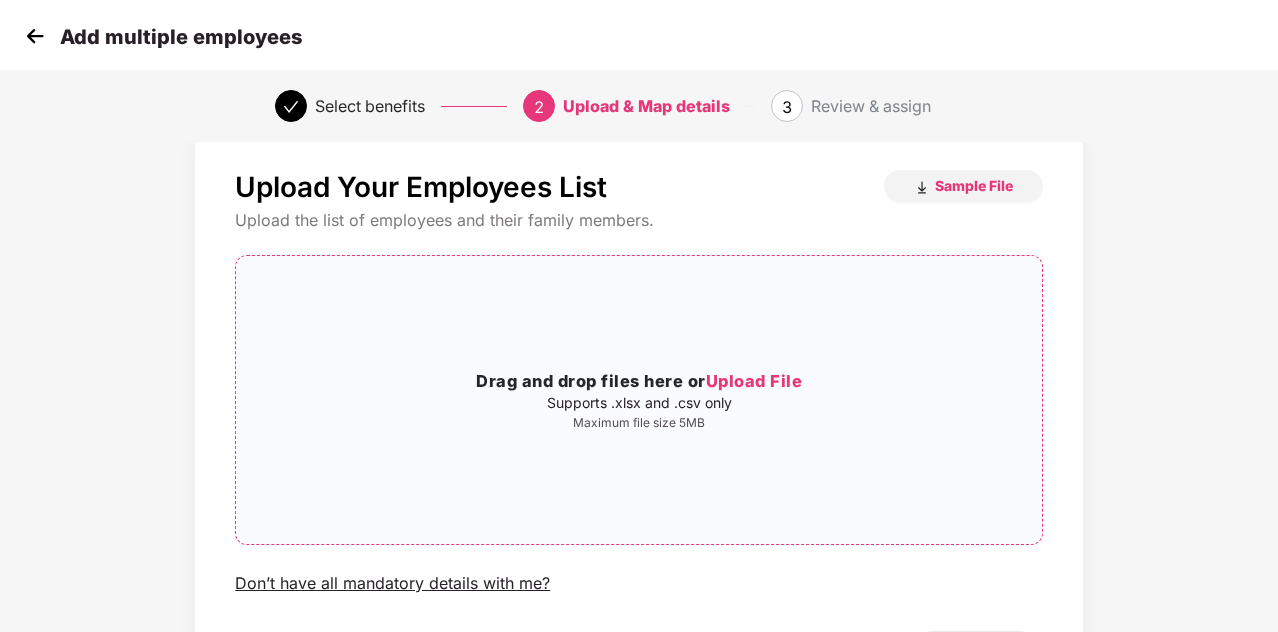 scroll, scrollTop: 33, scrollLeft: 0, axis: vertical 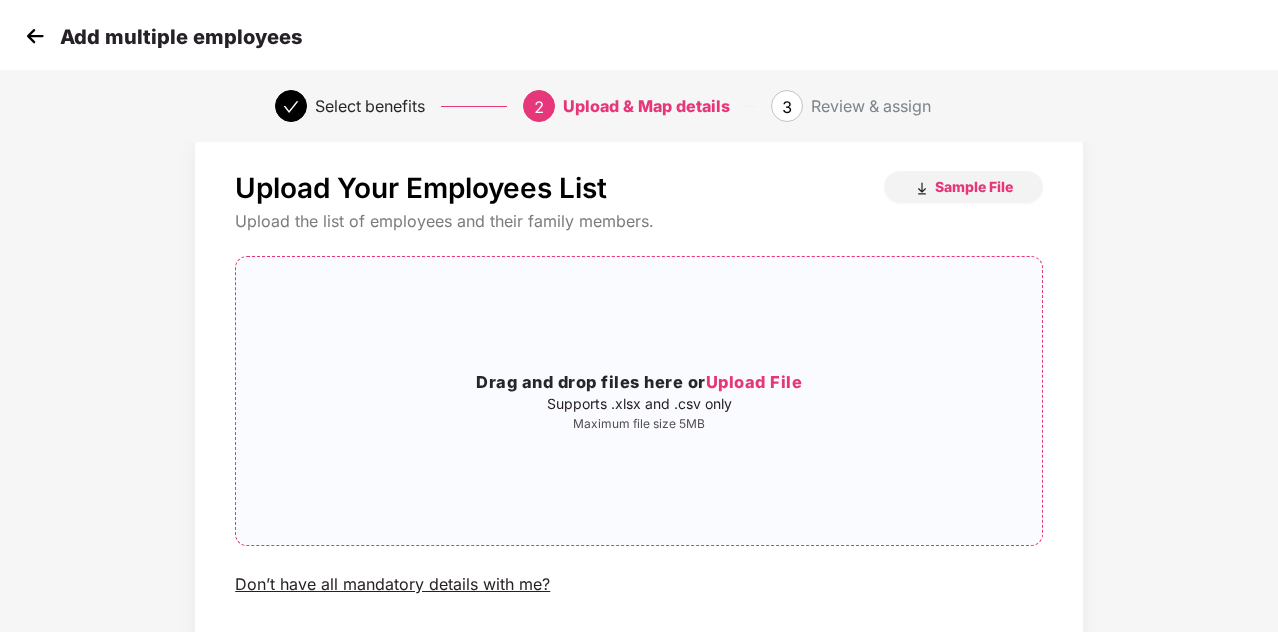 click on "Drag and drop files here or  Upload File Supports .xlsx and .csv only Maximum file size 5MB" at bounding box center [639, 401] 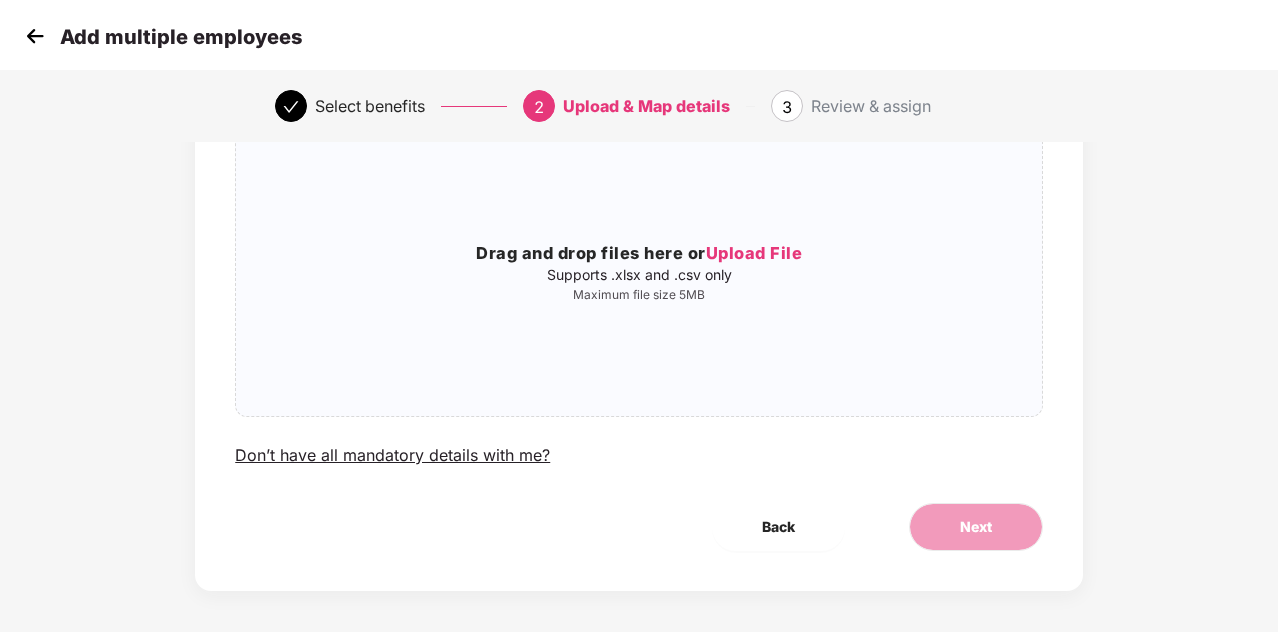 scroll, scrollTop: 166, scrollLeft: 0, axis: vertical 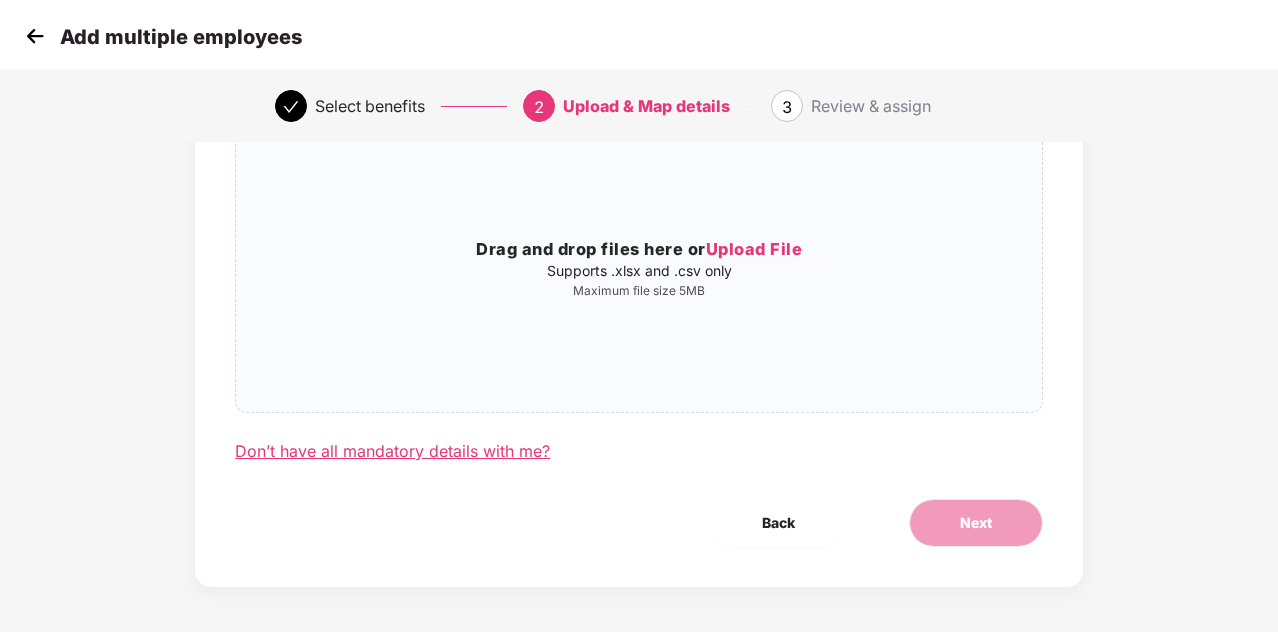 click on "Don’t have all mandatory details with me?" at bounding box center (392, 451) 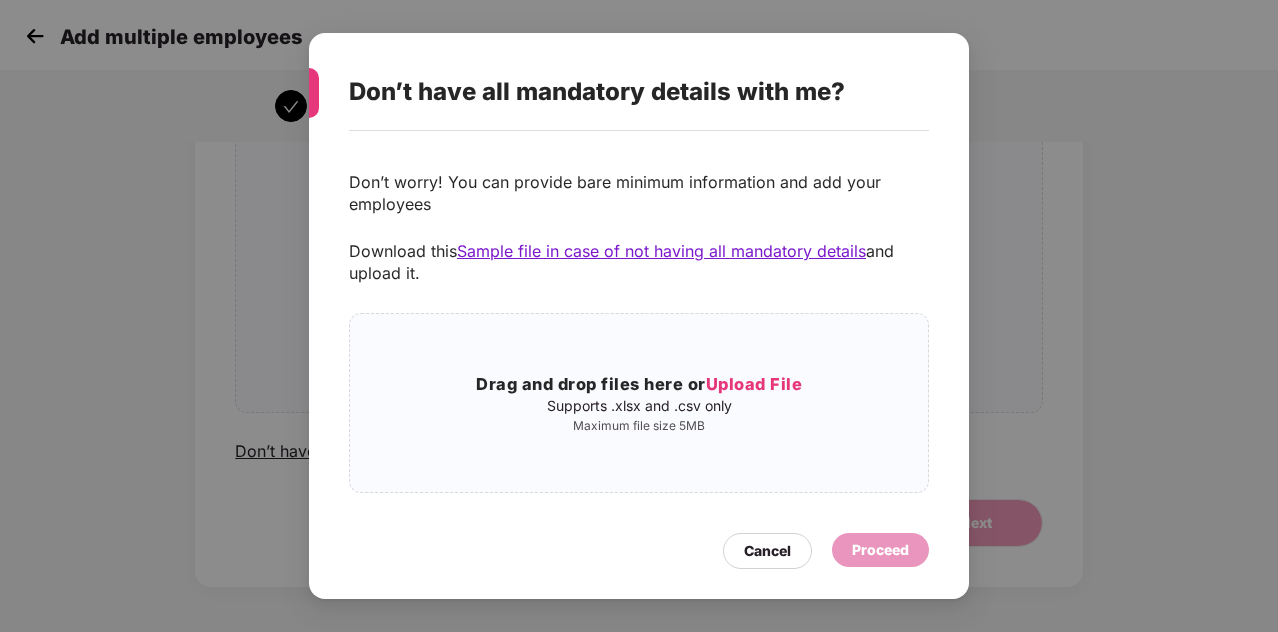 click on "Sample file in case of not having all mandatory details" at bounding box center [661, 251] 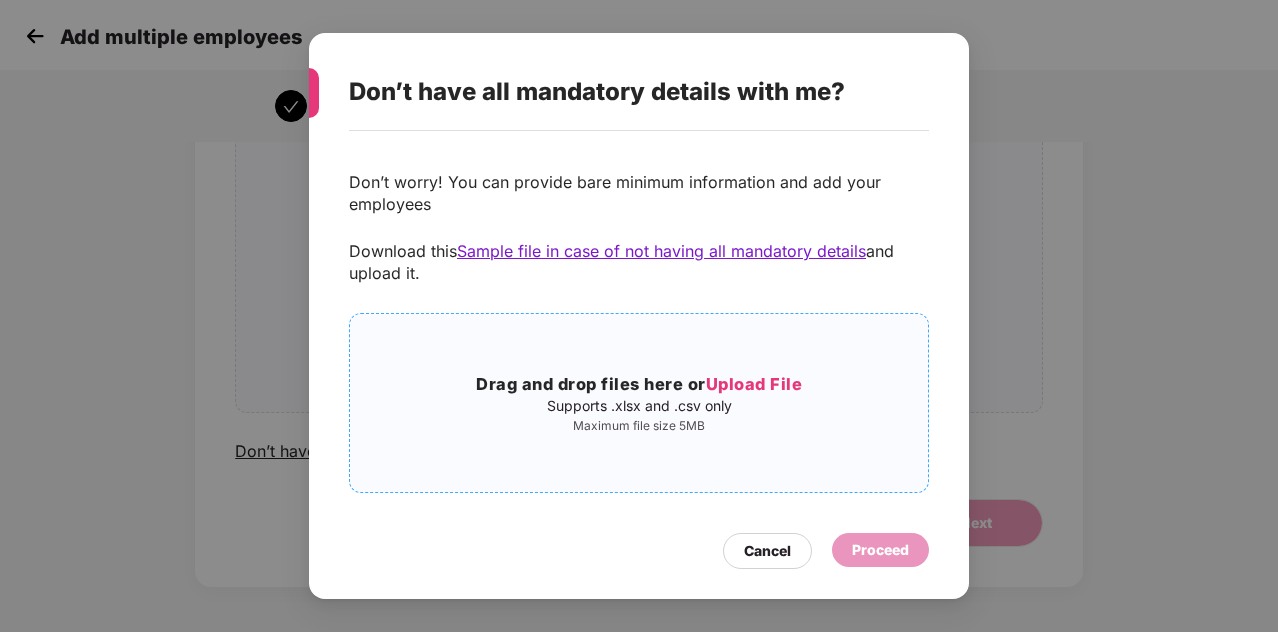 click on "Upload File" at bounding box center [754, 384] 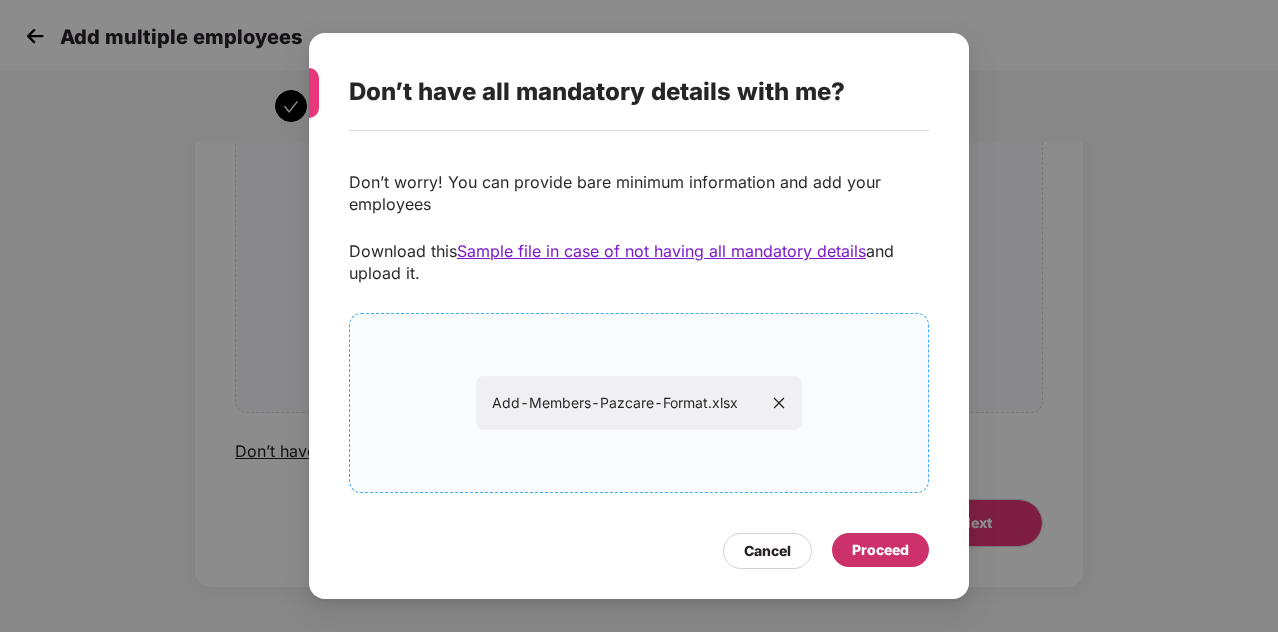 click on "Proceed" at bounding box center [880, 550] 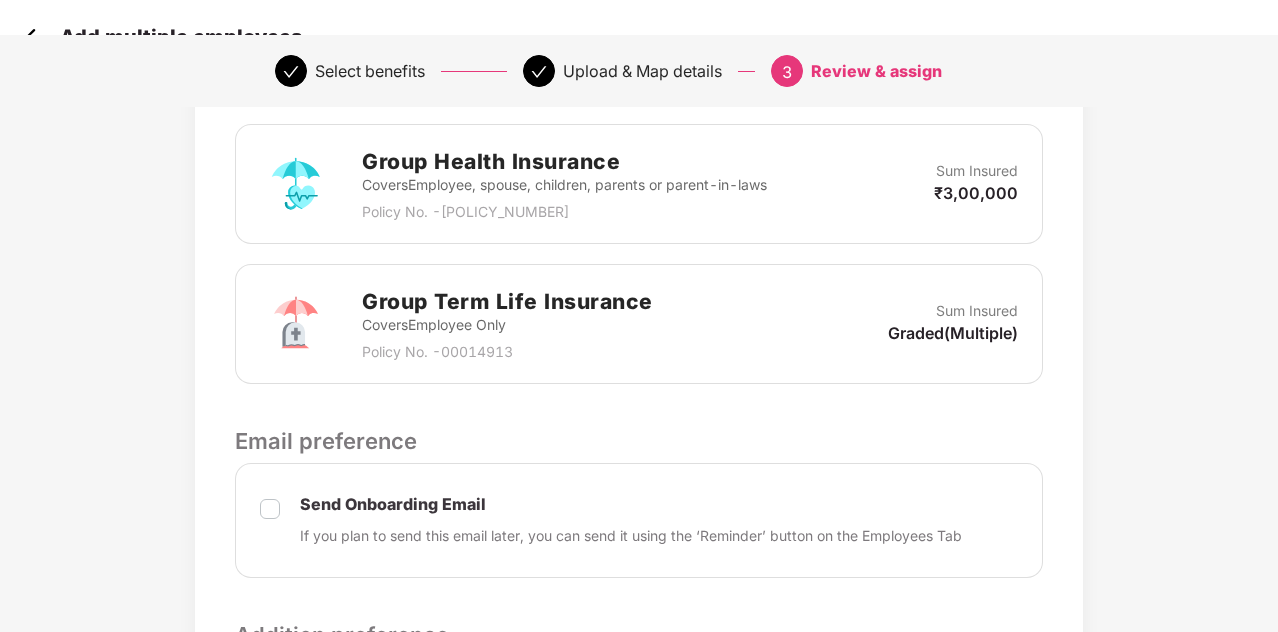 scroll, scrollTop: 835, scrollLeft: 2, axis: both 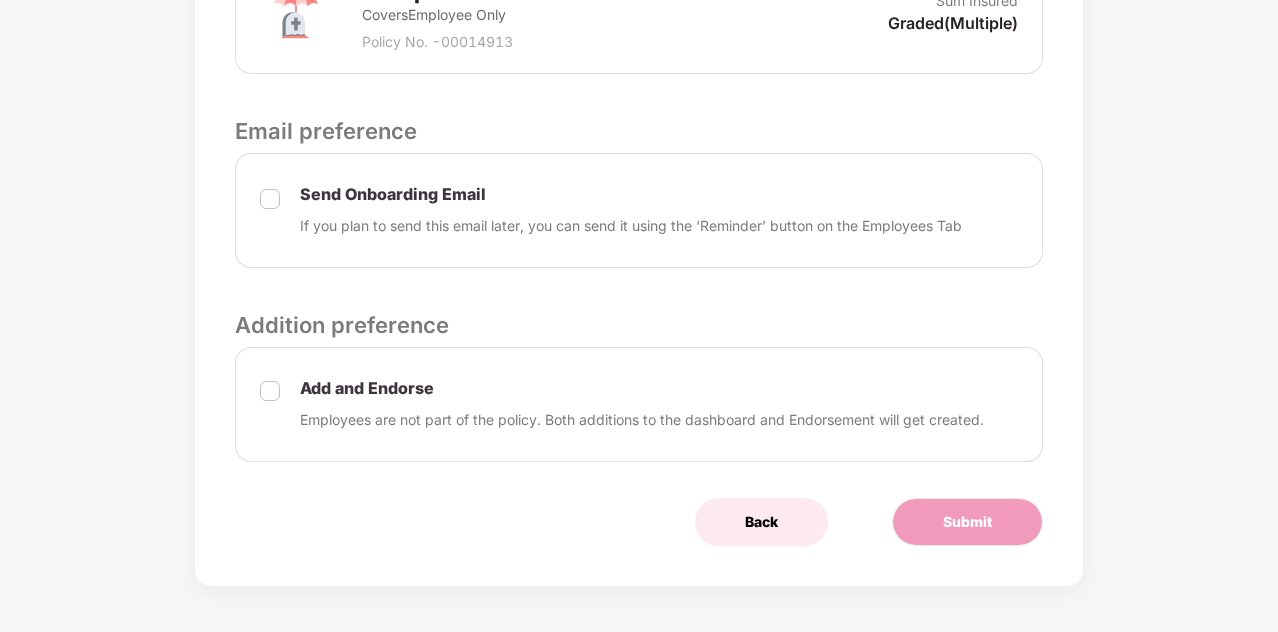 click on "Back" at bounding box center (761, 522) 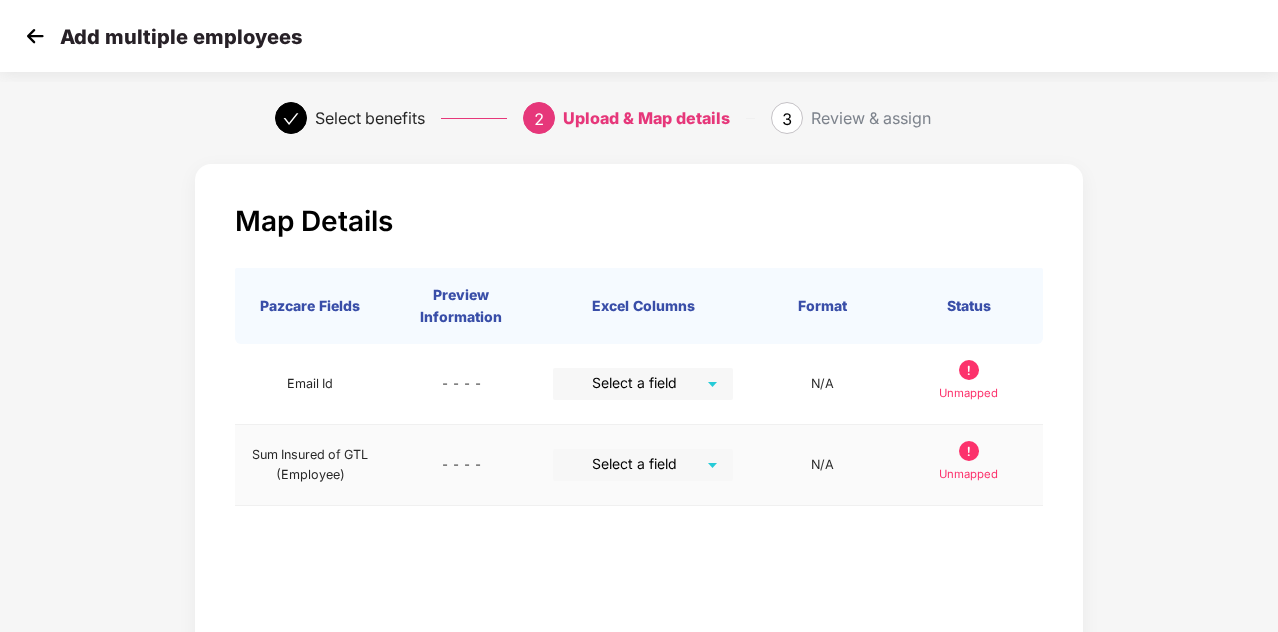 scroll, scrollTop: 260, scrollLeft: 2, axis: both 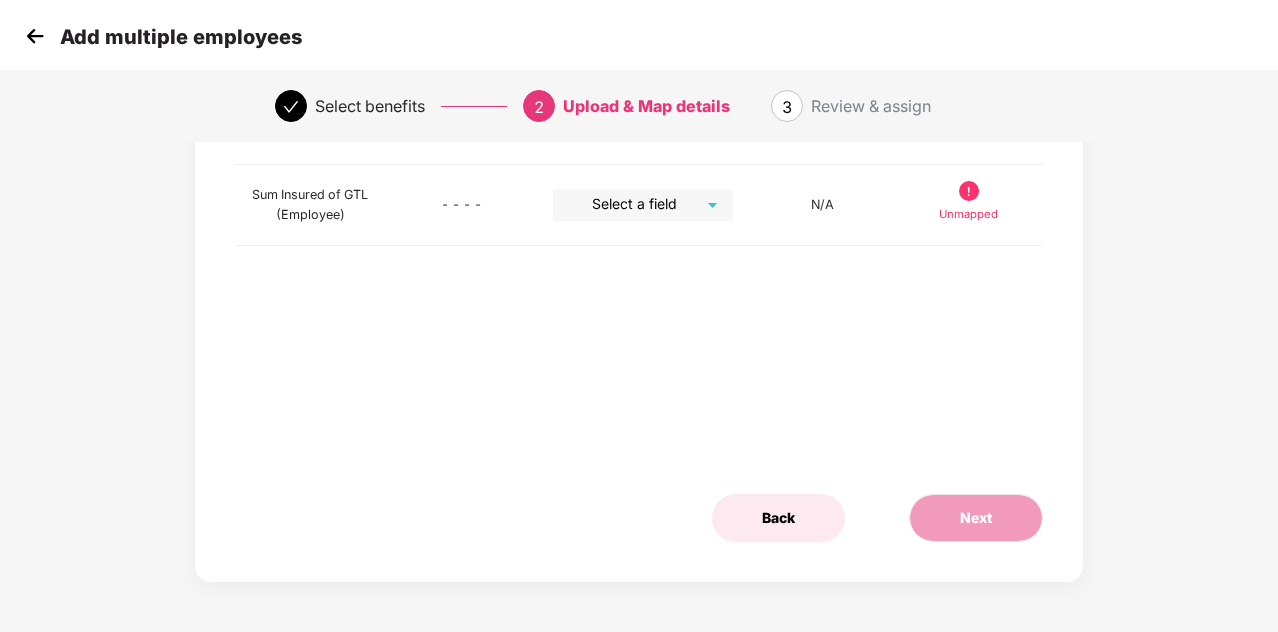 click on "Back" at bounding box center (778, 518) 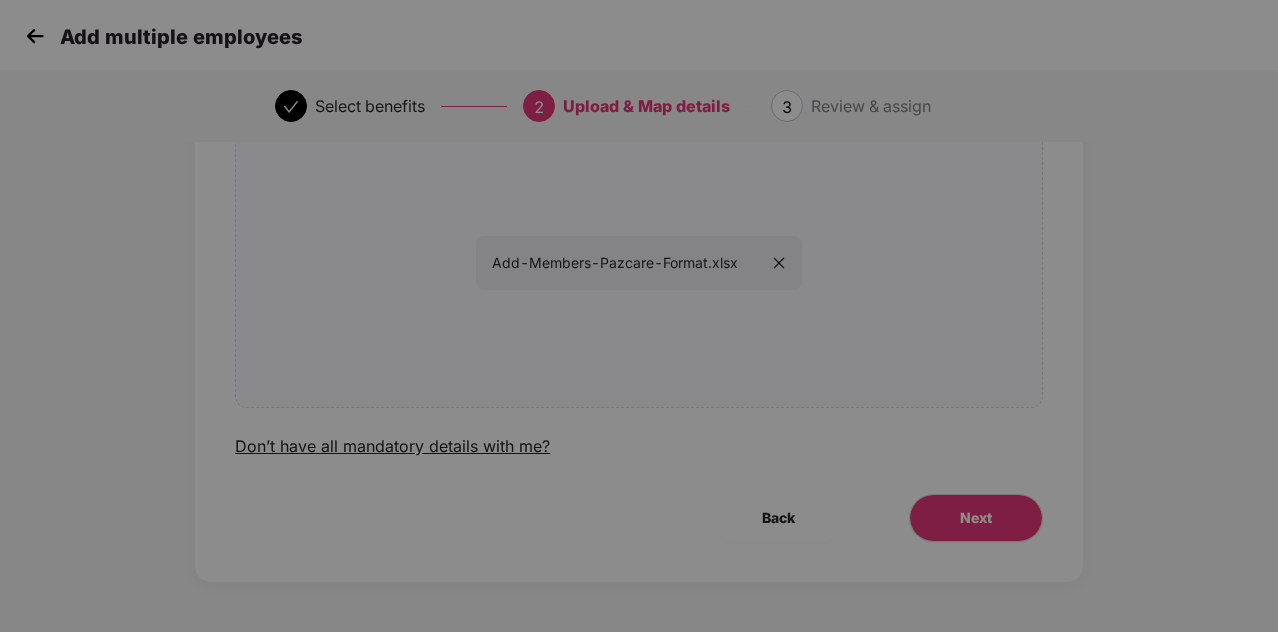 scroll, scrollTop: 171, scrollLeft: 2, axis: both 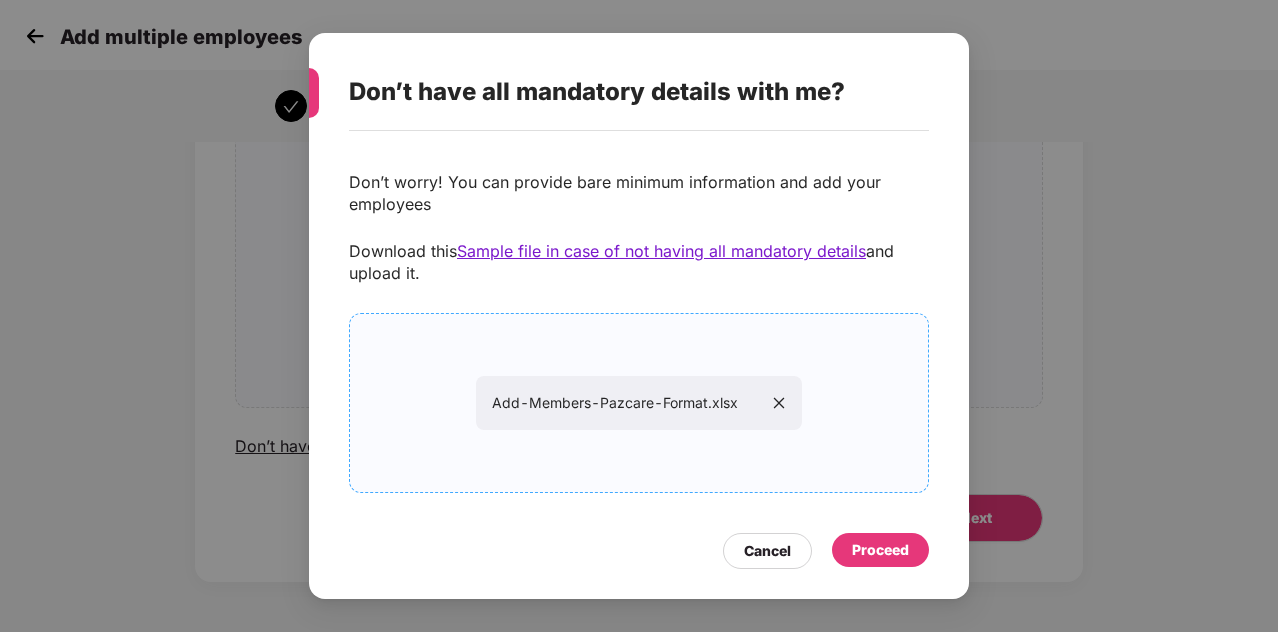 click 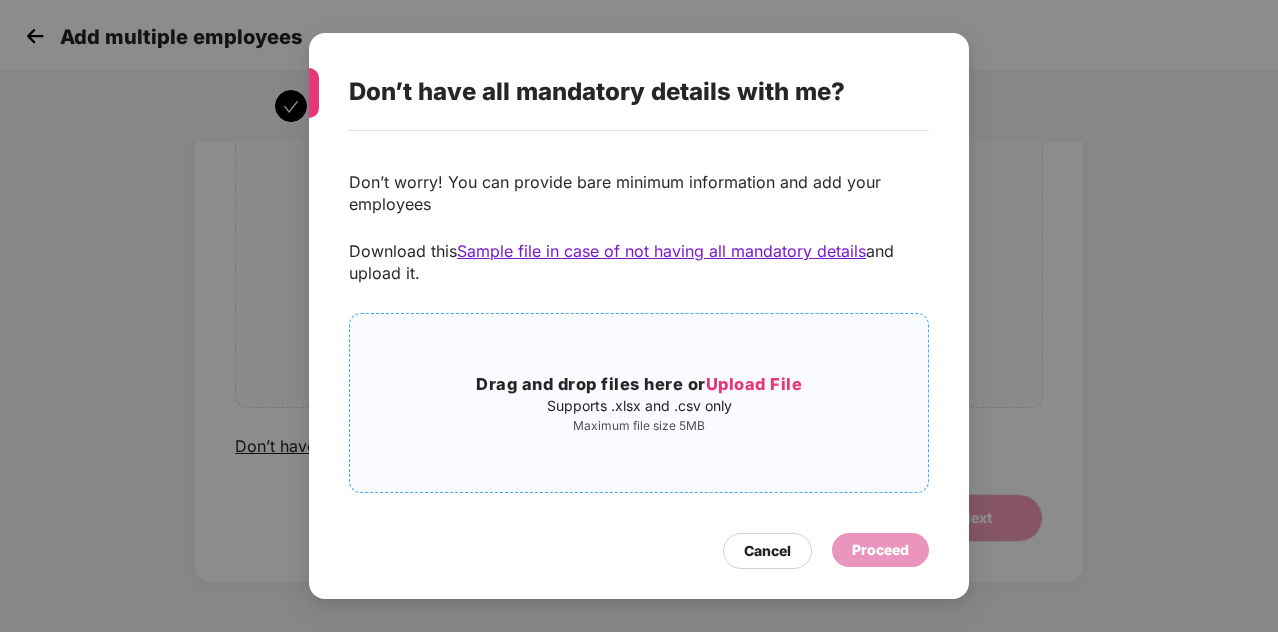 click on "Upload File" at bounding box center [754, 384] 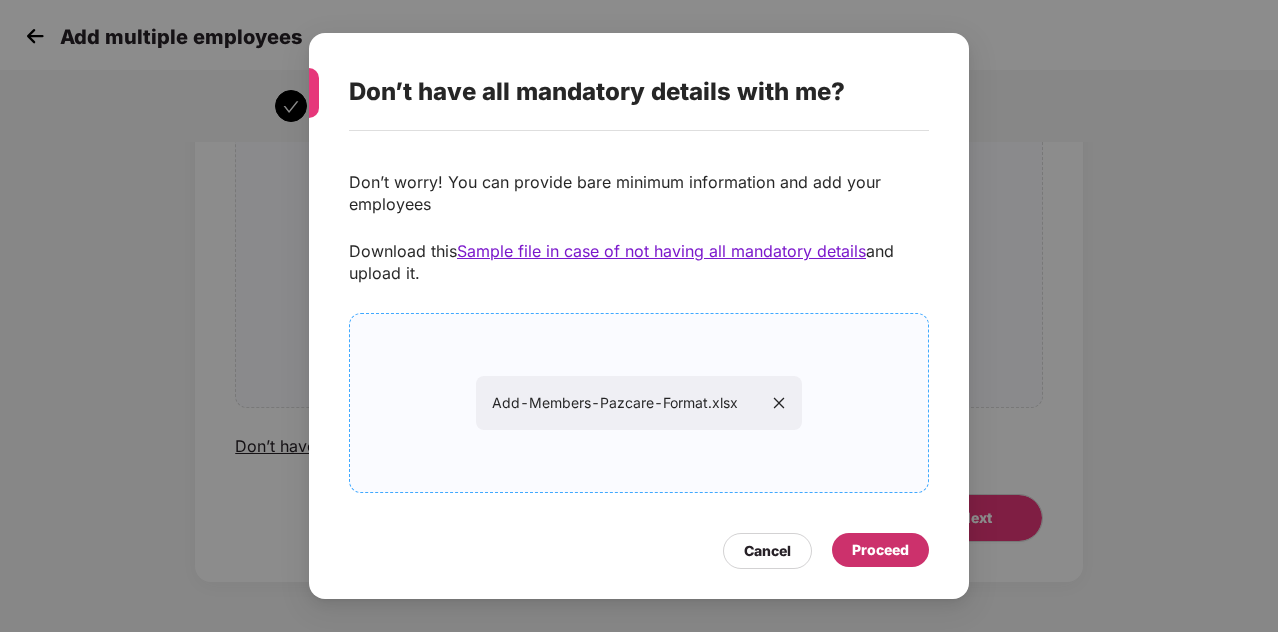 click on "Proceed" at bounding box center (880, 550) 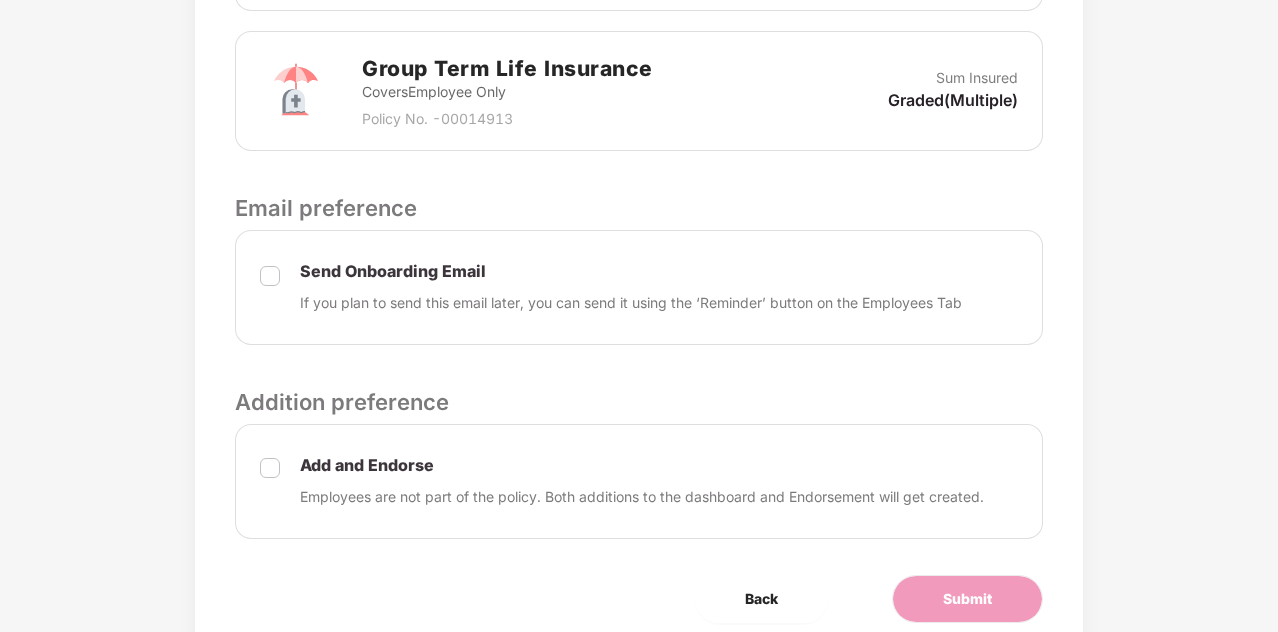 scroll, scrollTop: 835, scrollLeft: 0, axis: vertical 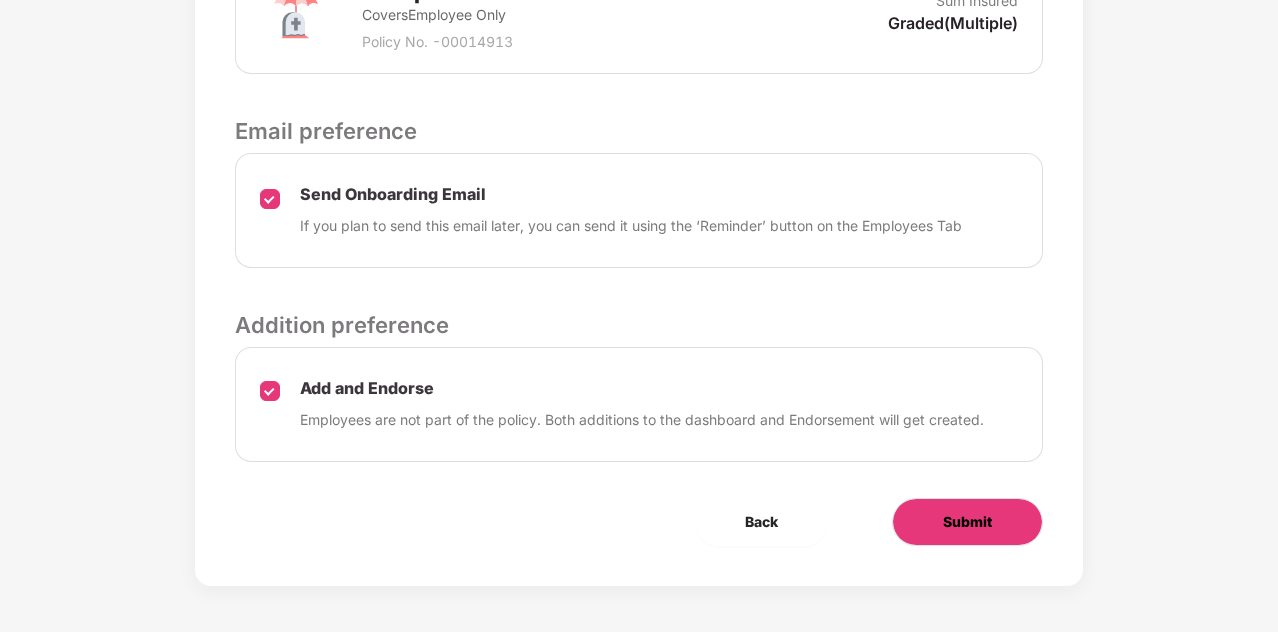 click on "Submit" at bounding box center (967, 522) 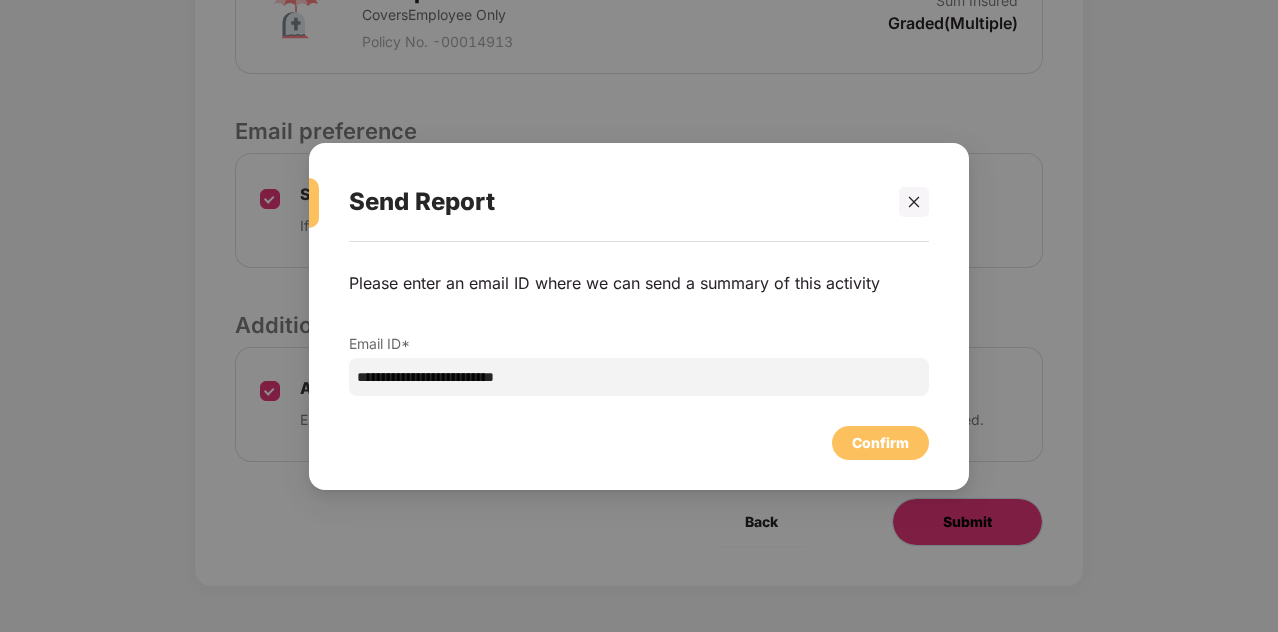 scroll, scrollTop: 0, scrollLeft: 0, axis: both 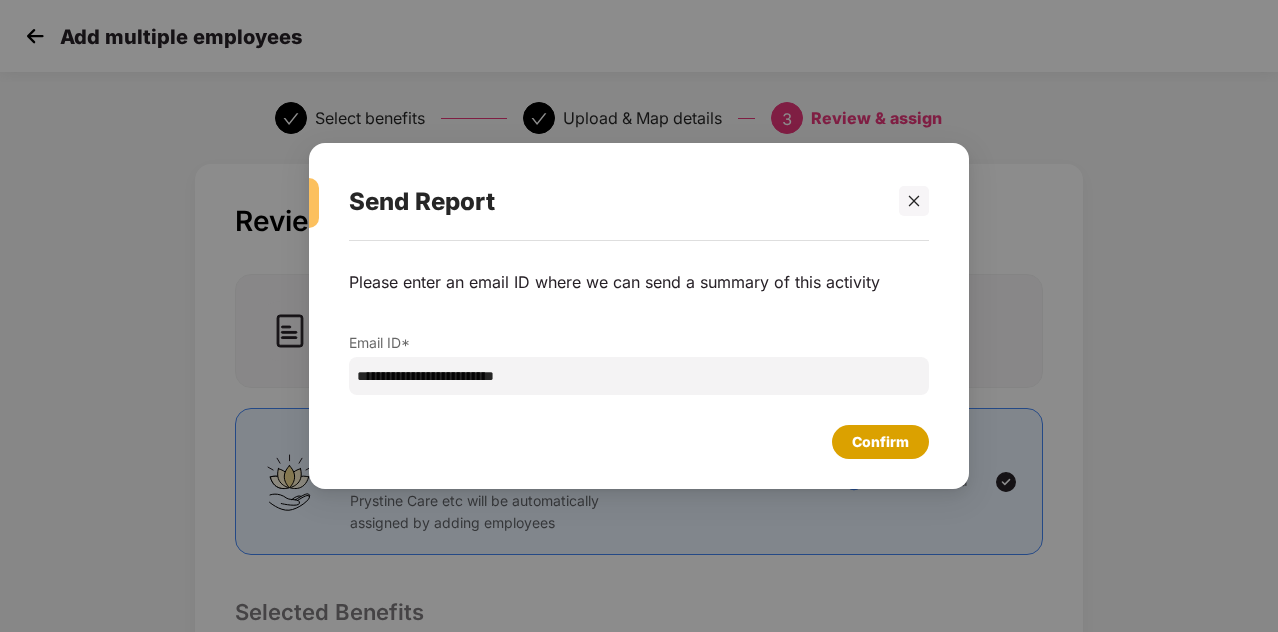 click on "Confirm" at bounding box center (880, 442) 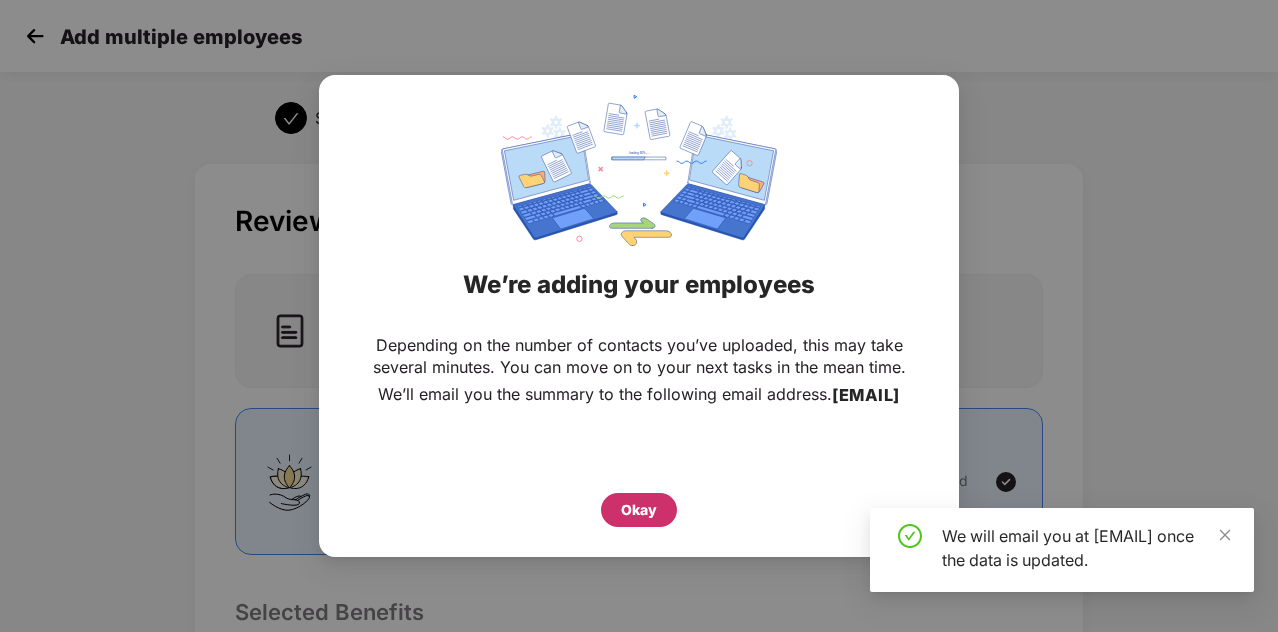 click on "Okay" at bounding box center (639, 510) 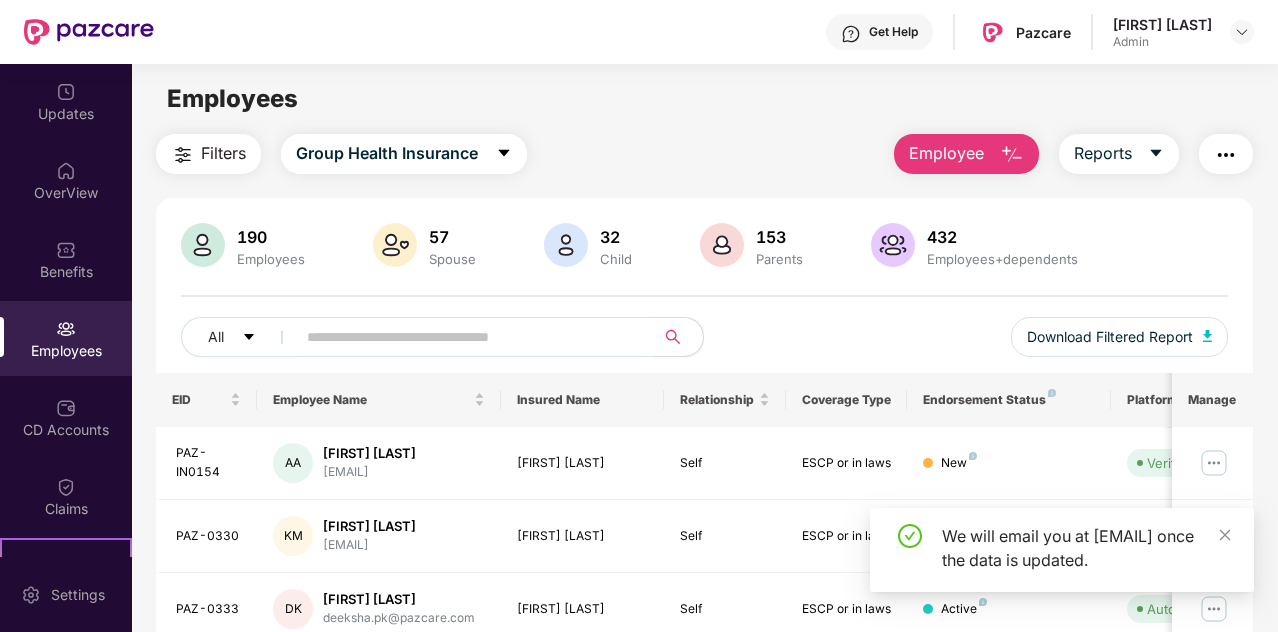 click on "We will email you at [EMAIL] once the data is updated." at bounding box center [1086, 548] 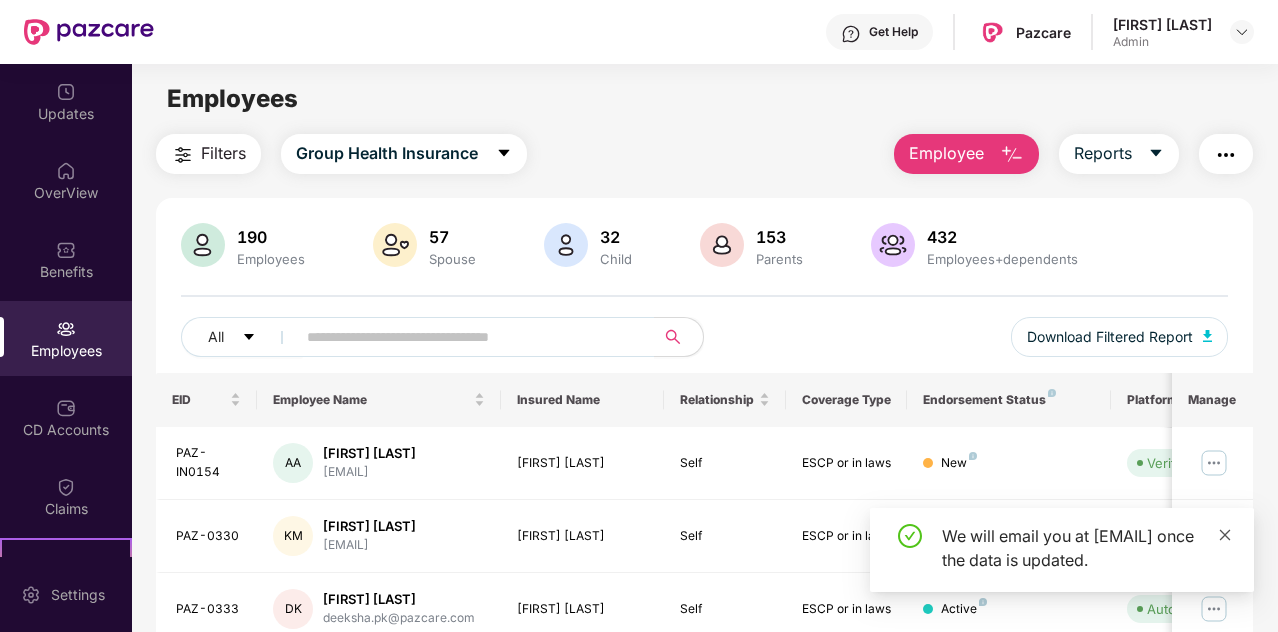 click 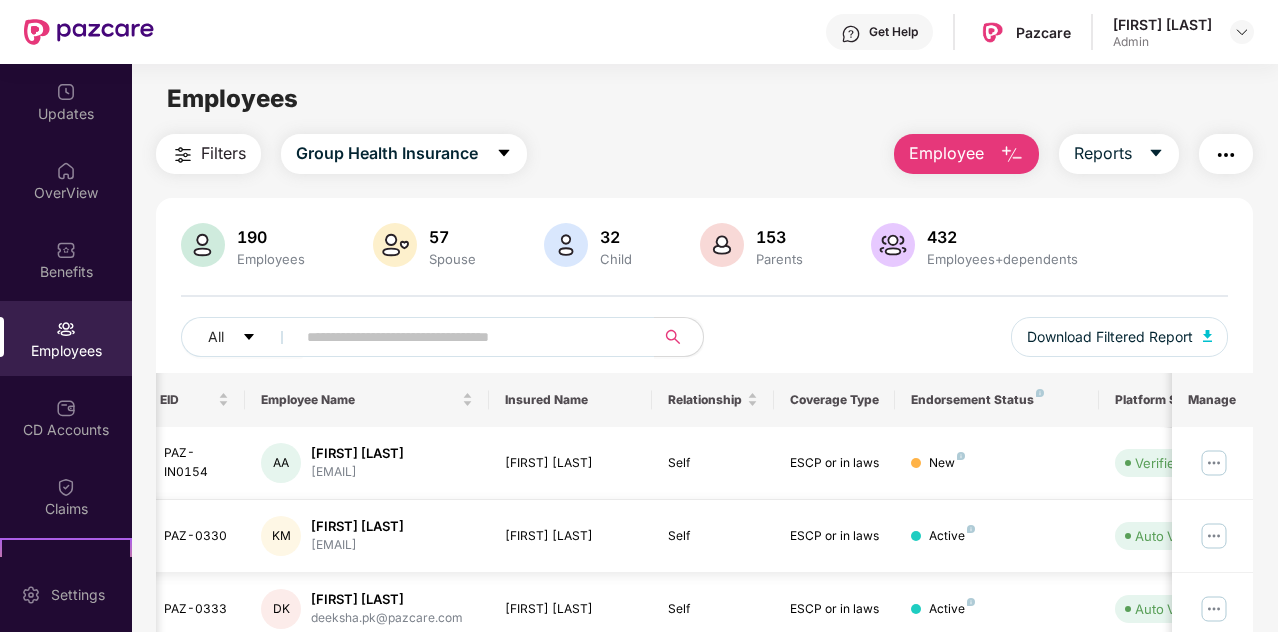 scroll, scrollTop: 0, scrollLeft: 17, axis: horizontal 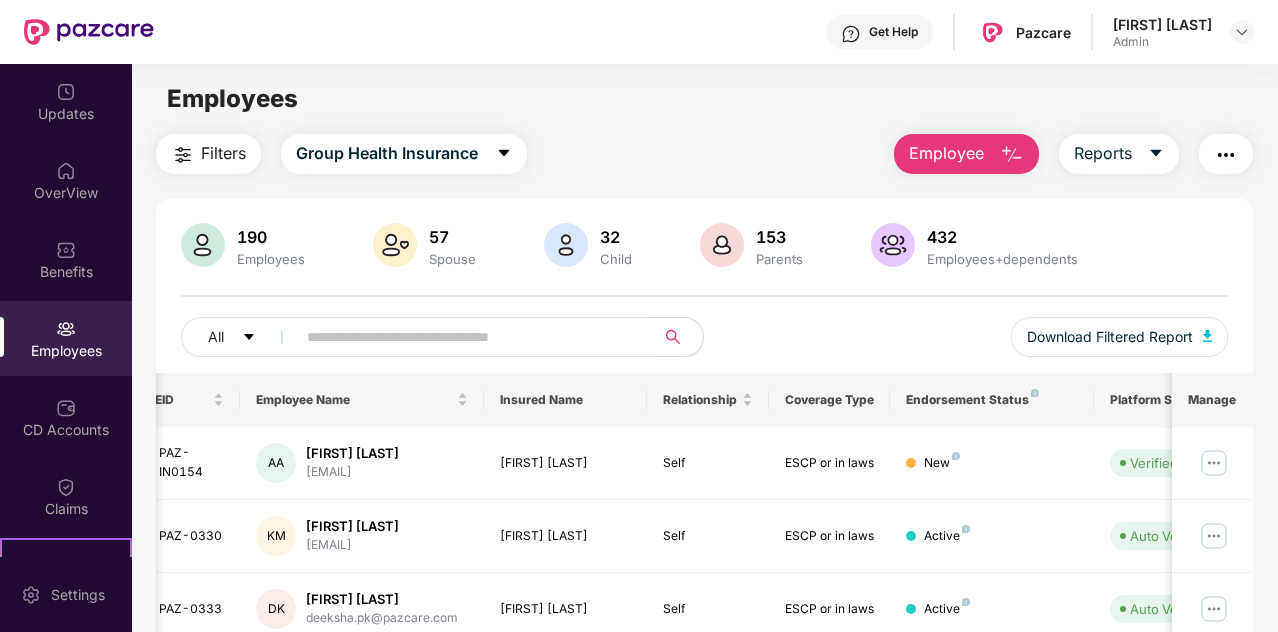 click at bounding box center [467, 337] 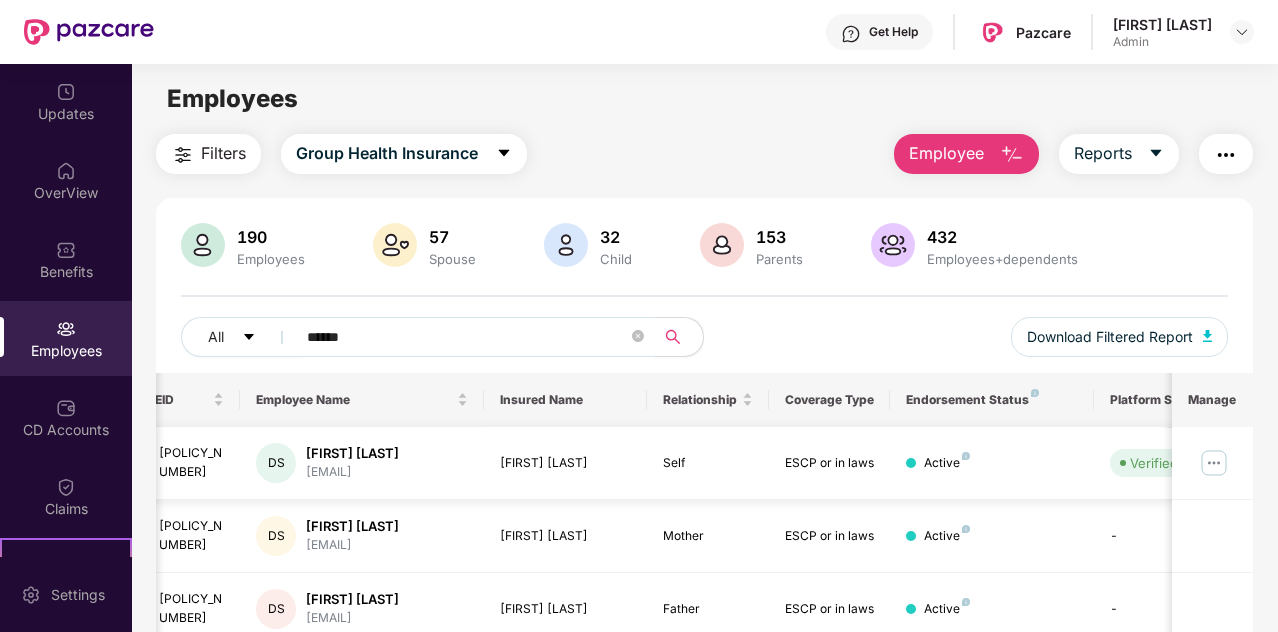 type on "******" 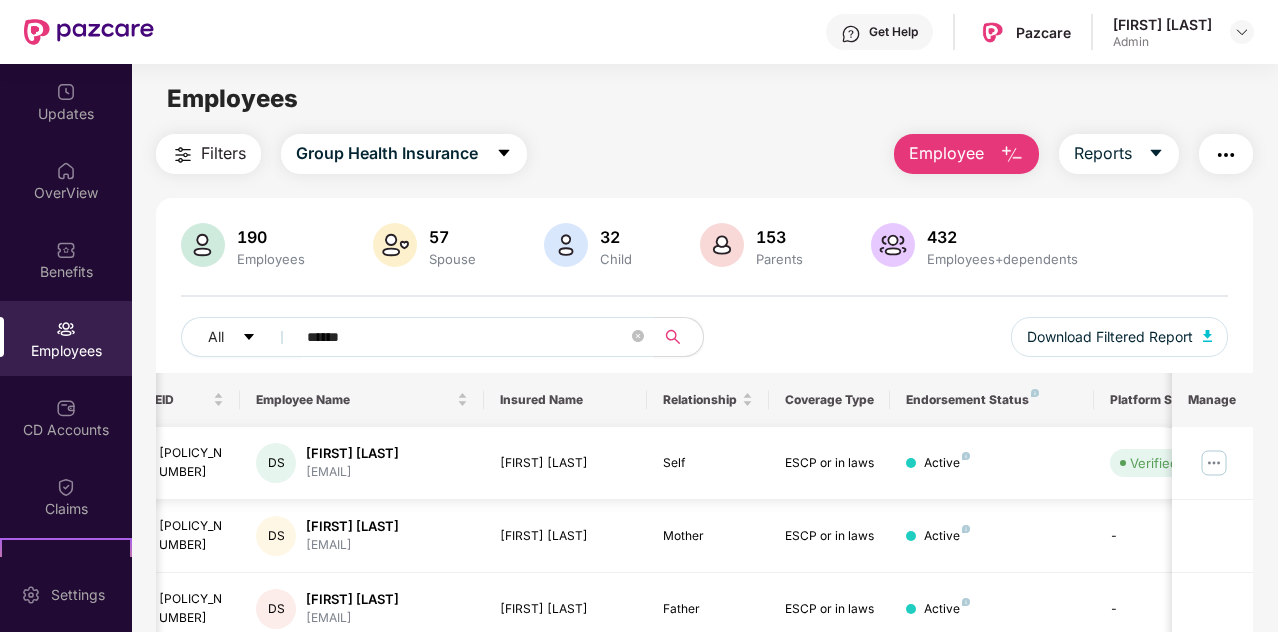 click at bounding box center (1214, 463) 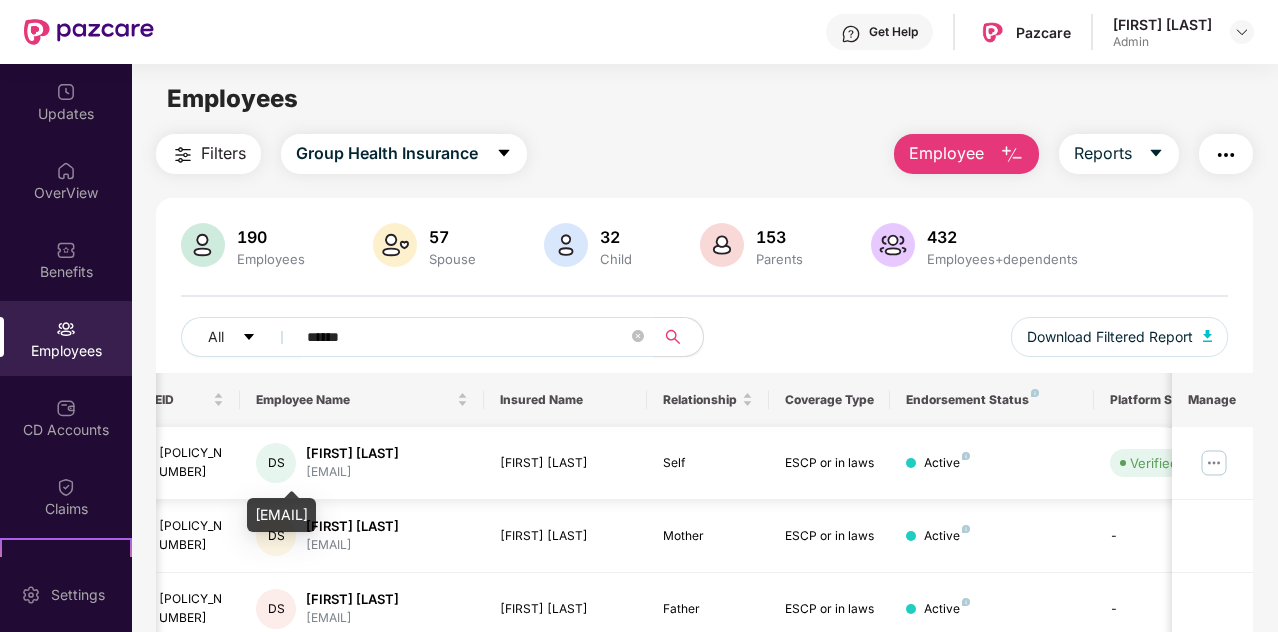 click on "[EMAIL]" at bounding box center [352, 472] 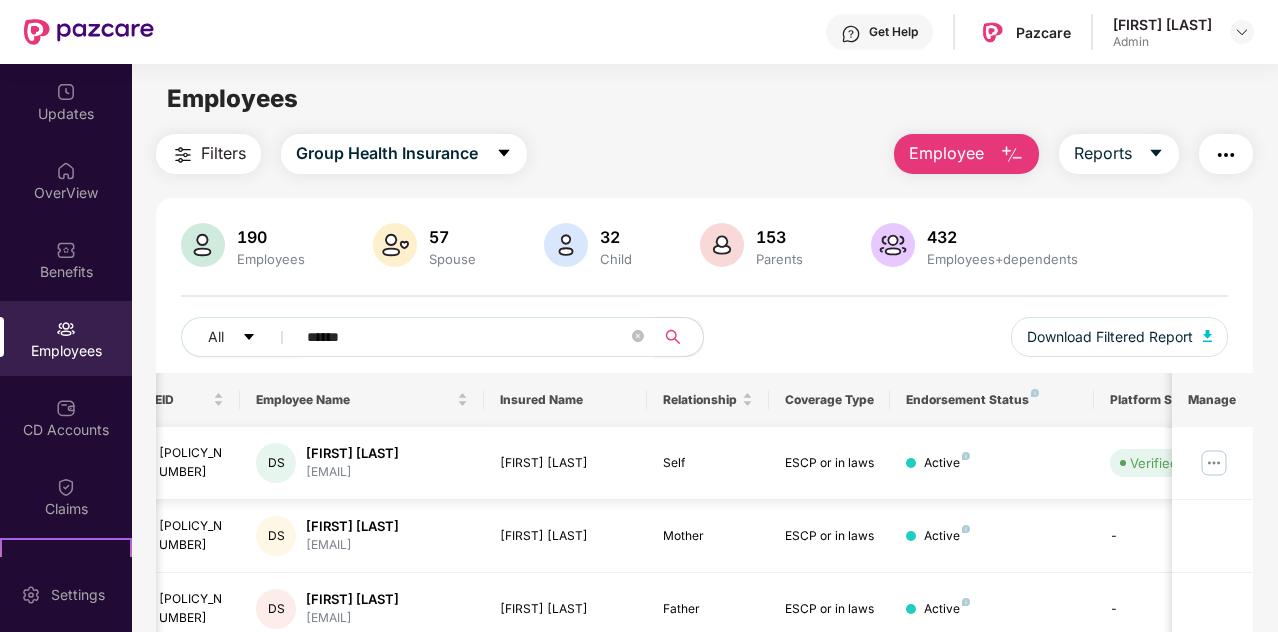 click on "[POLICY_NUMBER]" at bounding box center (192, 463) 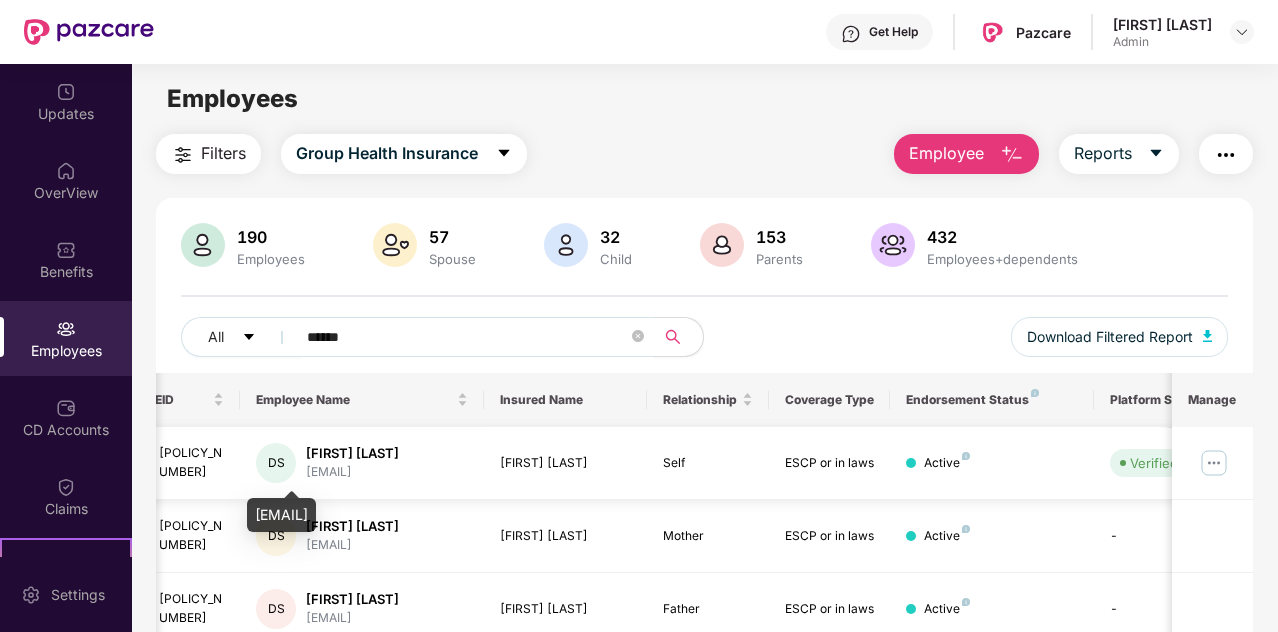 click on "[EMAIL]" at bounding box center [352, 472] 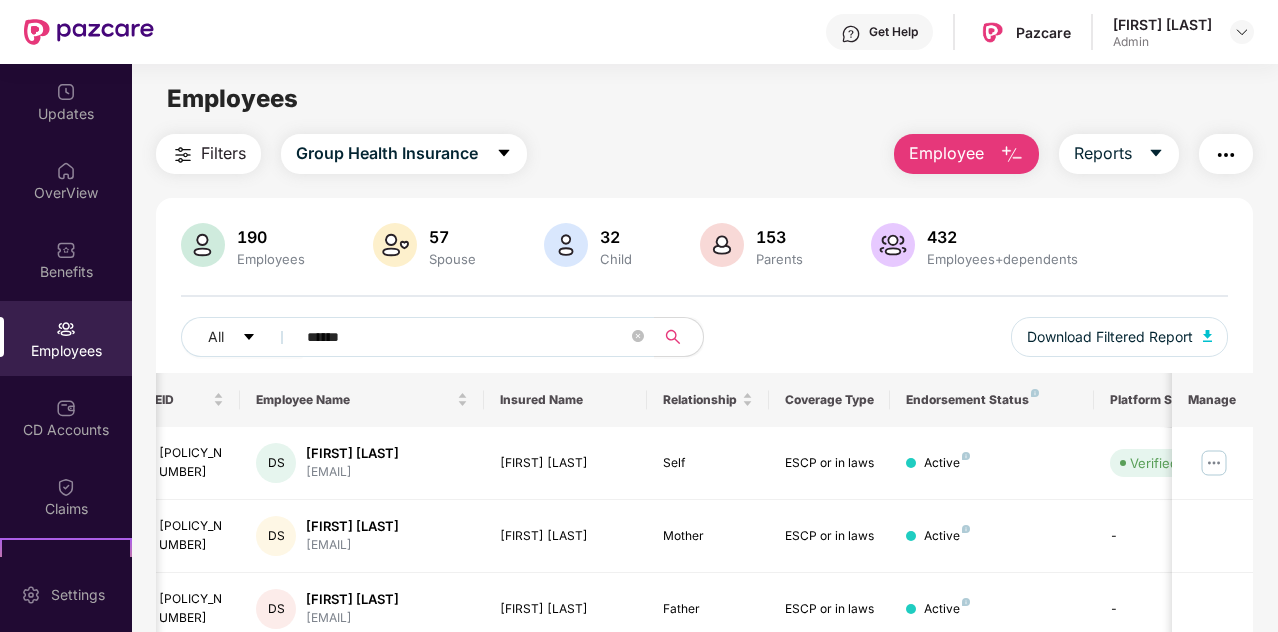 click on "Employee" at bounding box center [946, 153] 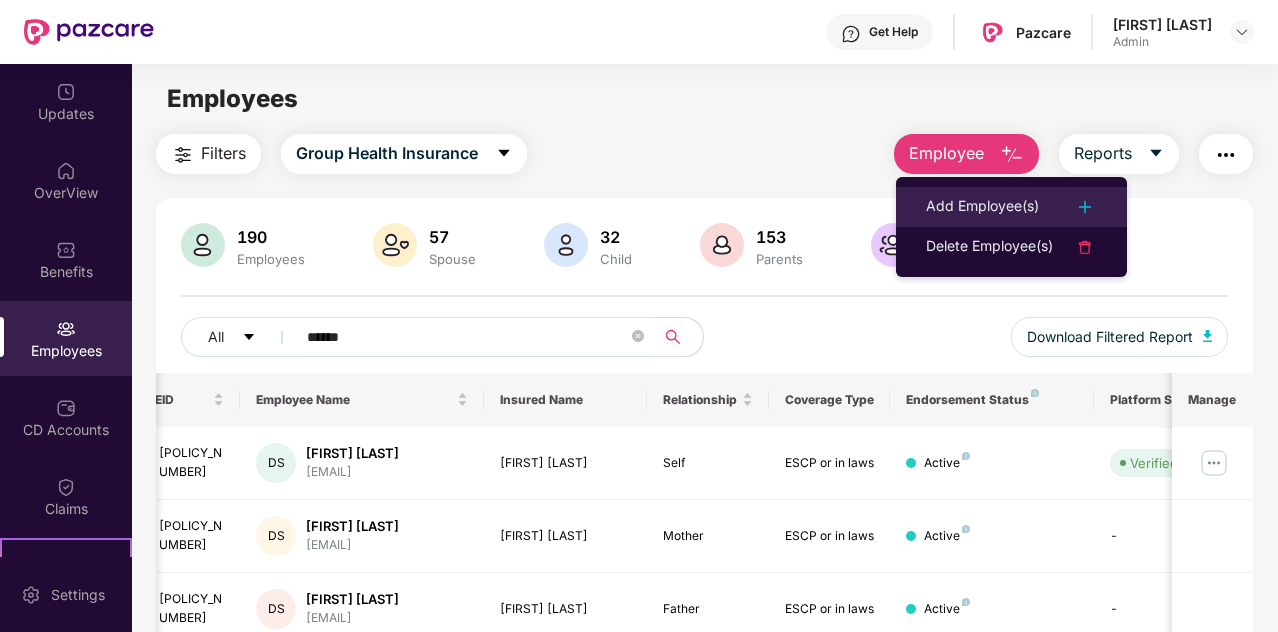 click on "Add Employee(s)" at bounding box center (982, 207) 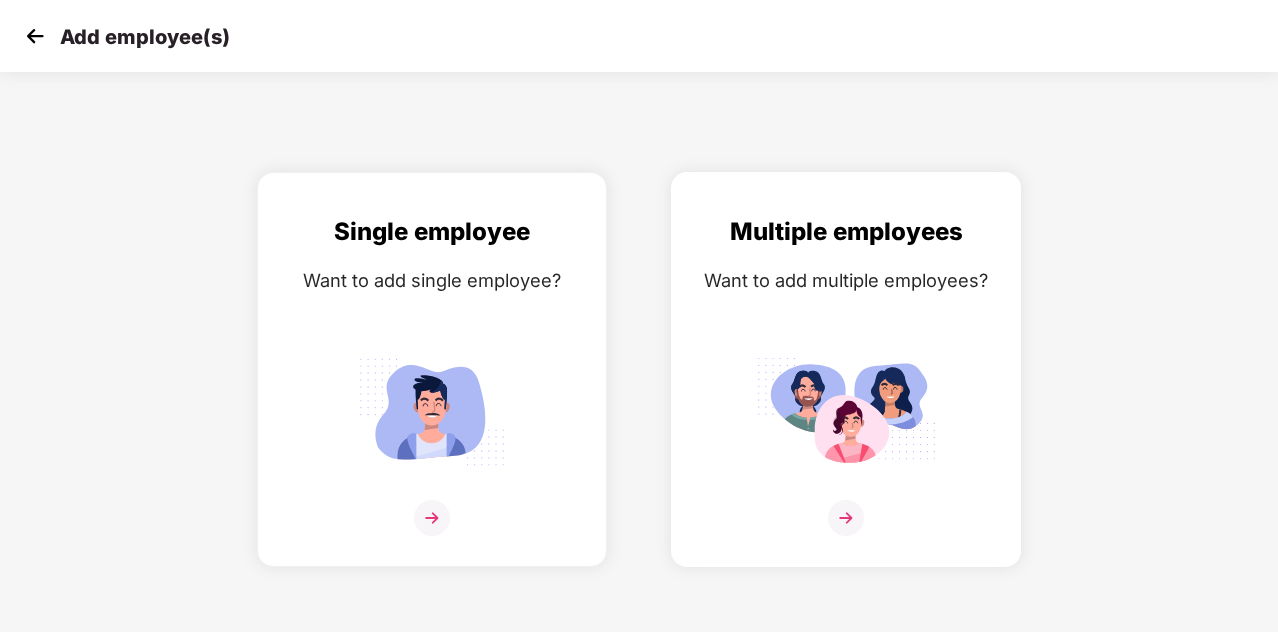 click at bounding box center (846, 518) 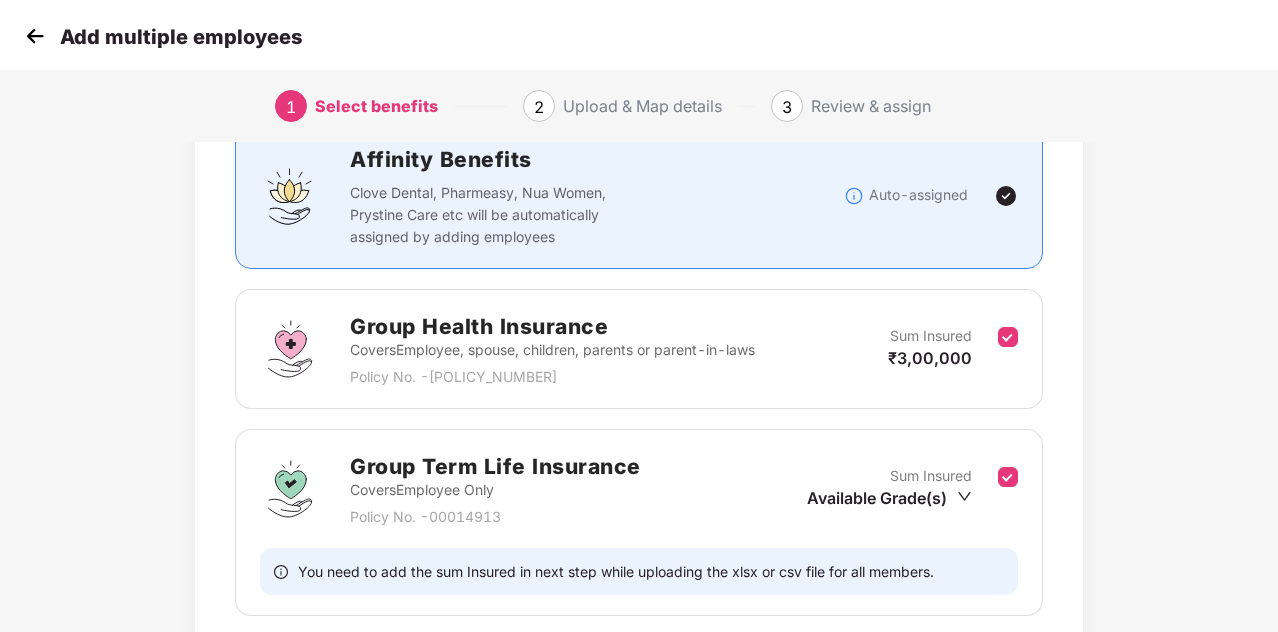 scroll, scrollTop: 150, scrollLeft: 0, axis: vertical 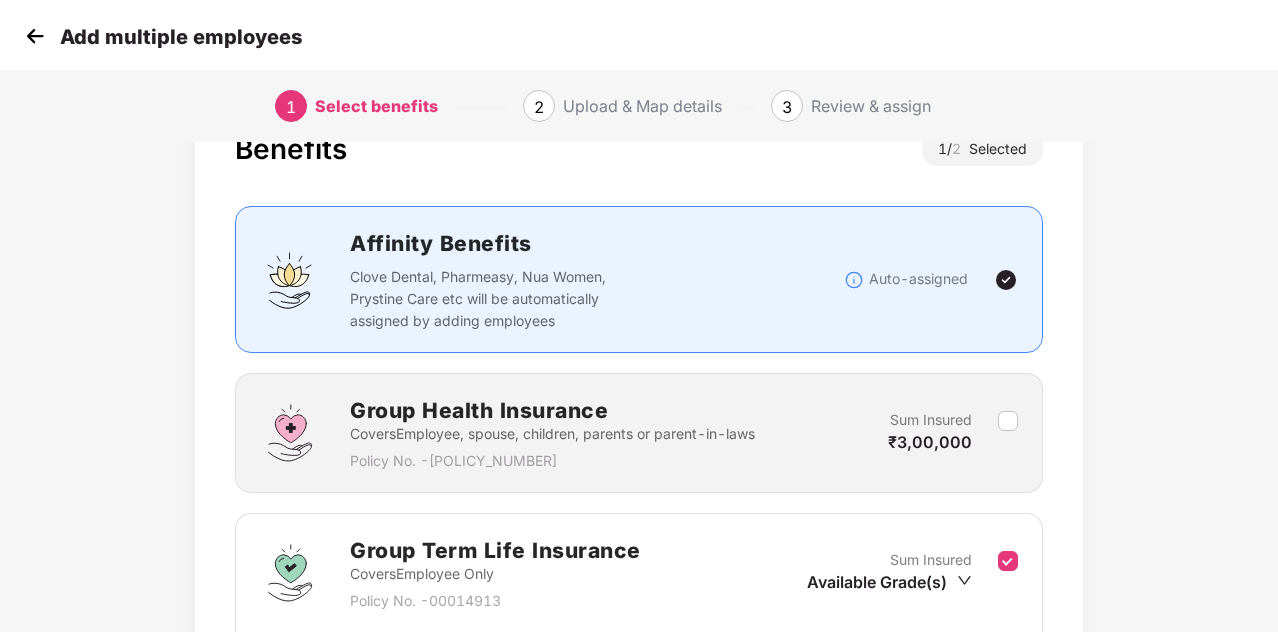 click on "Auto-assigned" at bounding box center (919, 280) 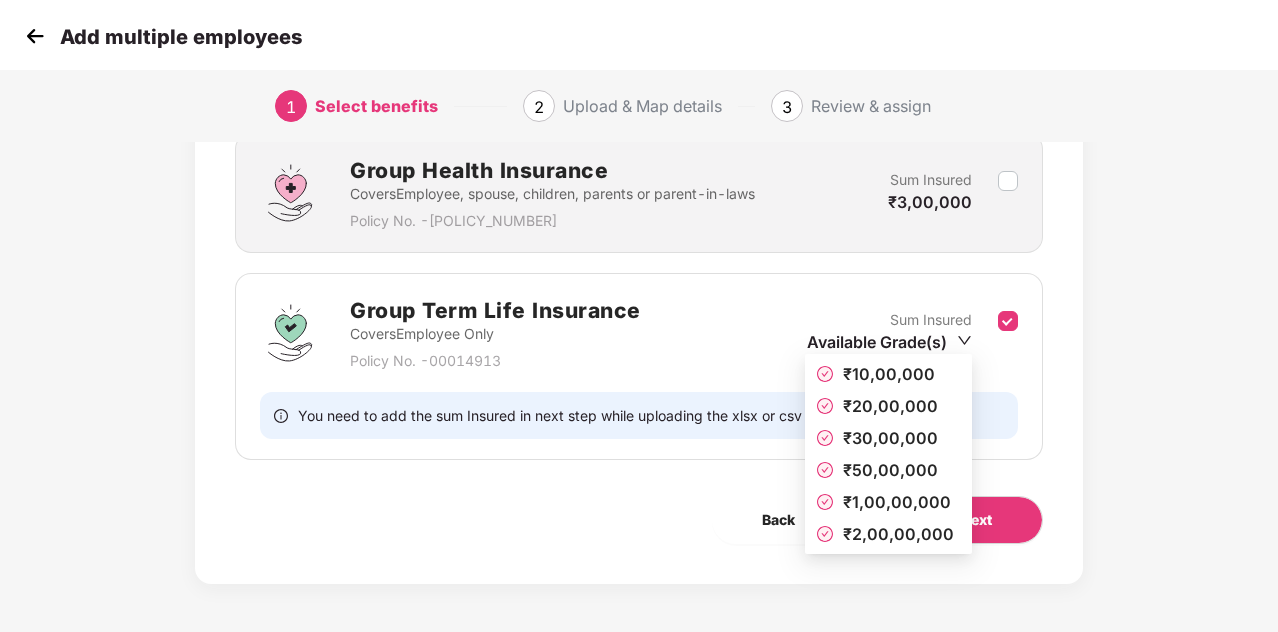 click 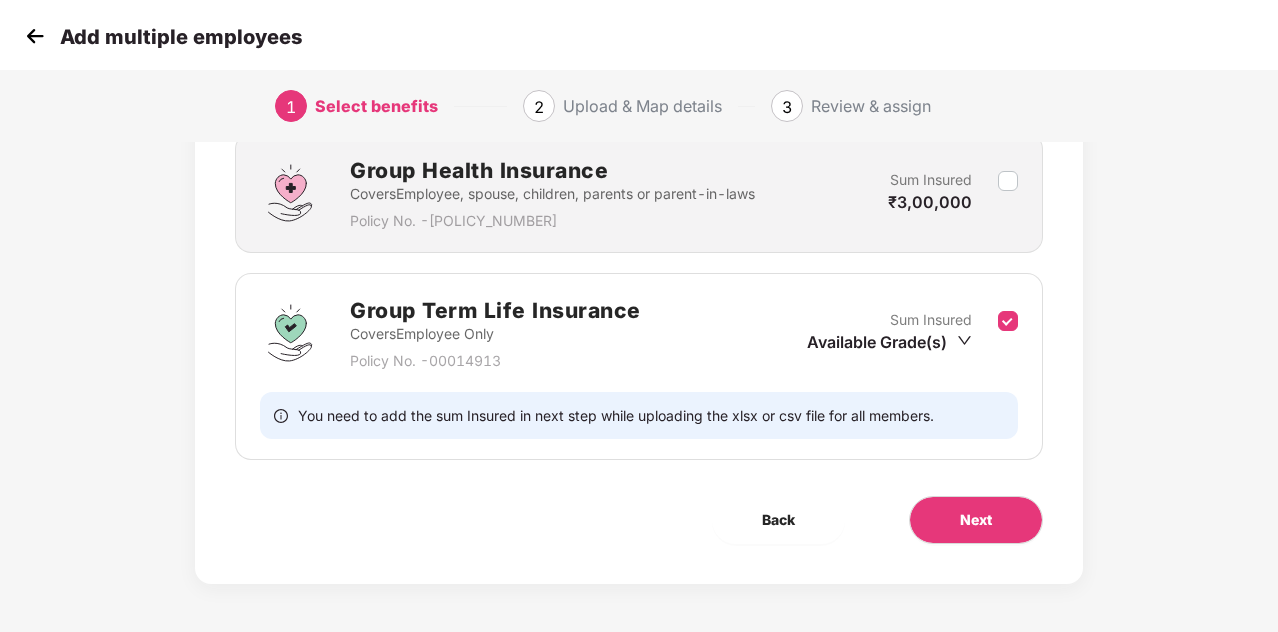 click on "Group Term Life Insurance Covers  Employee Only Policy No. -  [POLICY_NUMBER] Sum Insured Available Grade(s)" at bounding box center [639, 333] 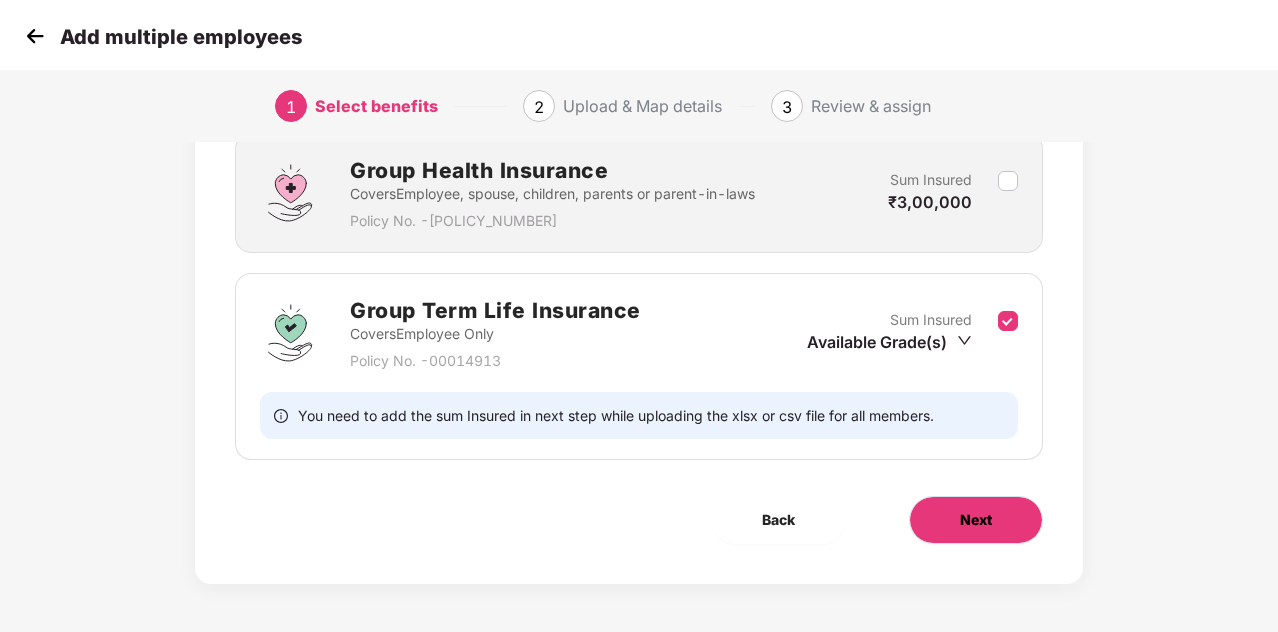 click on "Next" at bounding box center (976, 520) 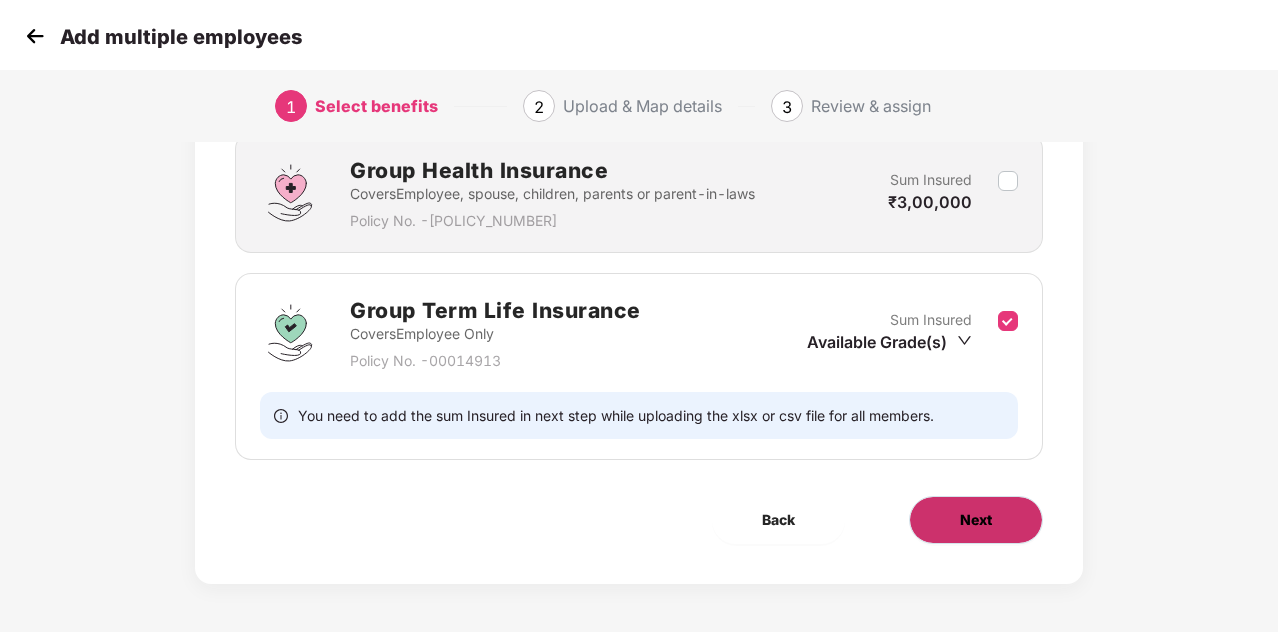 scroll, scrollTop: 0, scrollLeft: 0, axis: both 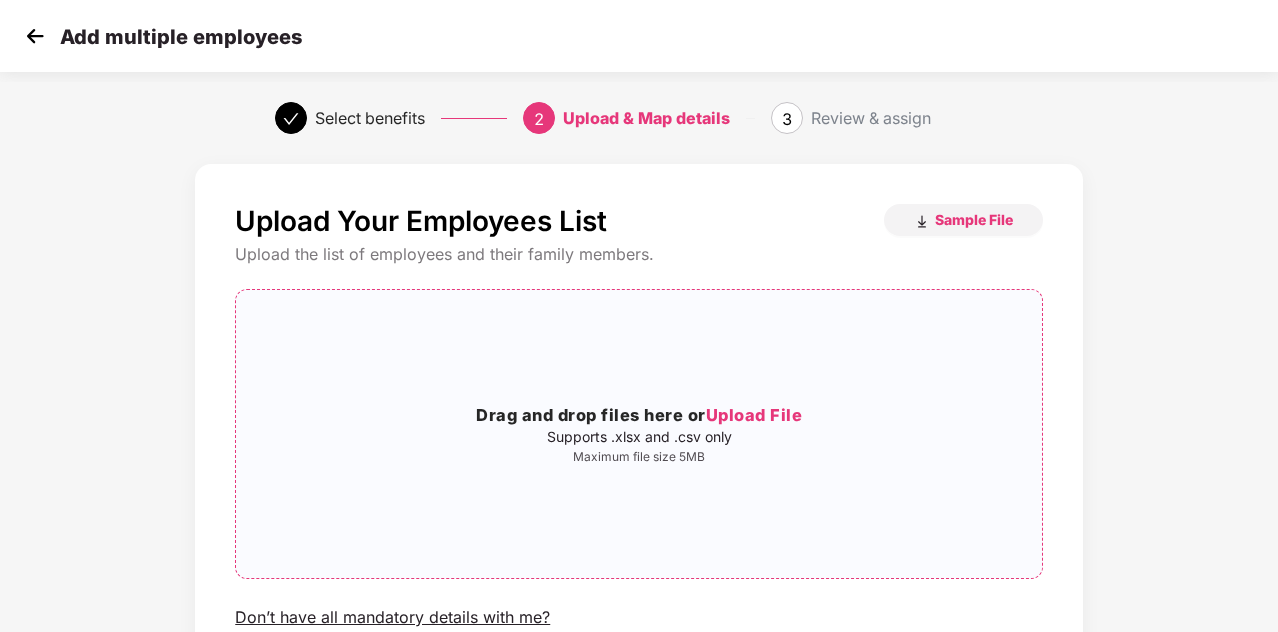 click on "Upload File" at bounding box center (754, 415) 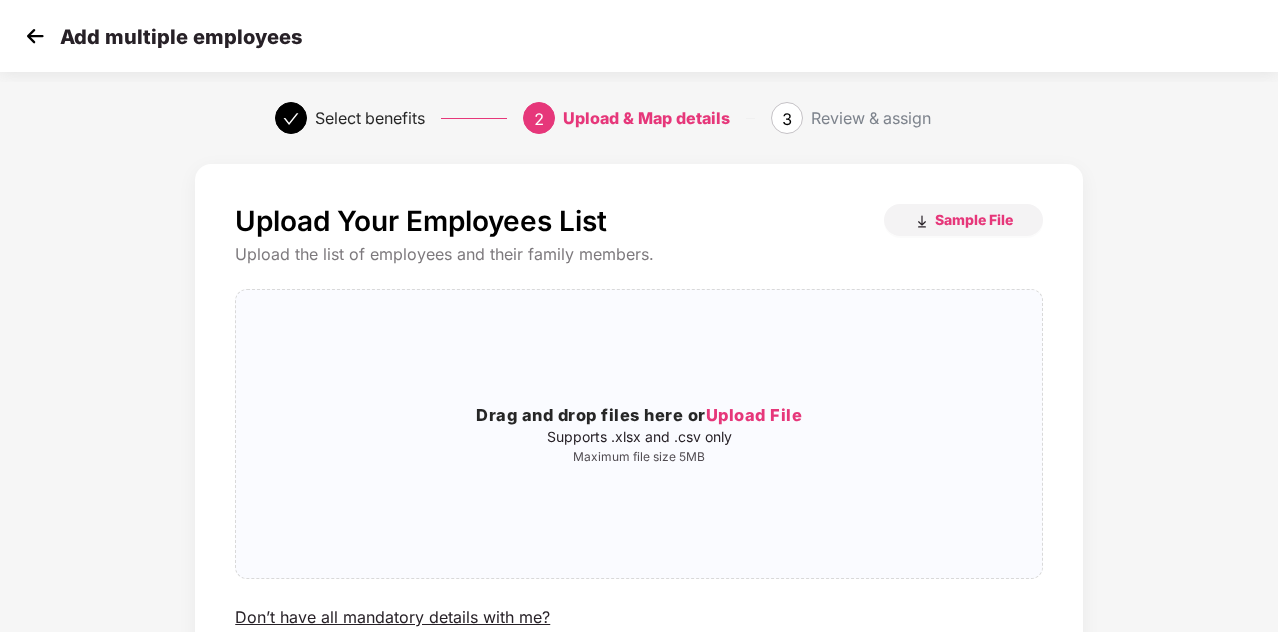 click at bounding box center (35, 36) 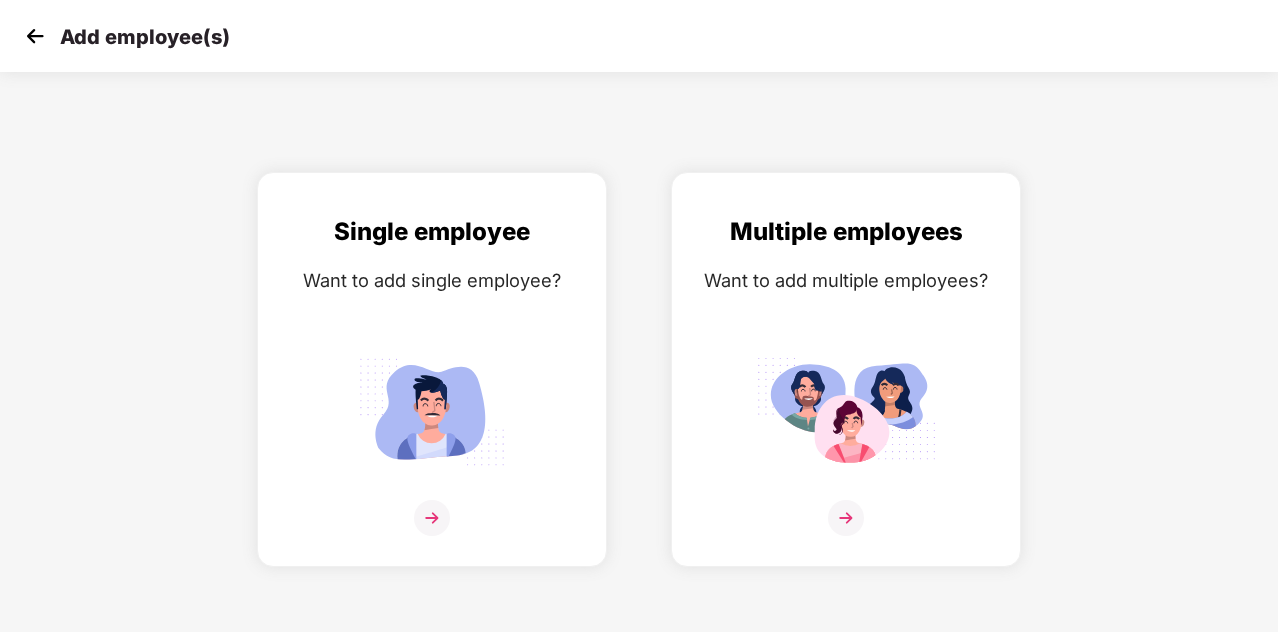 click at bounding box center [35, 36] 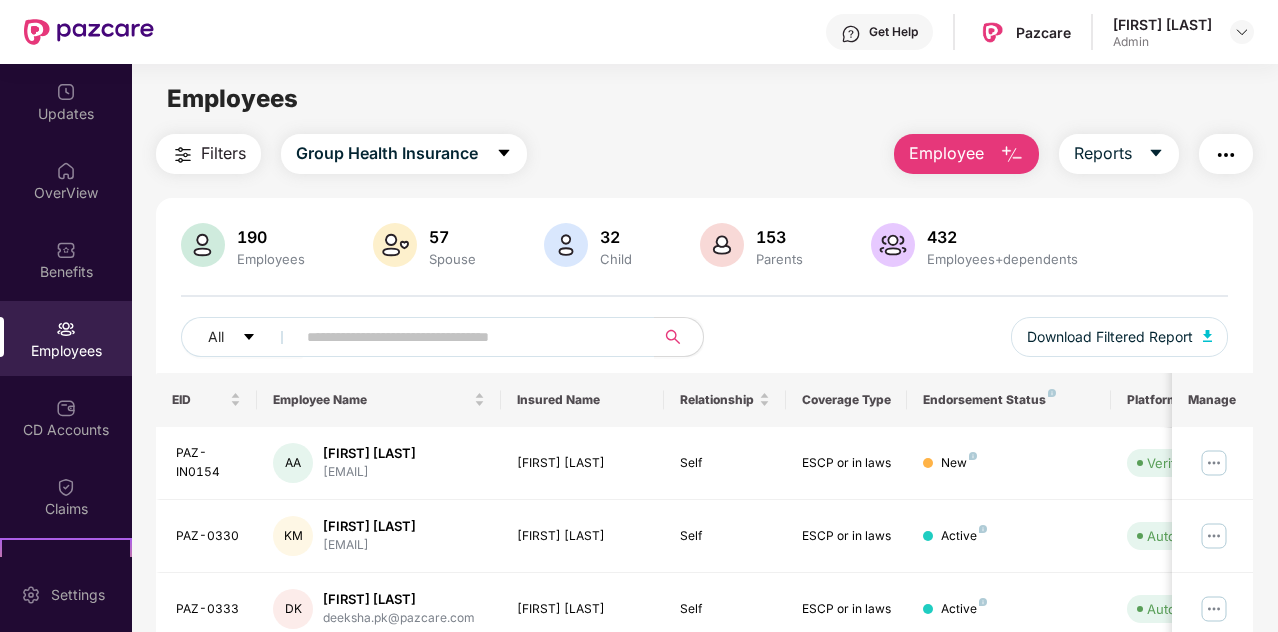 click at bounding box center (1226, 155) 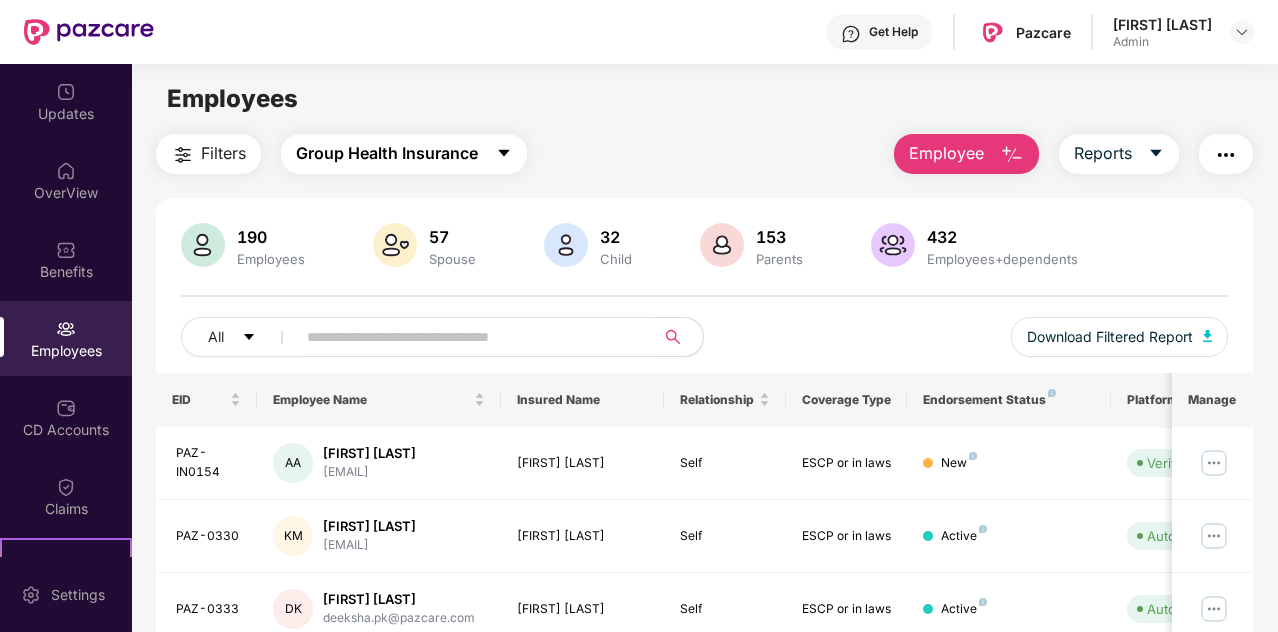 click on "Group Health Insurance" at bounding box center [387, 153] 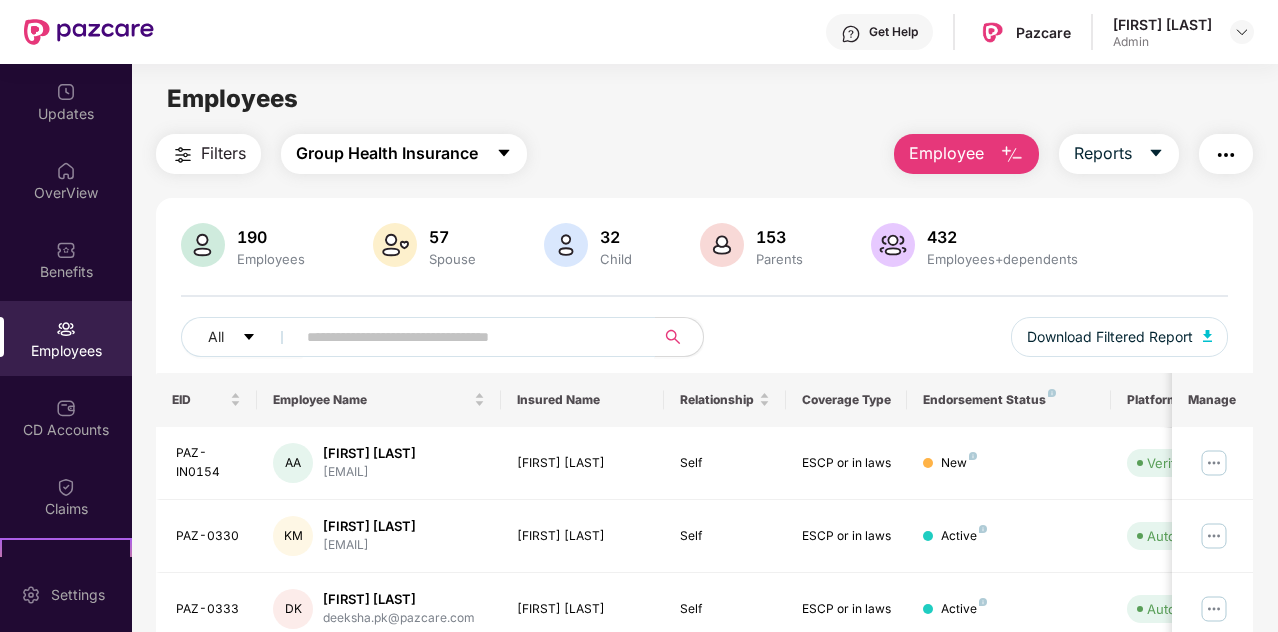 drag, startPoint x: 313, startPoint y: 347, endPoint x: 419, endPoint y: 148, distance: 225.47061 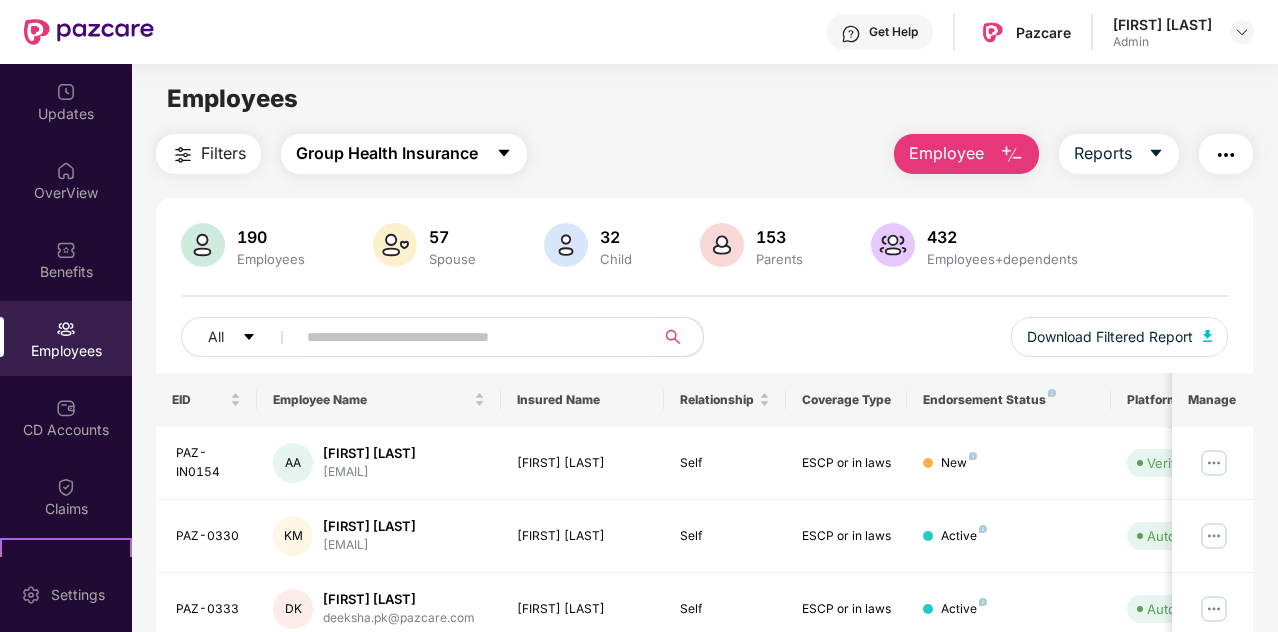 click on "Group Health Insurance" at bounding box center [387, 153] 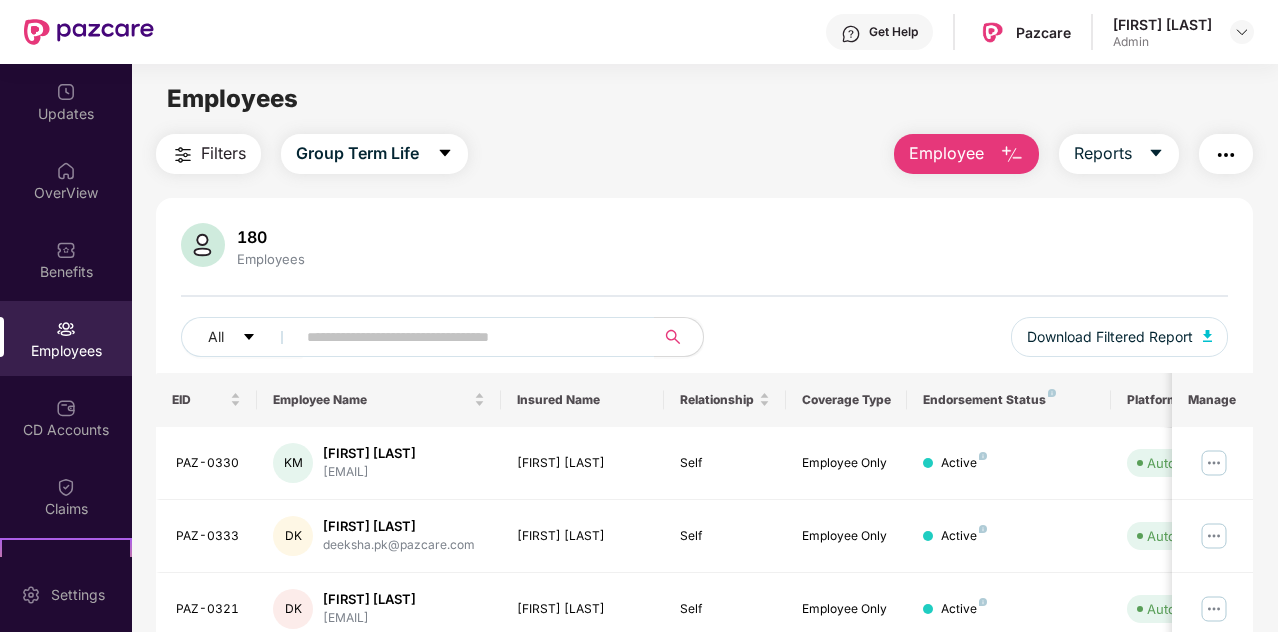 click at bounding box center [1226, 155] 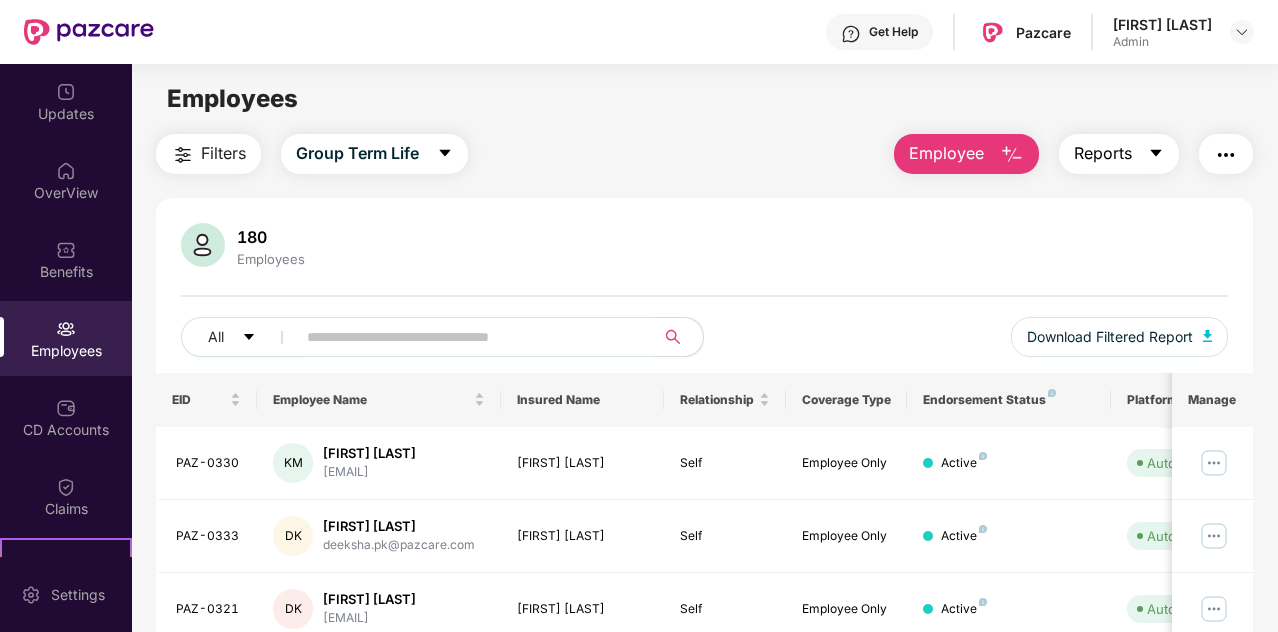 click on "Reports" at bounding box center [1119, 154] 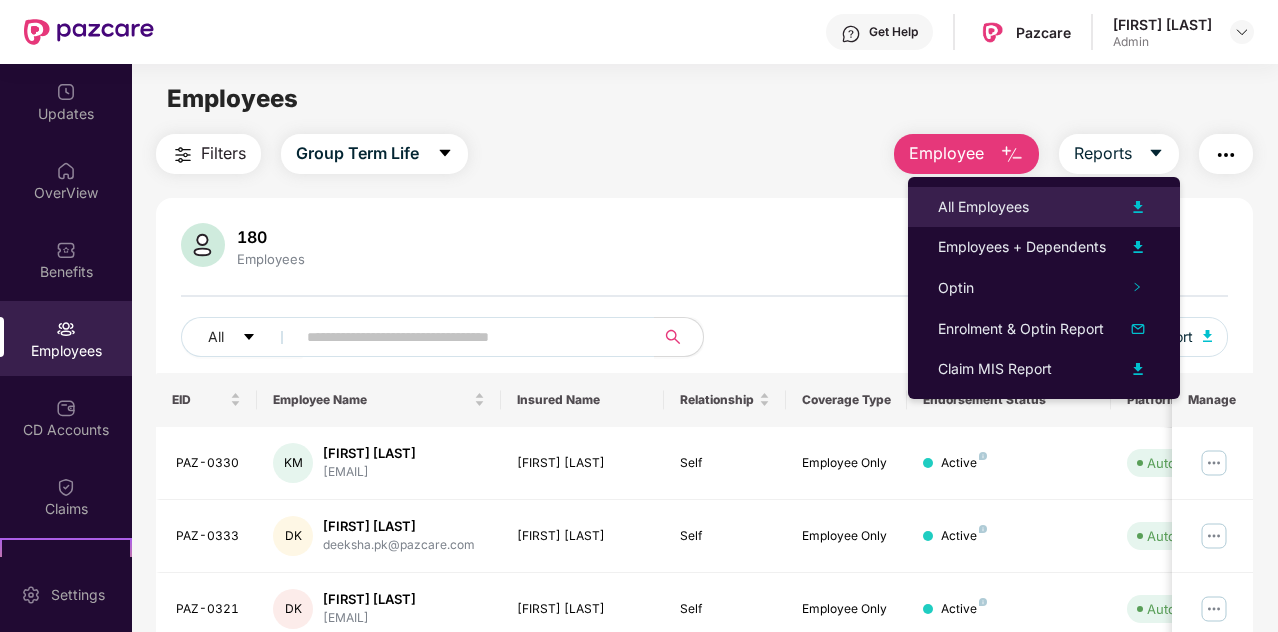 click at bounding box center (1138, 207) 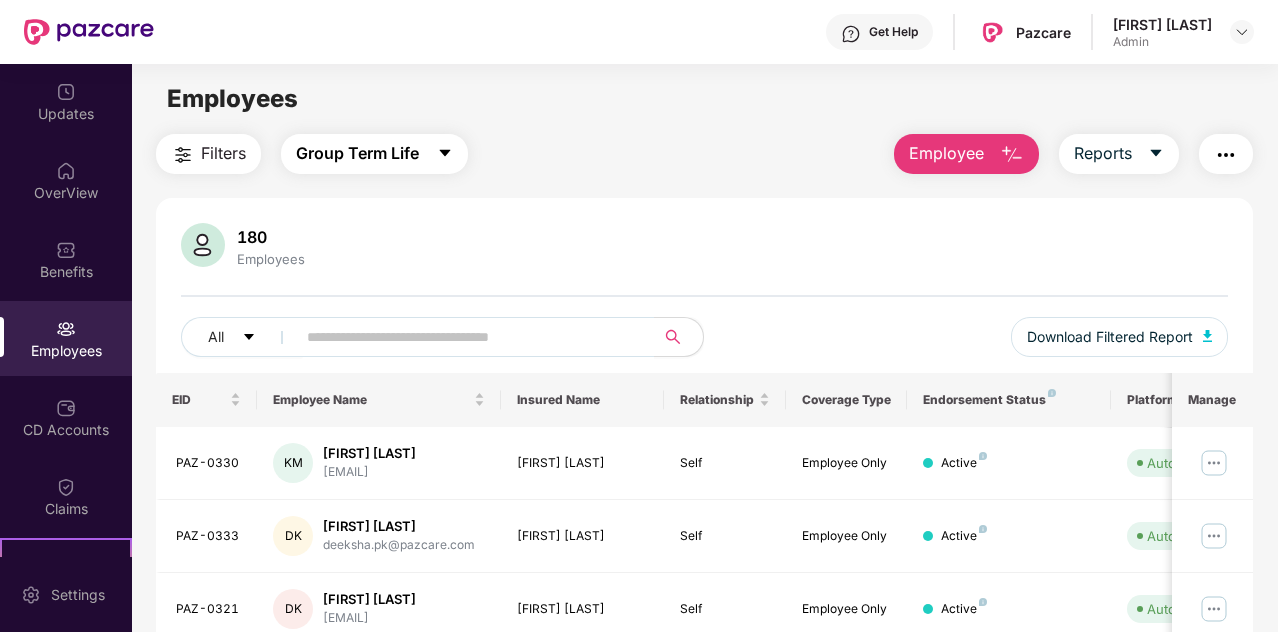 click on "Group Term Life" at bounding box center (357, 153) 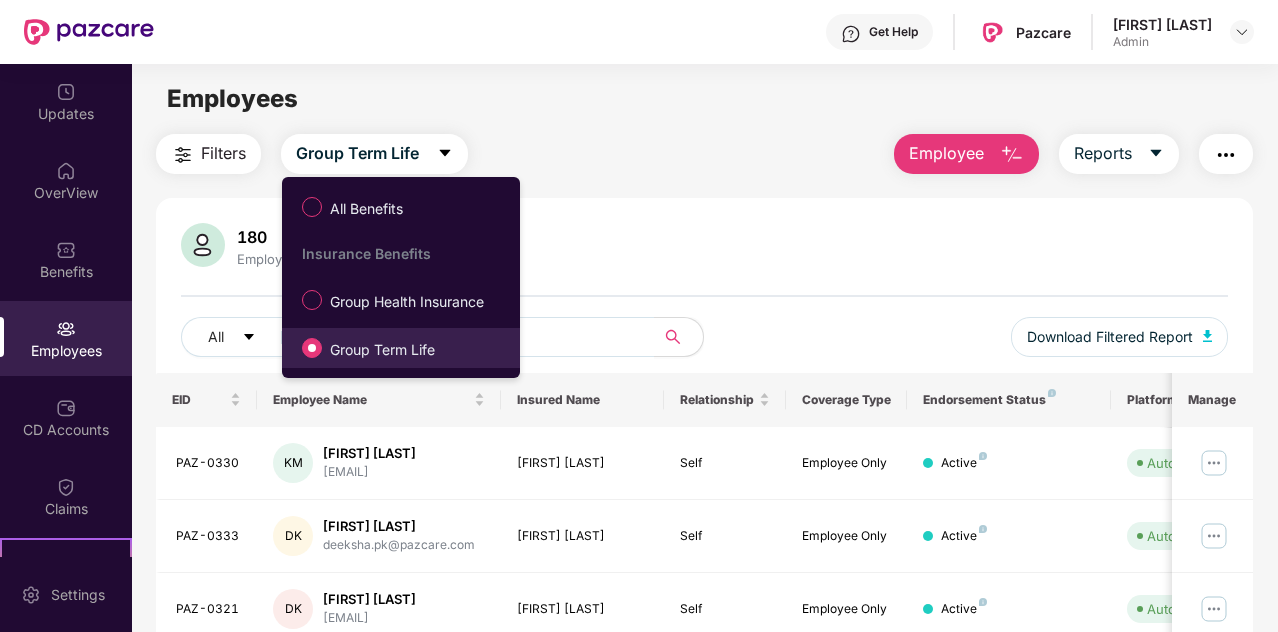 click on "Group Term Life" at bounding box center (382, 350) 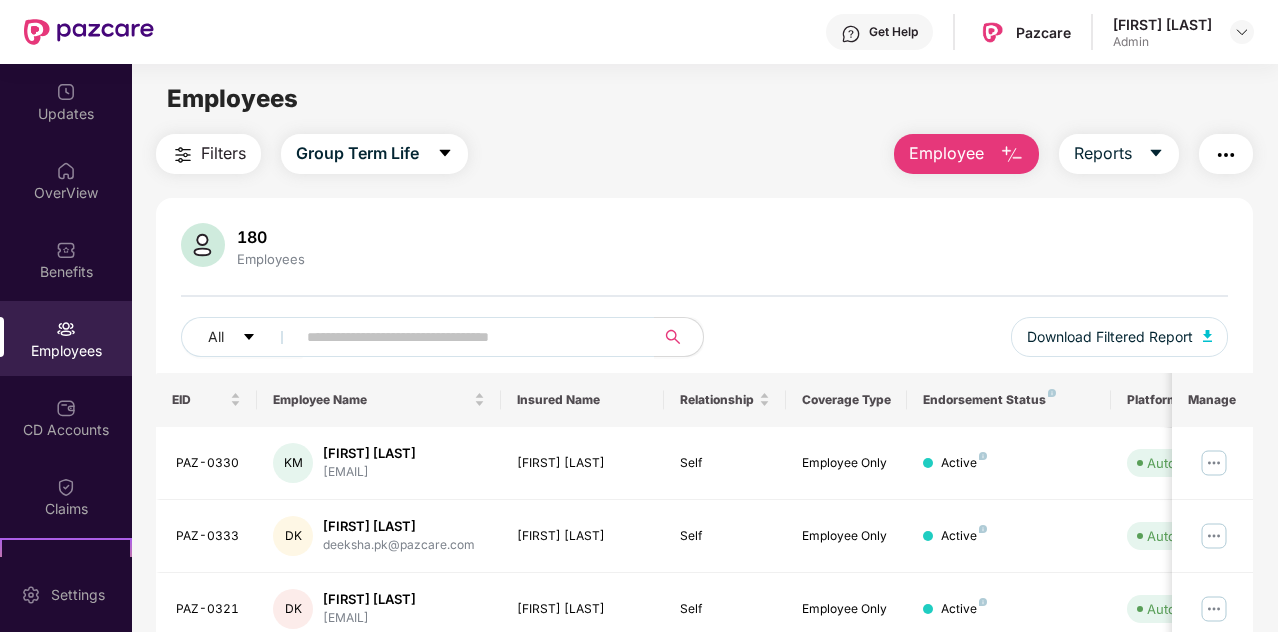 click on "Employee  Reports" at bounding box center [1063, 154] 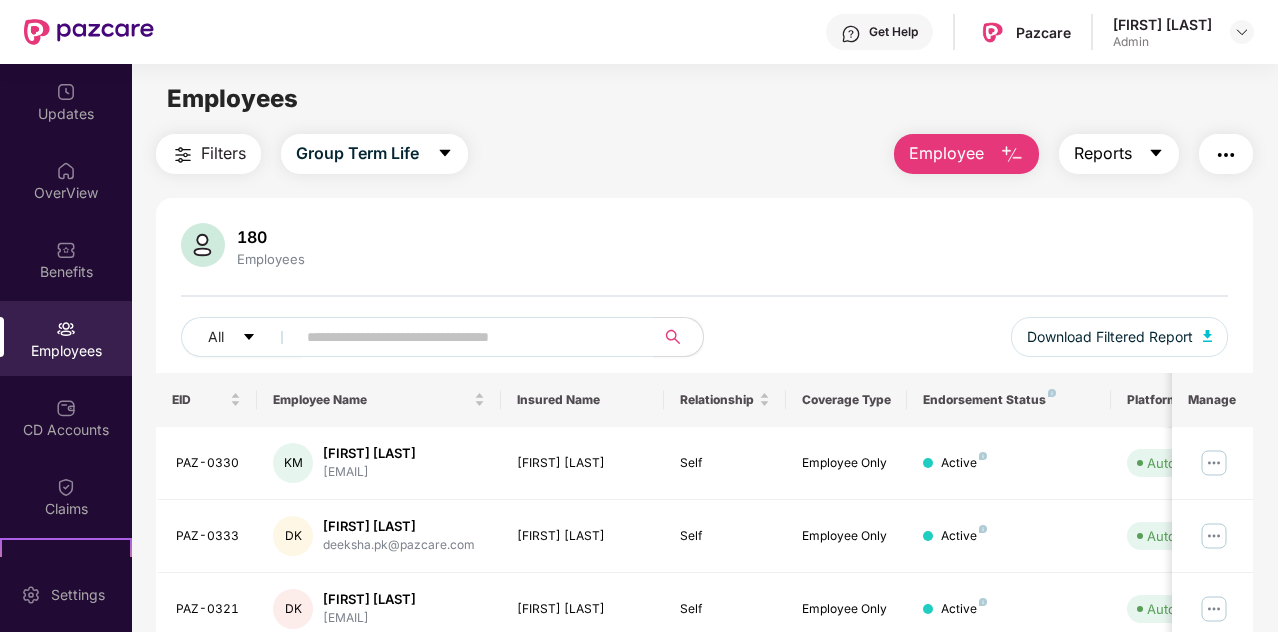click 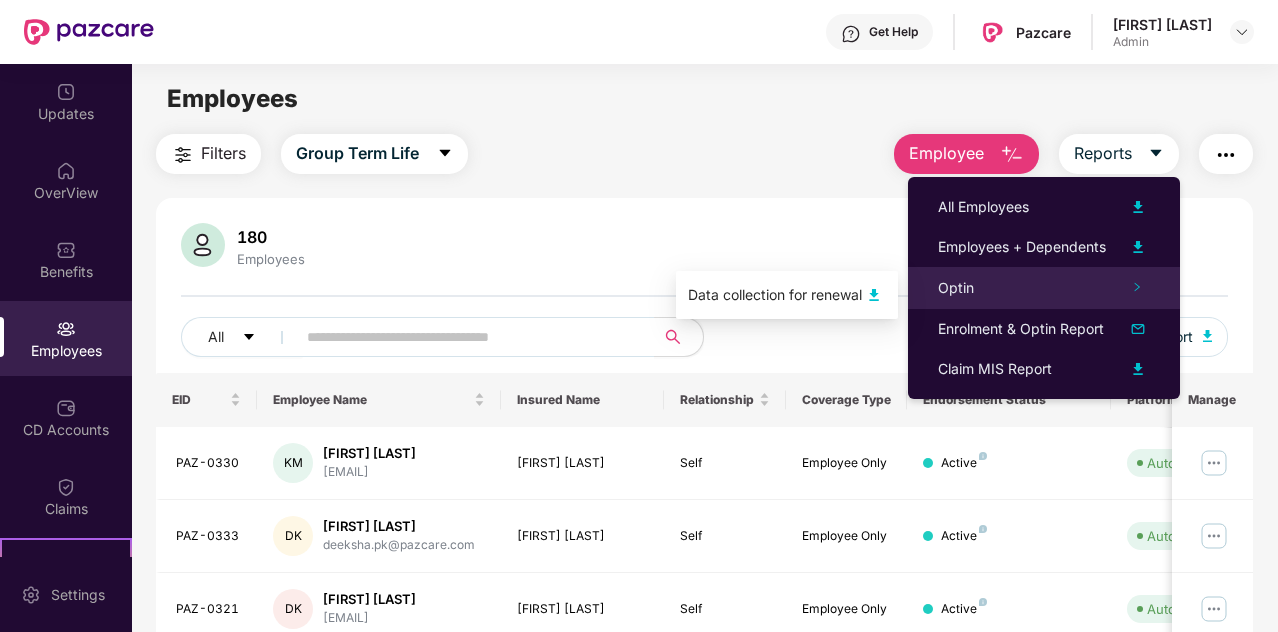 click on "Optin" at bounding box center (956, 287) 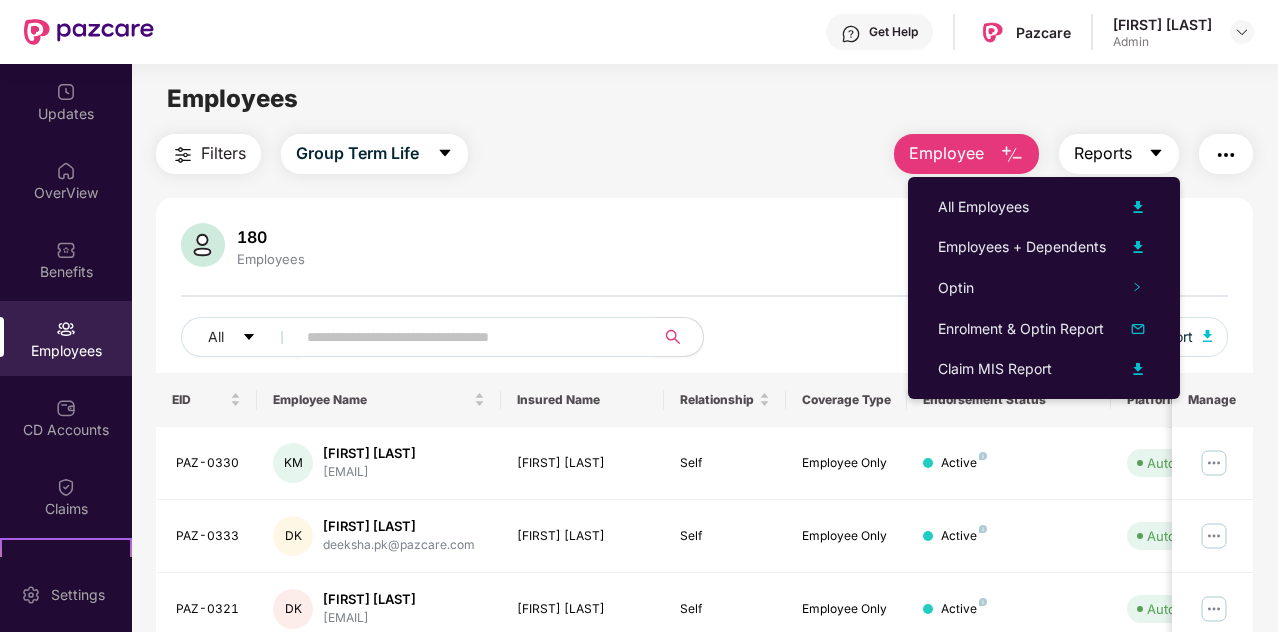 click on "Reports" at bounding box center [1119, 154] 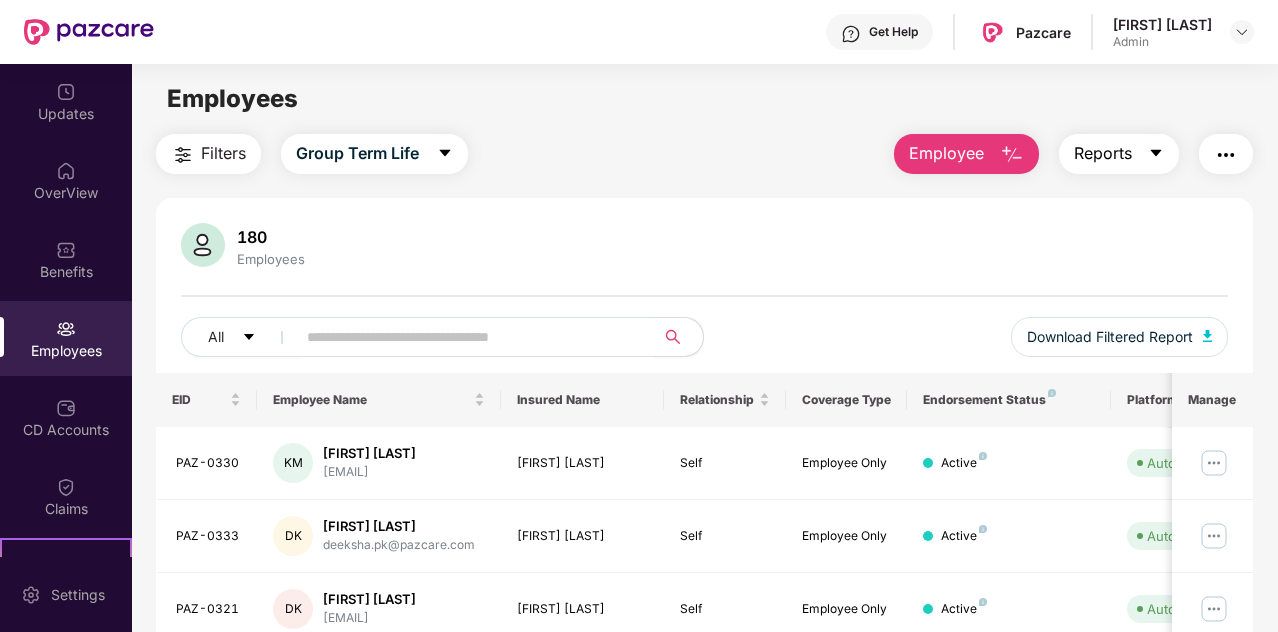 click 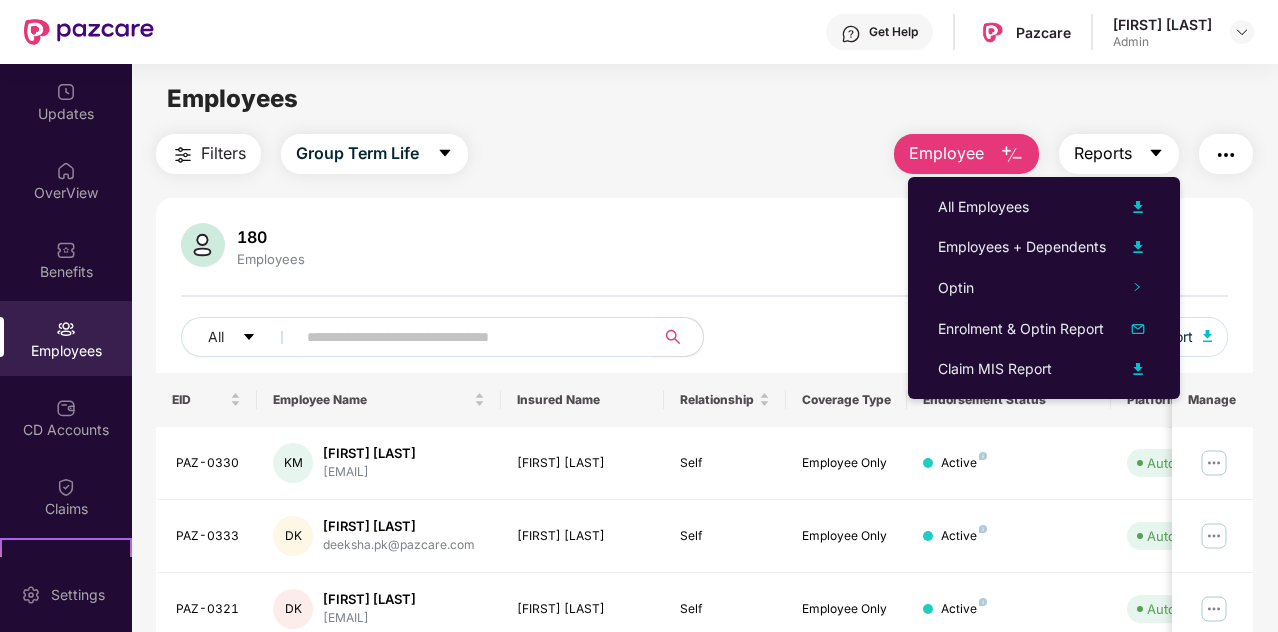 click on "Reports" at bounding box center [1103, 153] 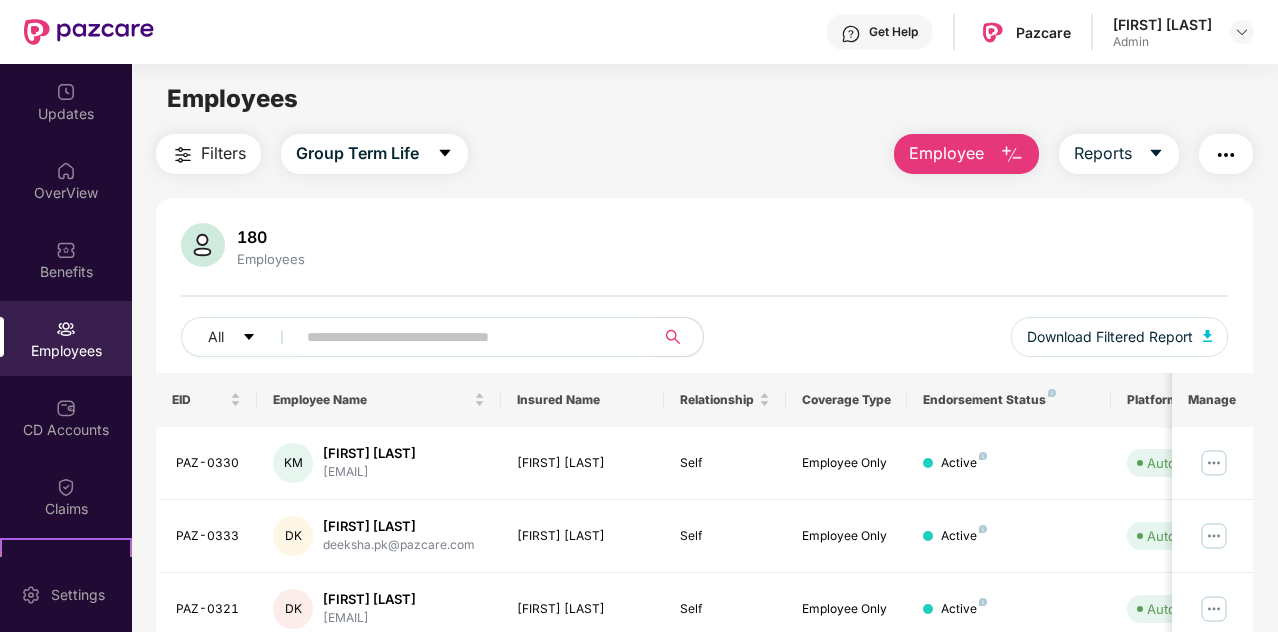 click at bounding box center (1226, 155) 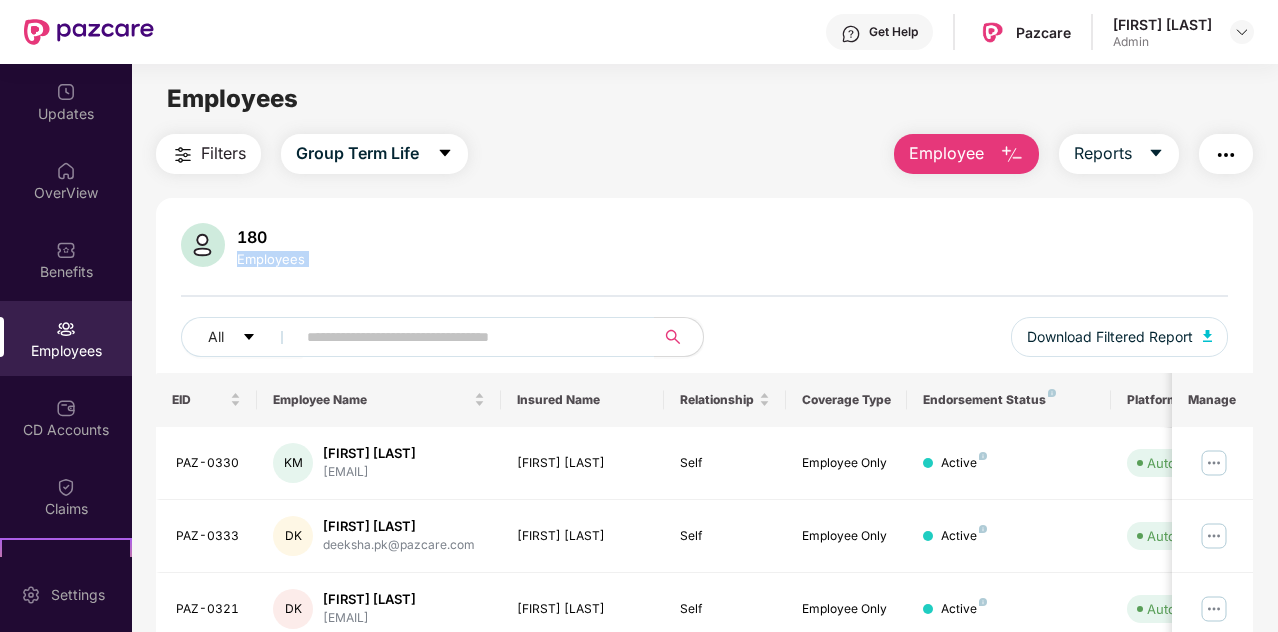 drag, startPoint x: 773, startPoint y: 218, endPoint x: 938, endPoint y: 305, distance: 186.5315 